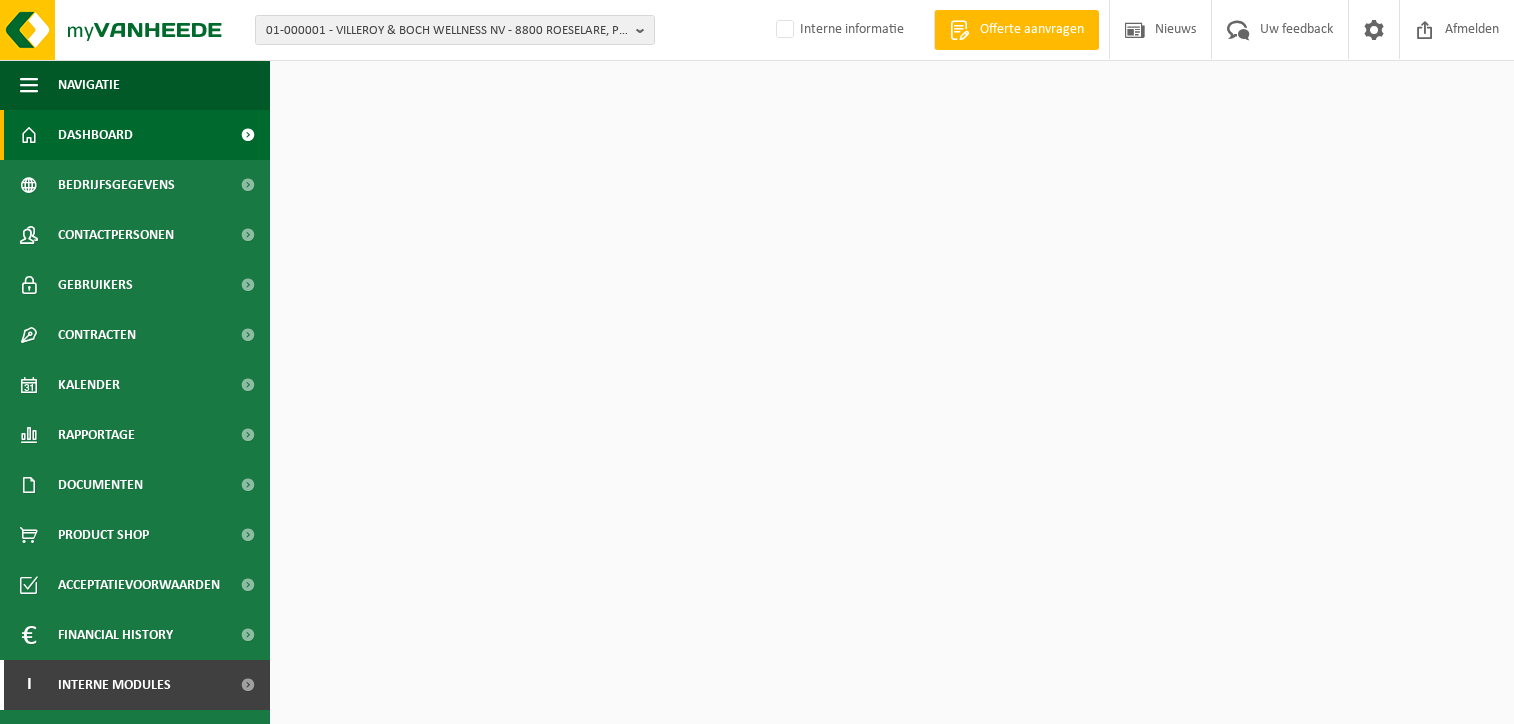 scroll, scrollTop: 0, scrollLeft: 0, axis: both 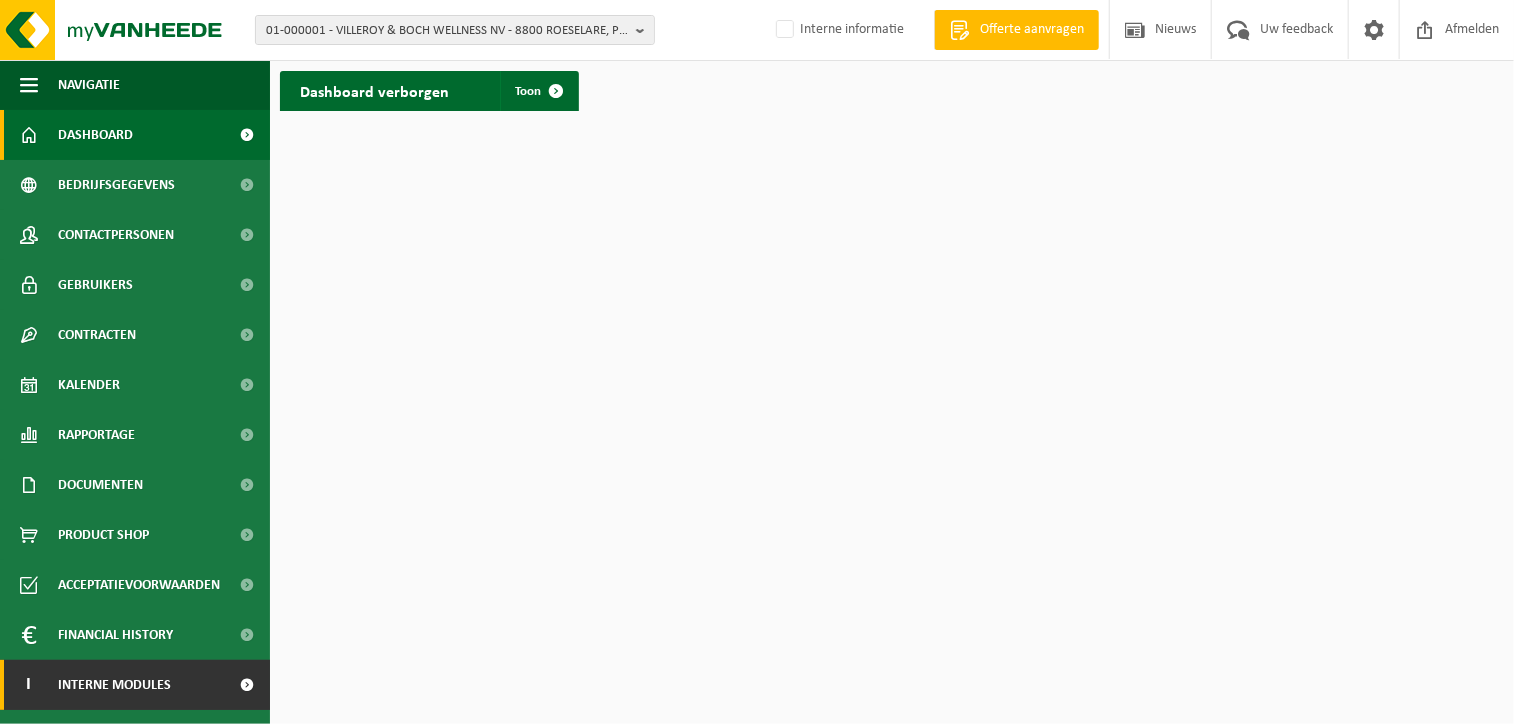 click on "I   Interne modules" at bounding box center [135, 685] 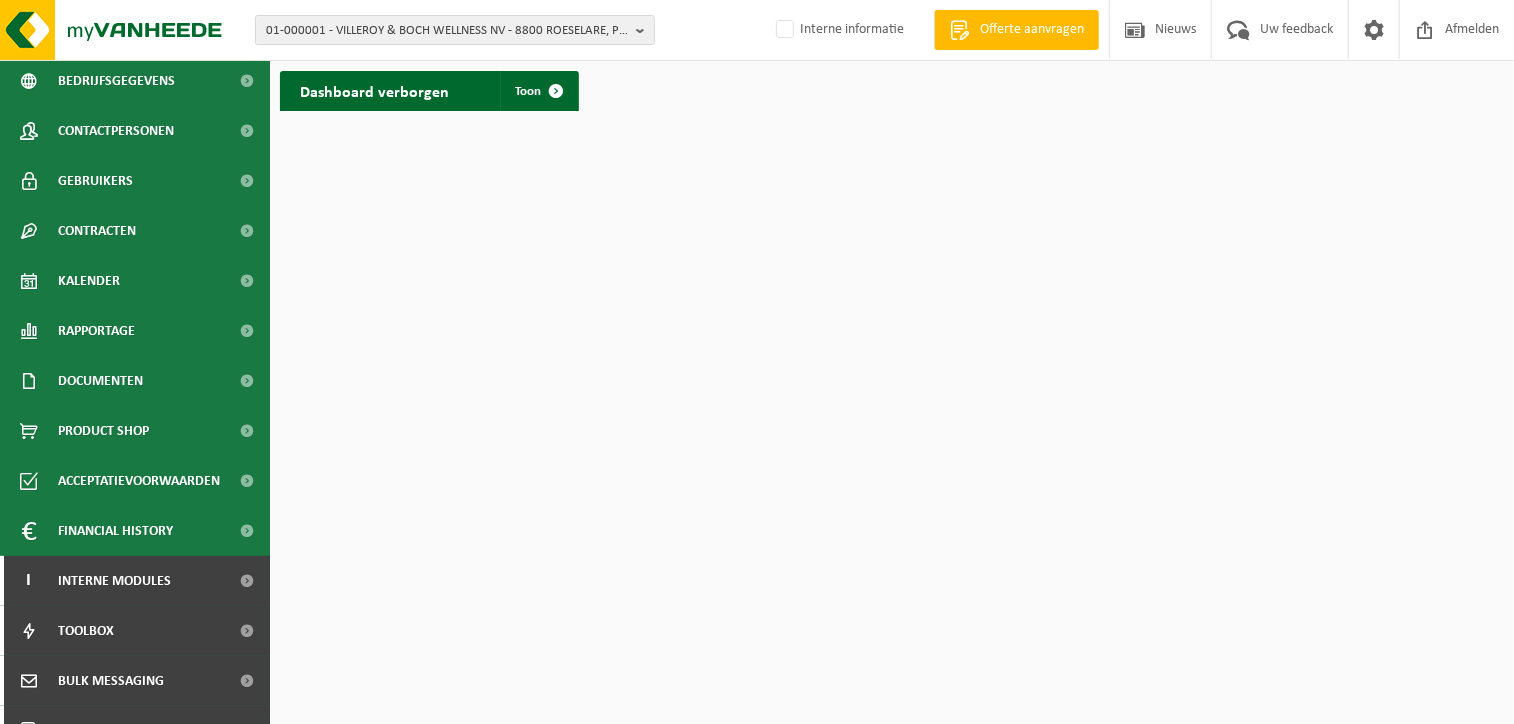 scroll, scrollTop: 186, scrollLeft: 0, axis: vertical 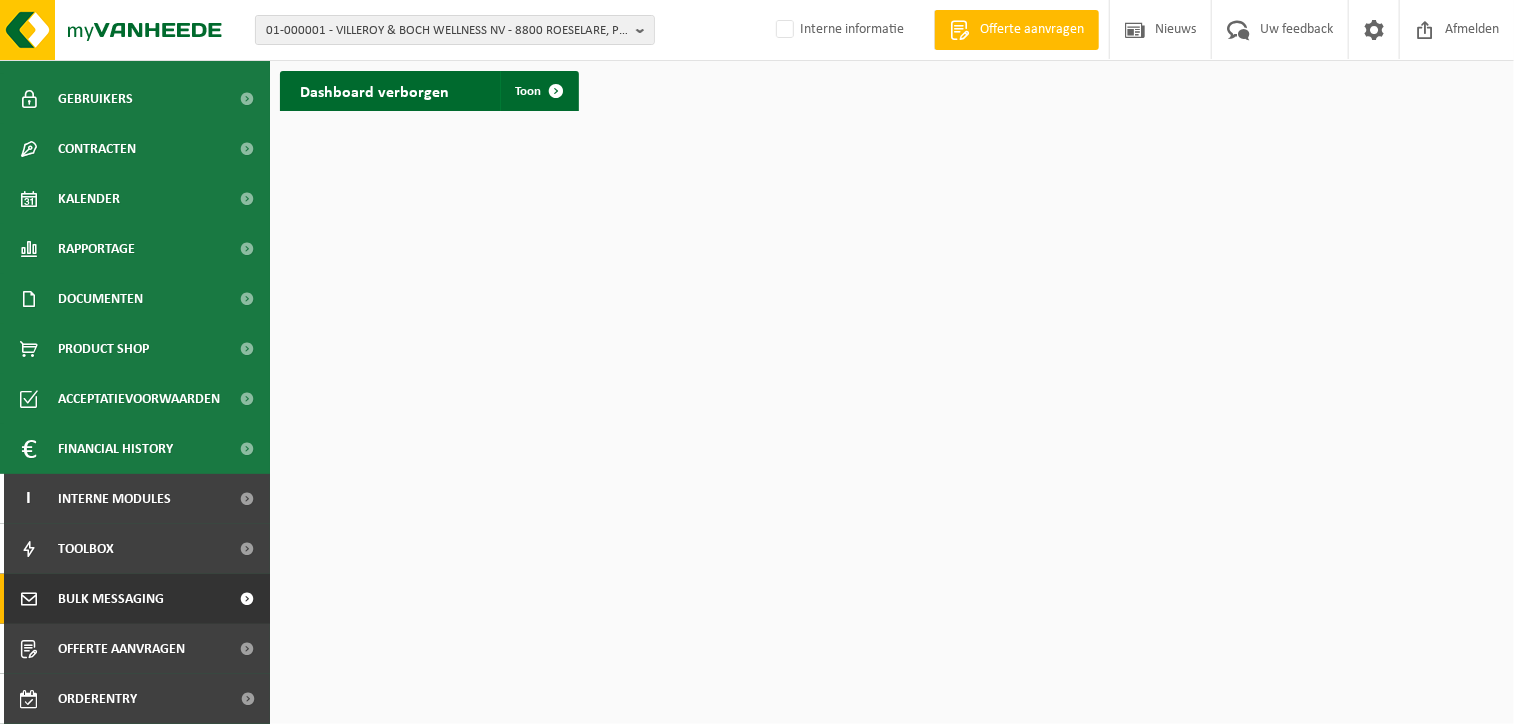 click on "Bulk Messaging" at bounding box center (111, 599) 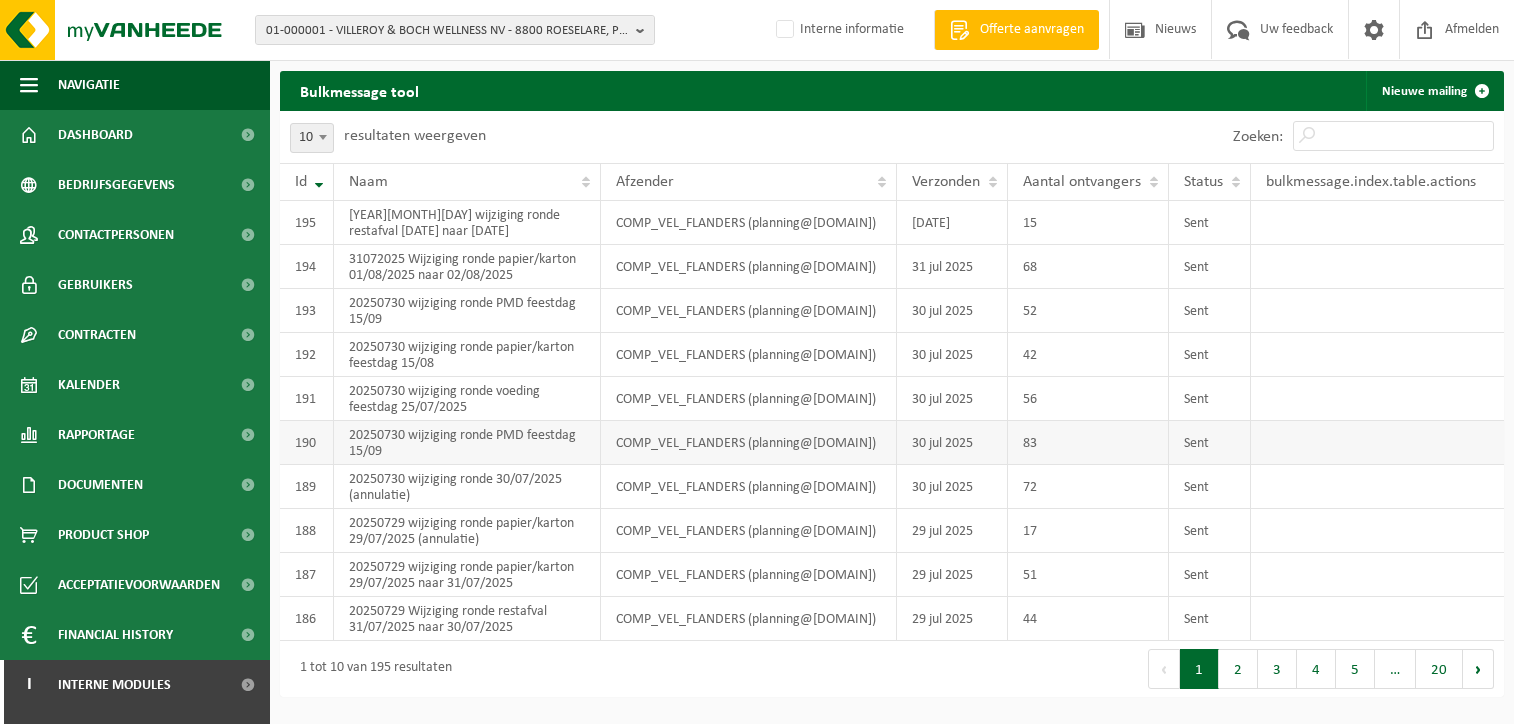 scroll, scrollTop: 0, scrollLeft: 0, axis: both 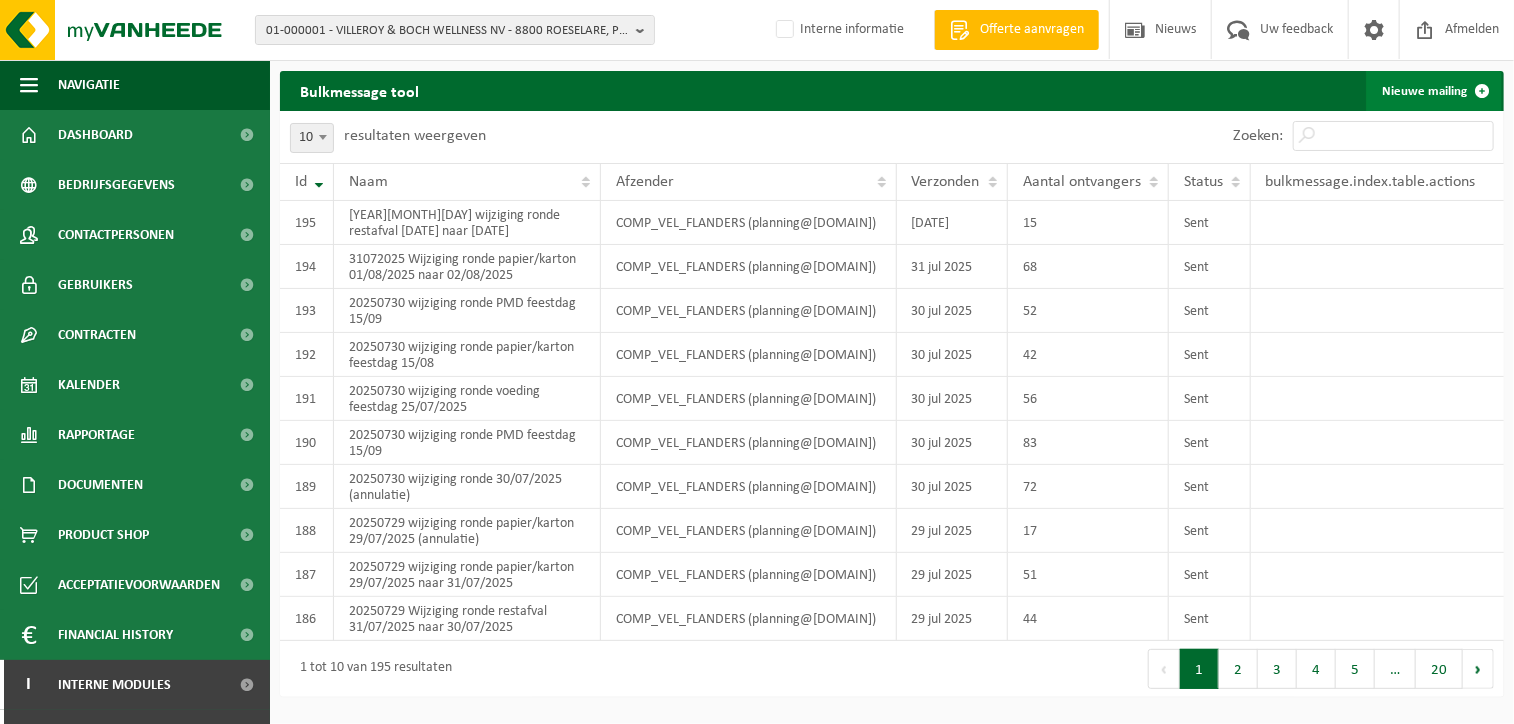 click on "Nieuwe mailing" at bounding box center [1434, 91] 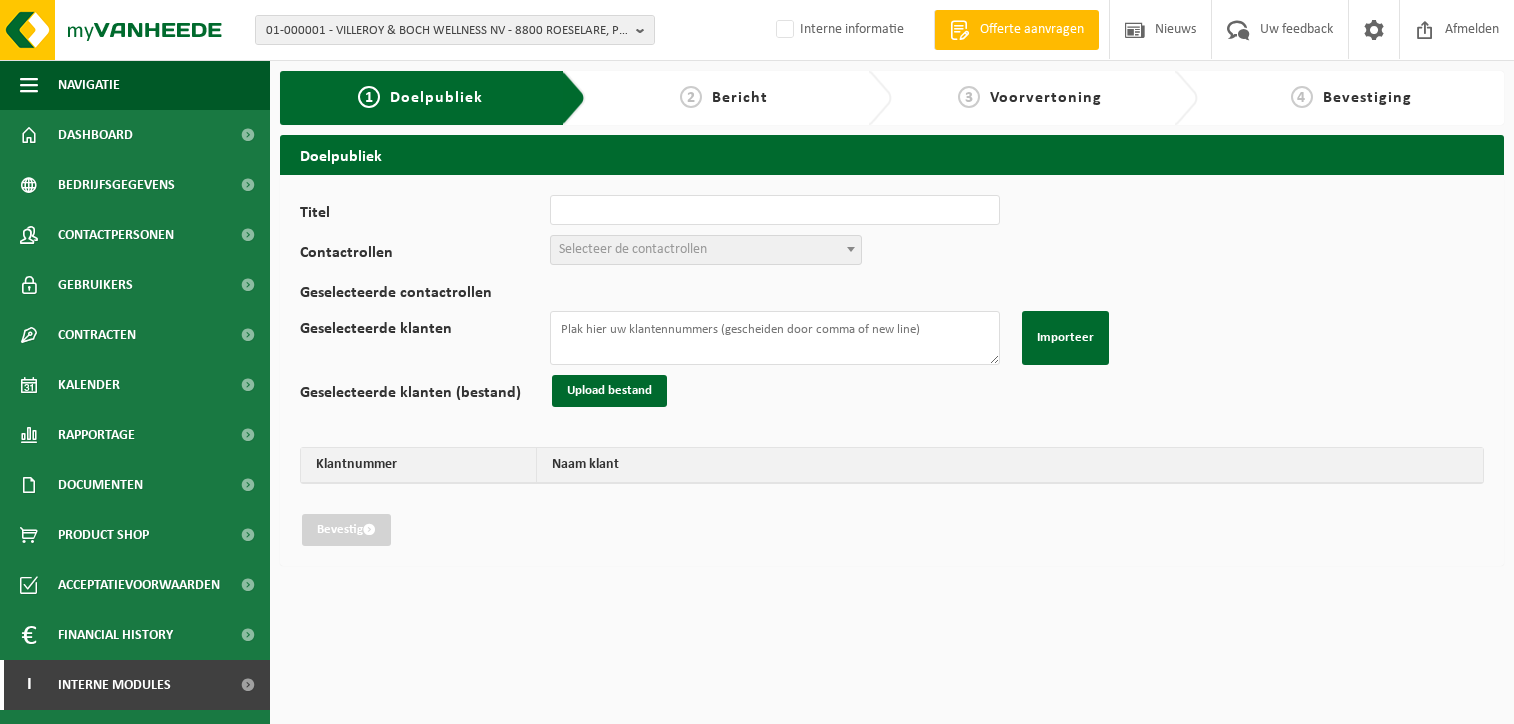 scroll, scrollTop: 0, scrollLeft: 0, axis: both 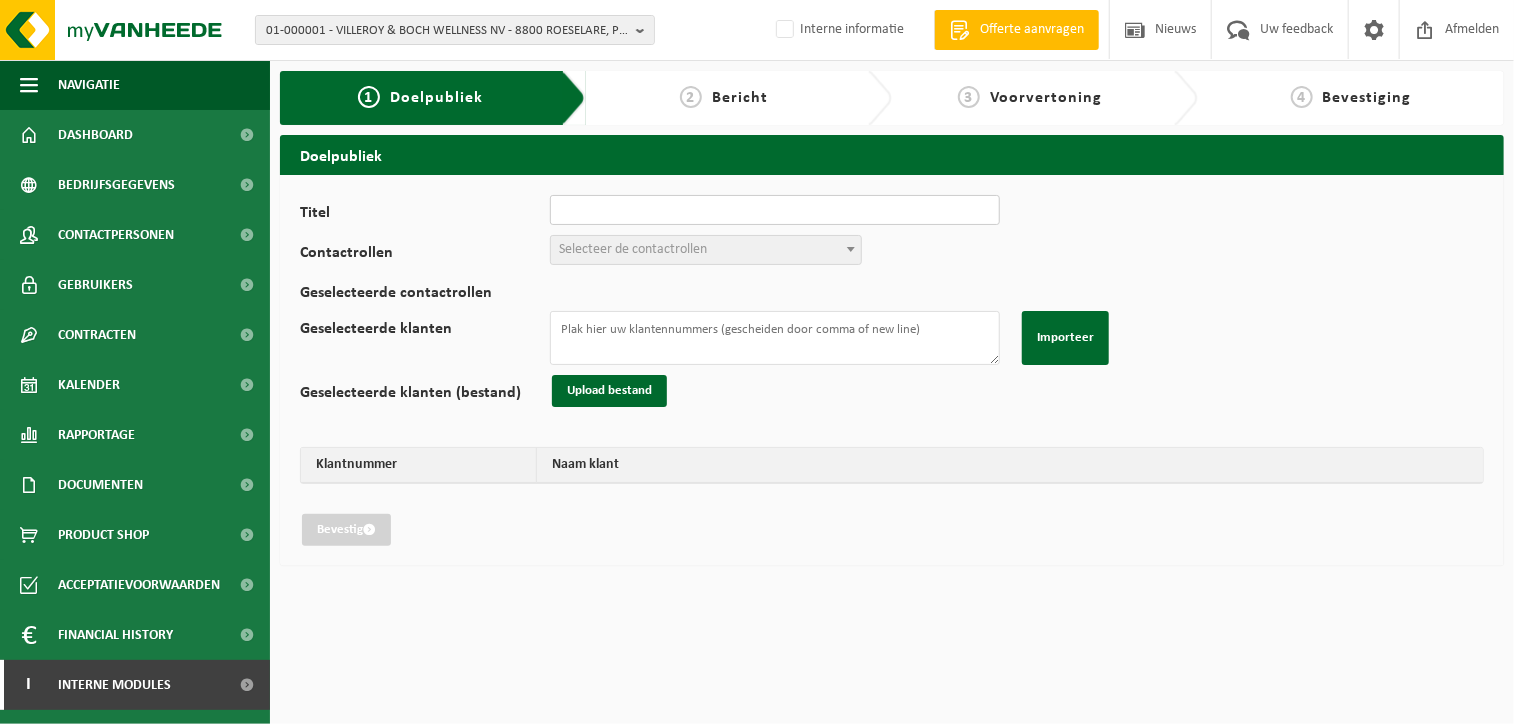 click on "Titel" at bounding box center [775, 210] 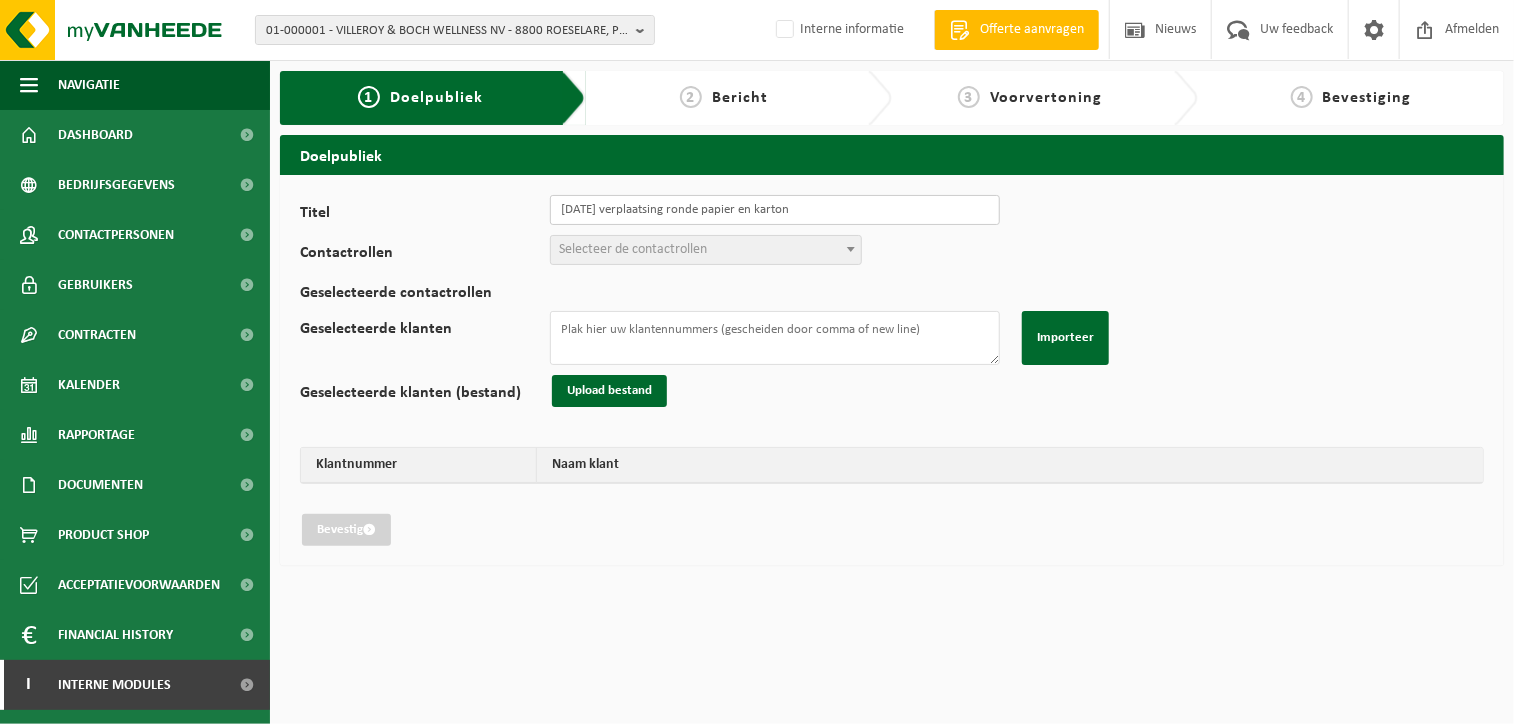 type on "20250804 verplaatsing ronde papier en karton" 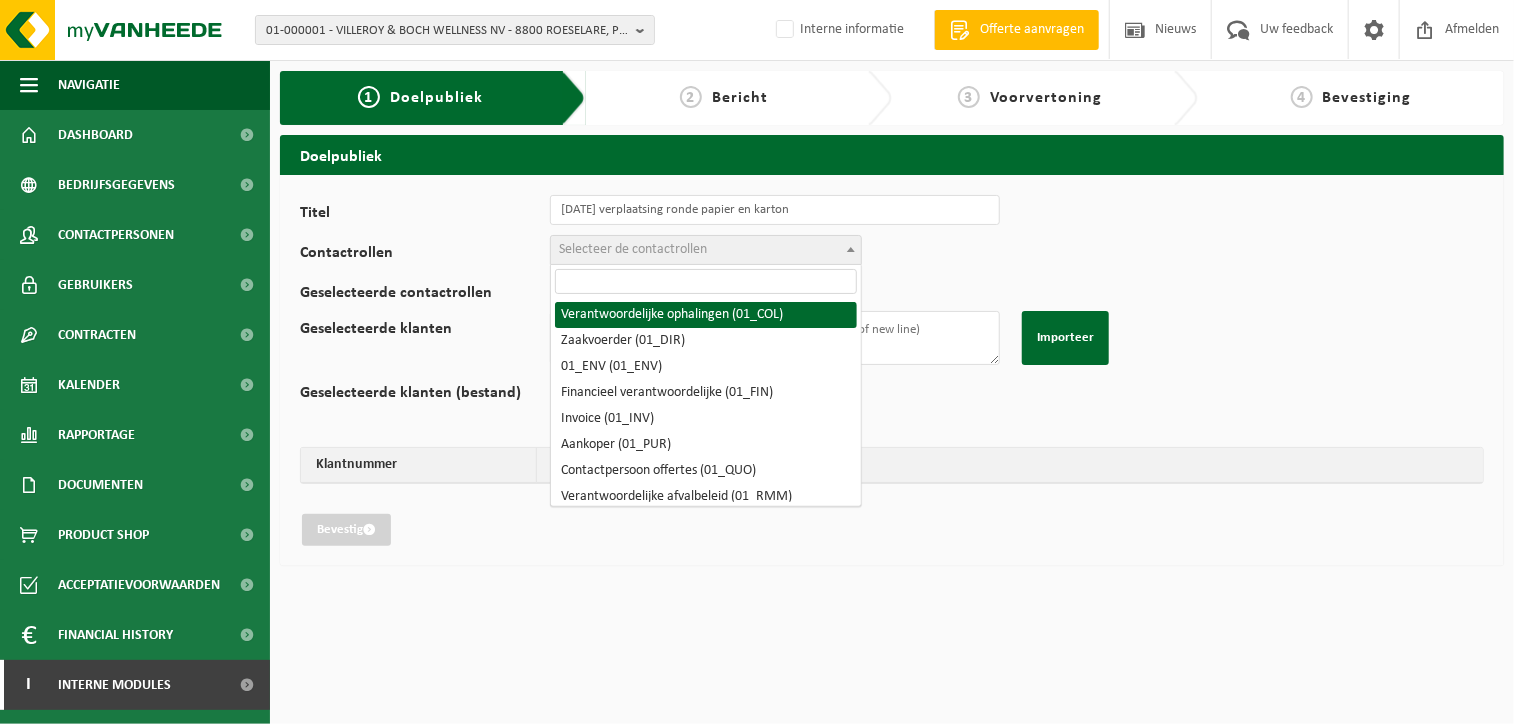 click on "Selecteer de contactrollen" at bounding box center [633, 249] 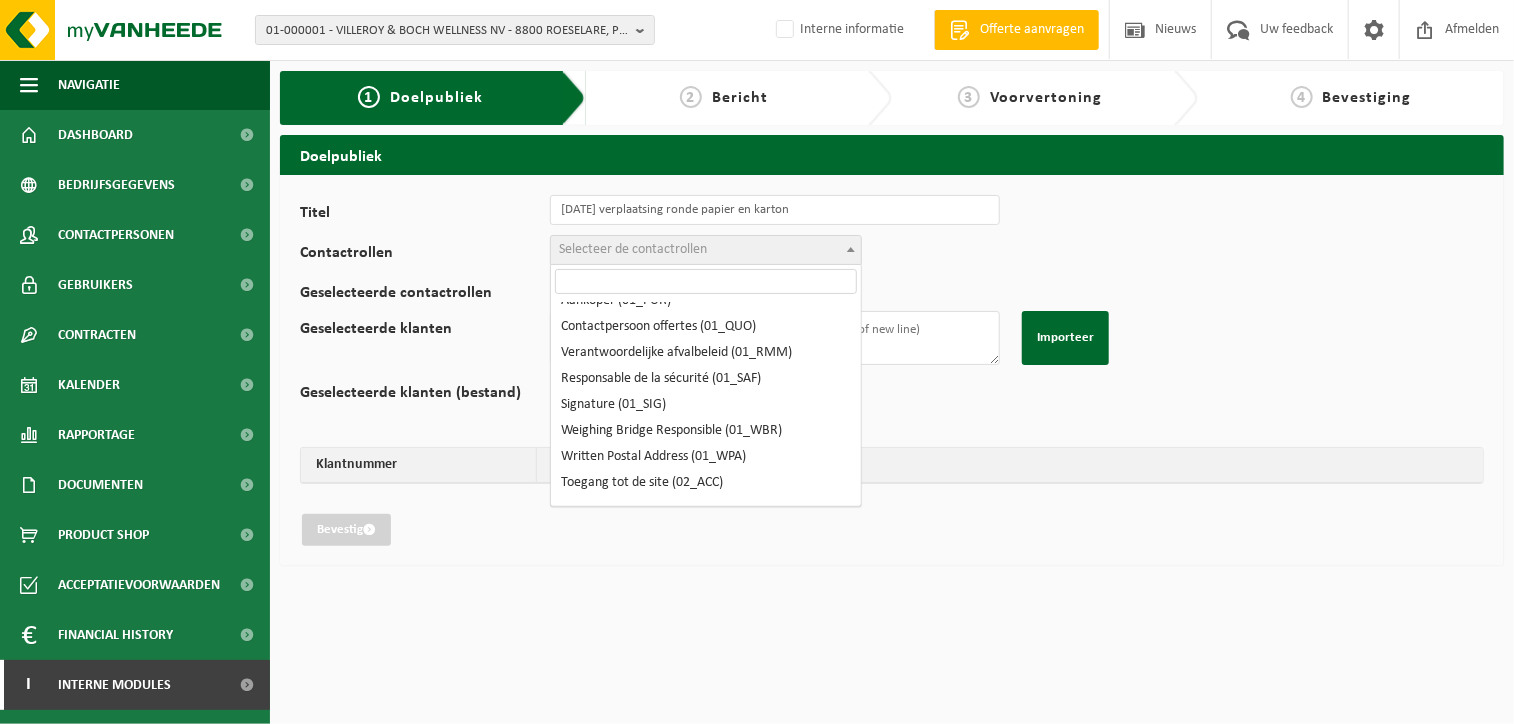 scroll, scrollTop: 0, scrollLeft: 0, axis: both 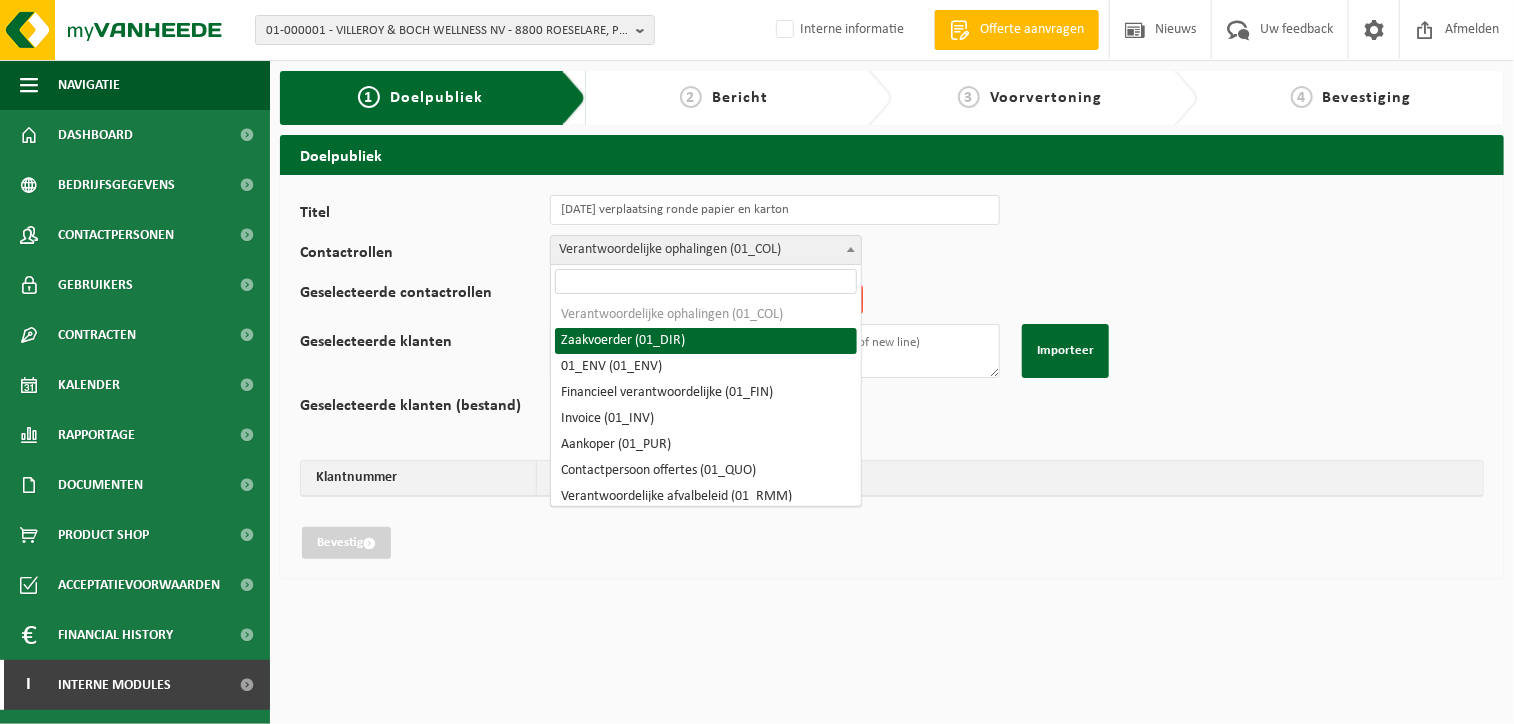 click on "Verantwoordelijke ophalingen (01_COL)" at bounding box center (706, 250) 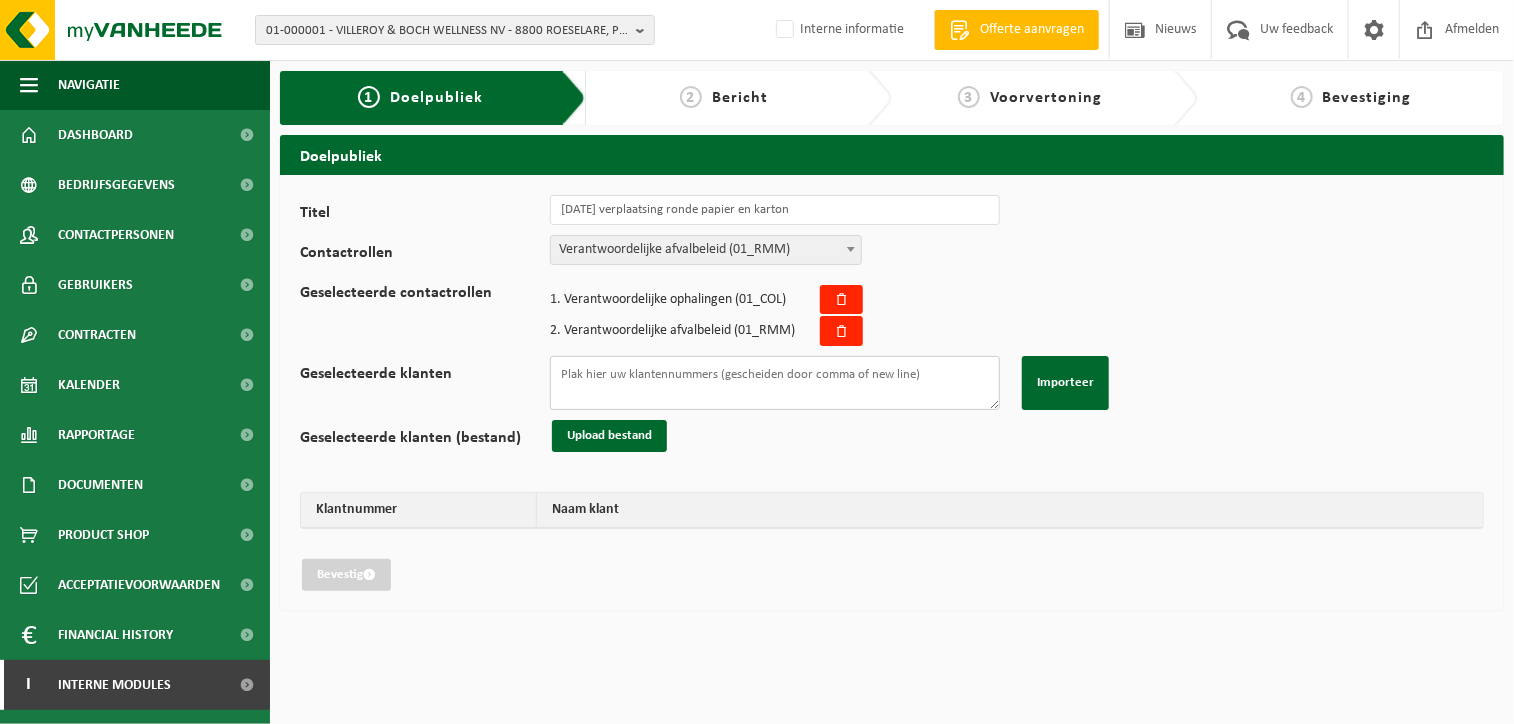click on "Geselecteerde klanten" at bounding box center [775, 383] 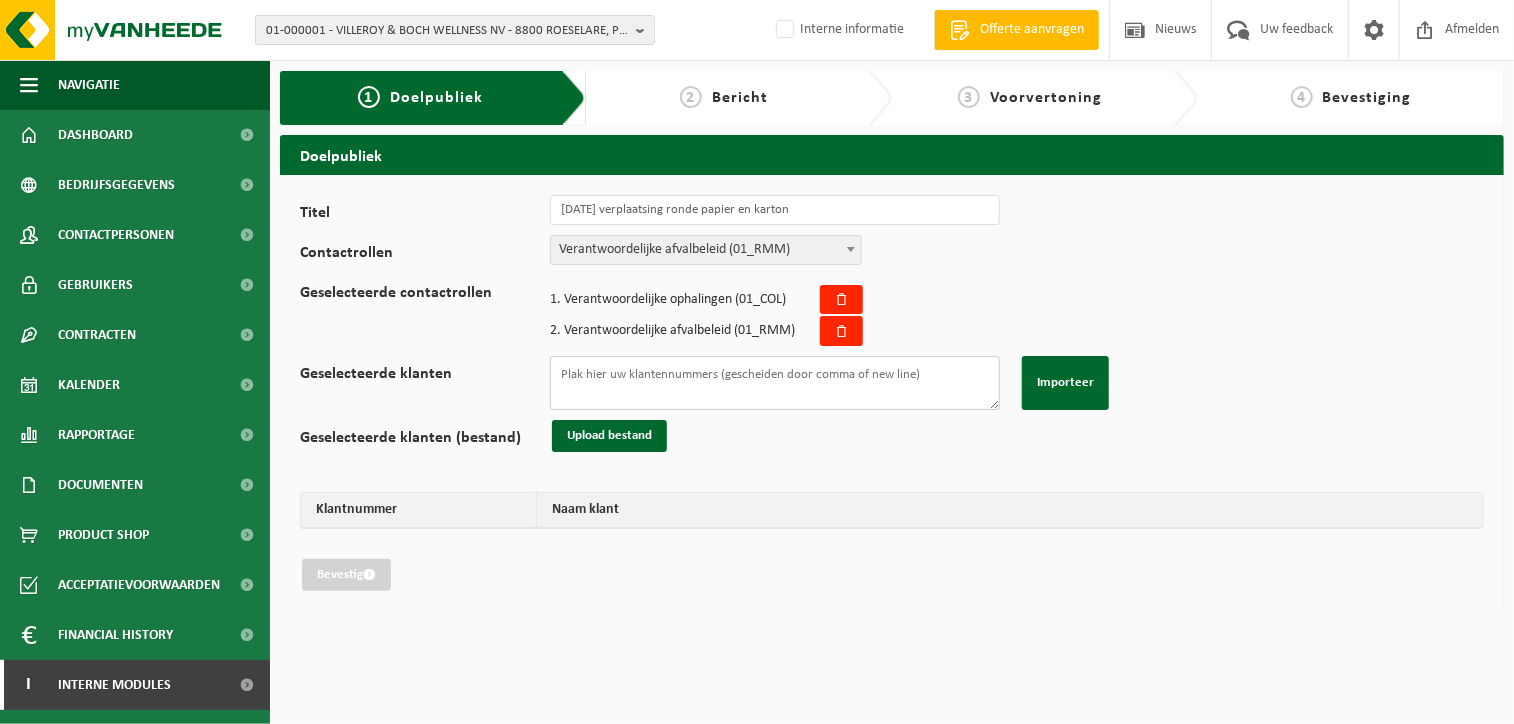 click on "Geselecteerde klanten" at bounding box center [775, 383] 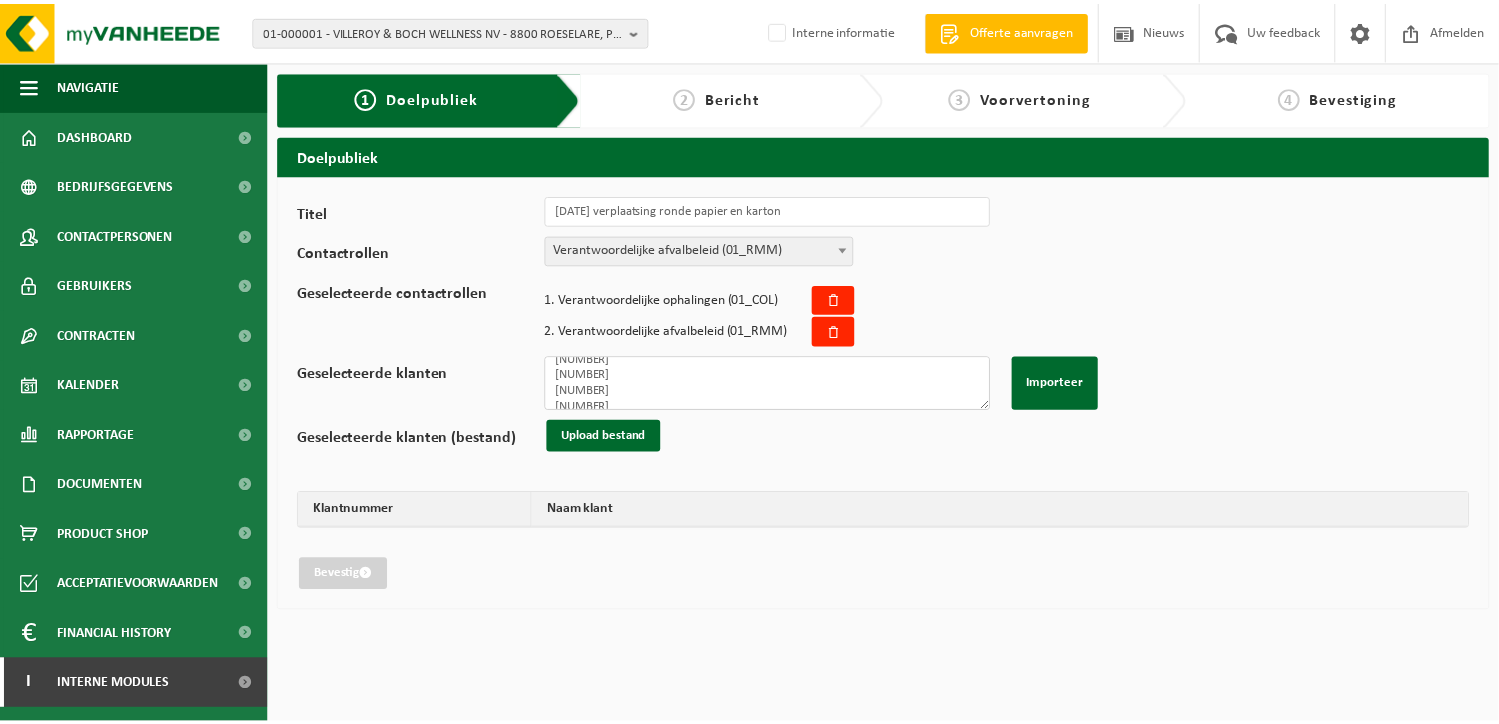 scroll, scrollTop: 0, scrollLeft: 0, axis: both 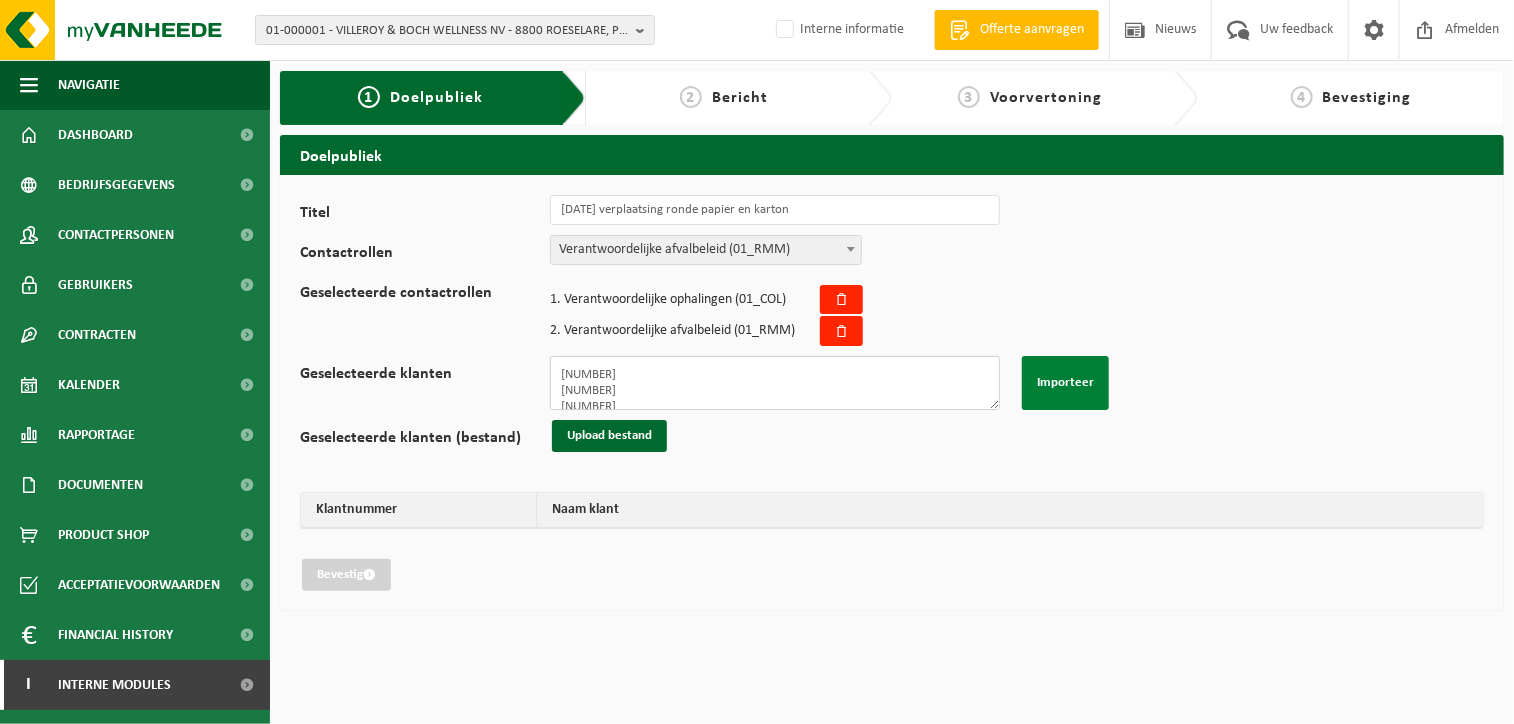 type on "10-968680
10-935451
10-723457
10-749137
01-101768
10-835008
01-902314
10-926356
10-745991
10-808459
10-918777
10-927476
10-899033
10-880052
02-012937
10-888759
10-807698
10-947175
10-768883
10-750005
02-011315
10-915437
10-763427
10-775341
01-002368
02-009202
02-014990
10-981743
10-692480
10-759483
10-759483
10-735306
01-099295
01-079917
10-086036
10-739981
10-744629
01-058877
10-821775
10-927709
10-868304
10-943122
10-759535
10-938818
10-742162
10-755668
01-100379
01-003883
10-925263
10-923297
01-020688
01-020688" 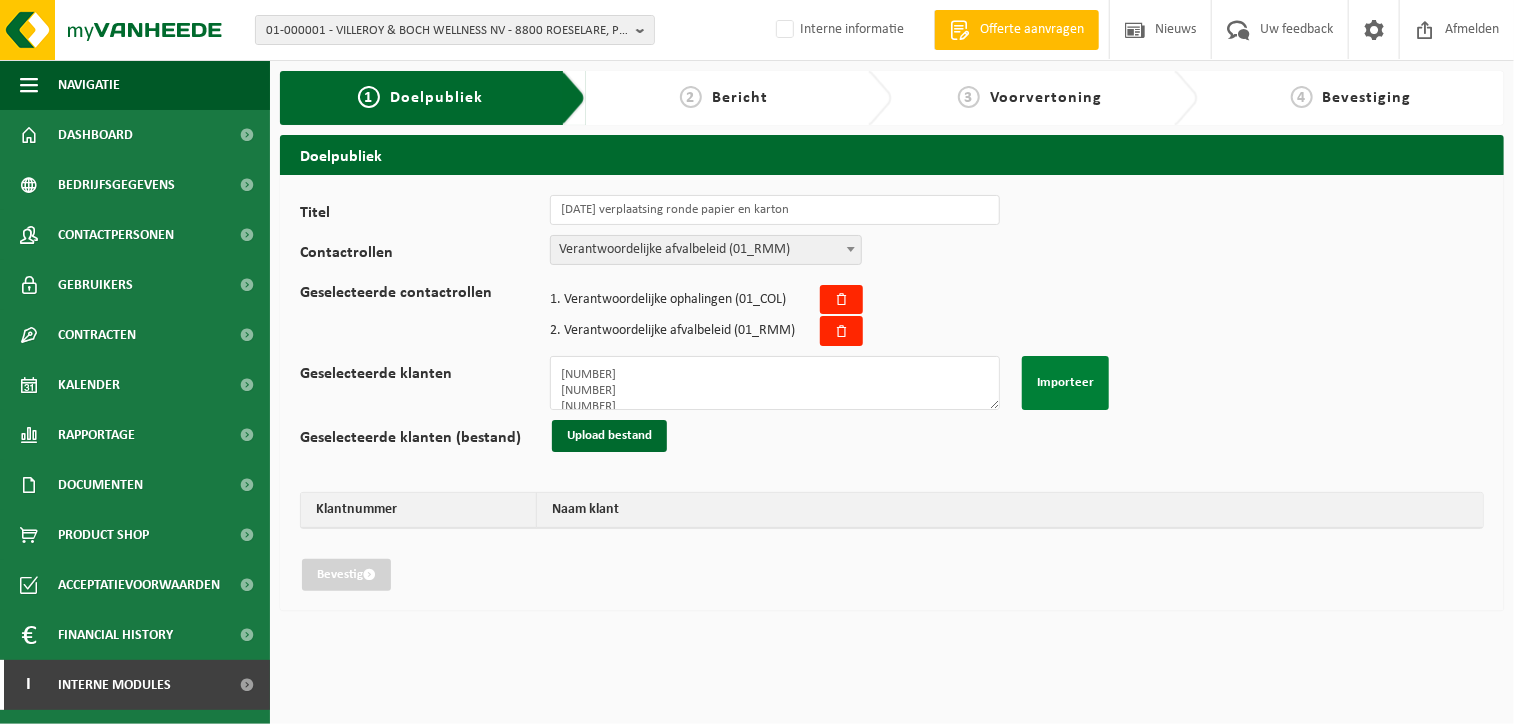 click on "Importeer" at bounding box center [1065, 383] 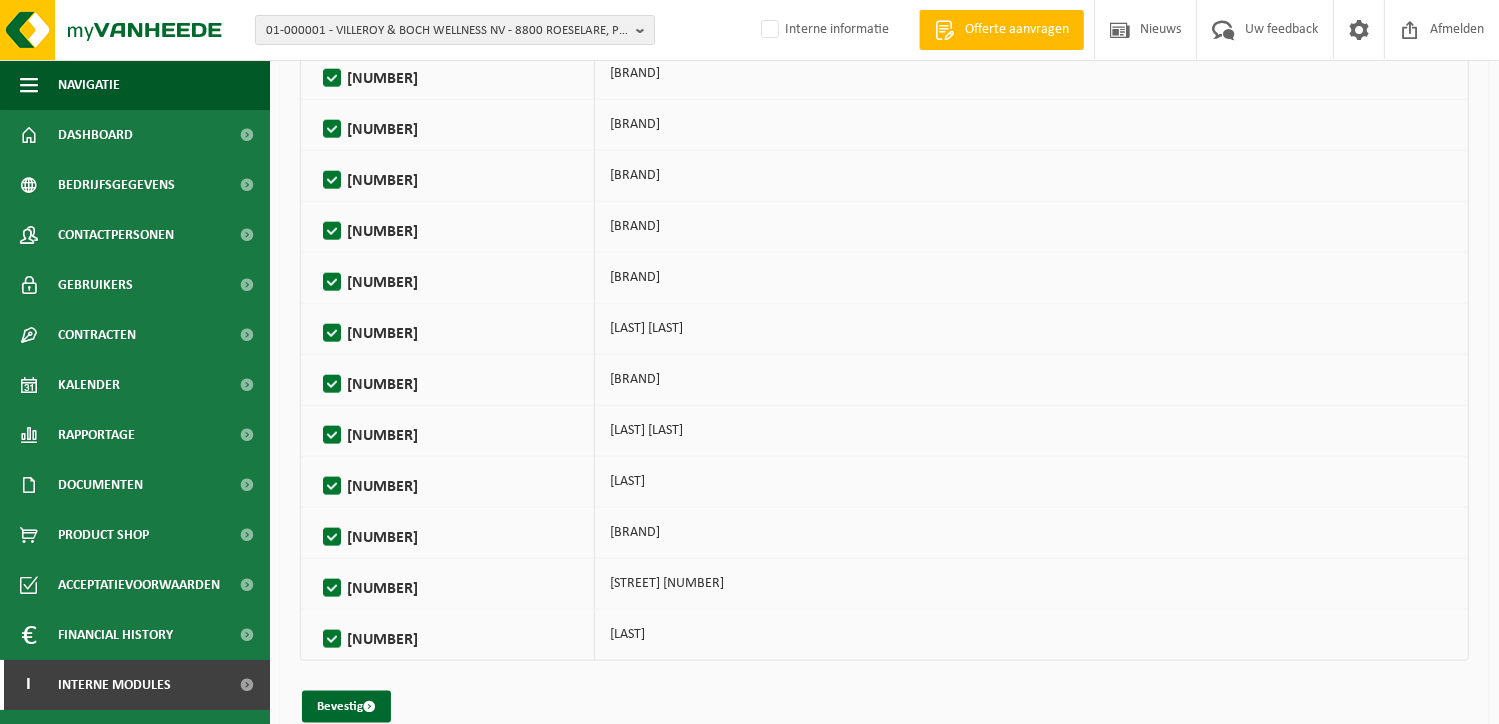 scroll, scrollTop: 2432, scrollLeft: 0, axis: vertical 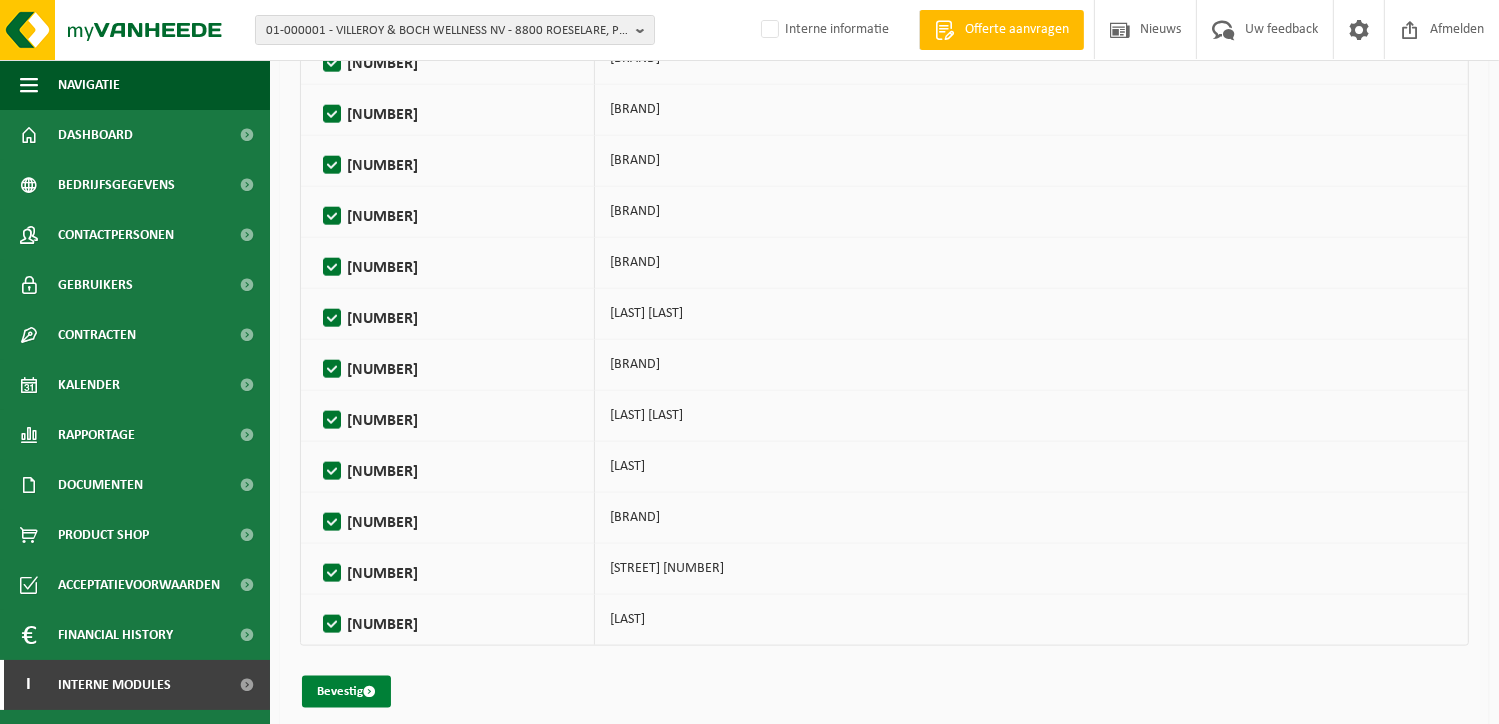 click on "Bevestig" at bounding box center [346, 692] 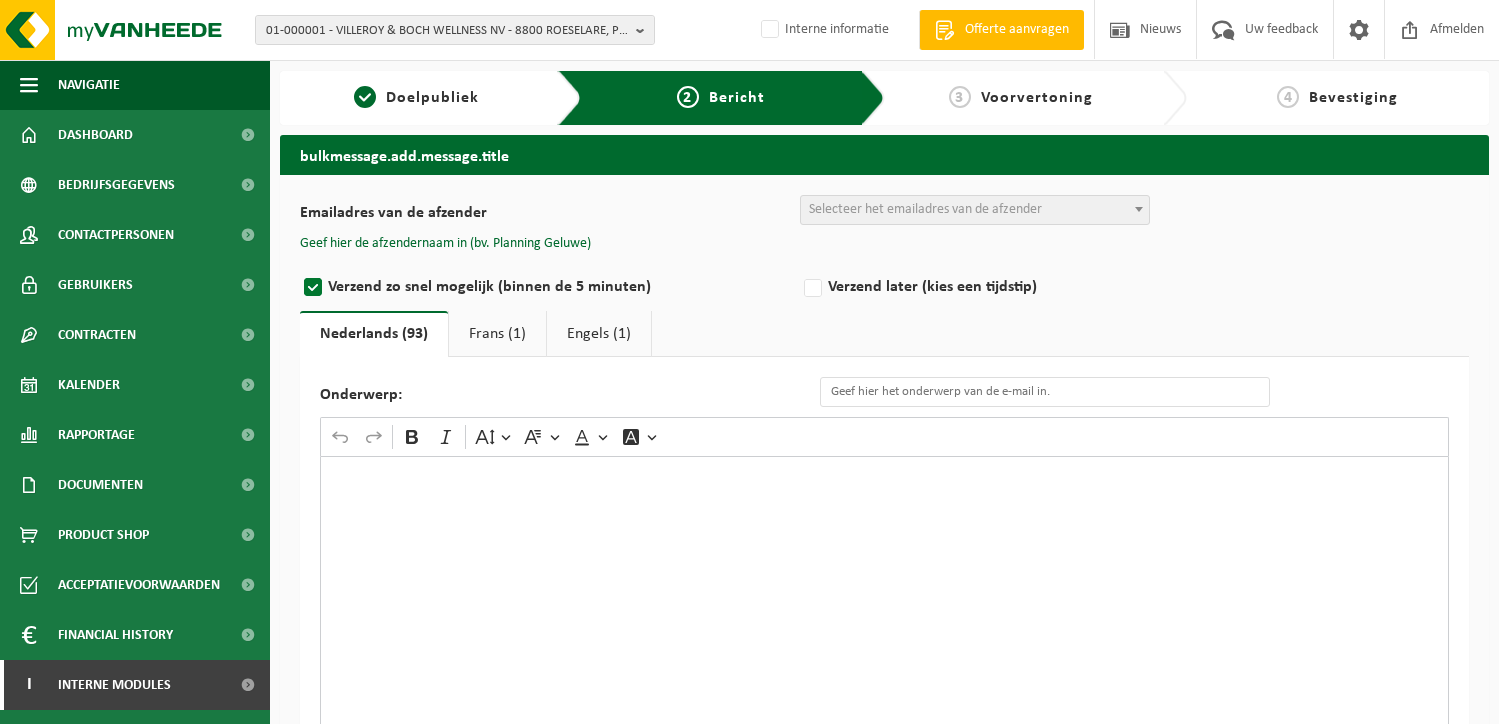 scroll, scrollTop: 0, scrollLeft: 0, axis: both 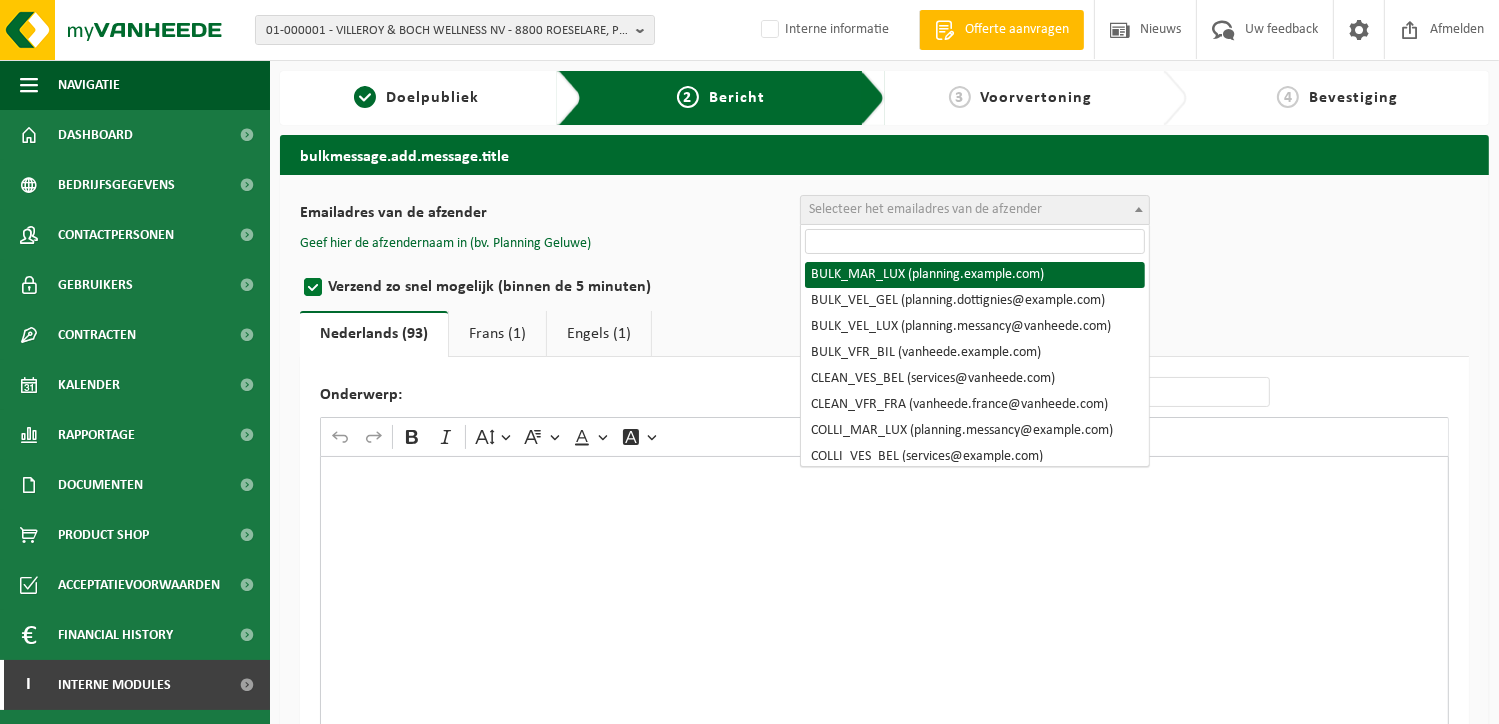 click on "Selecteer het emailadres van de afzender" at bounding box center (925, 209) 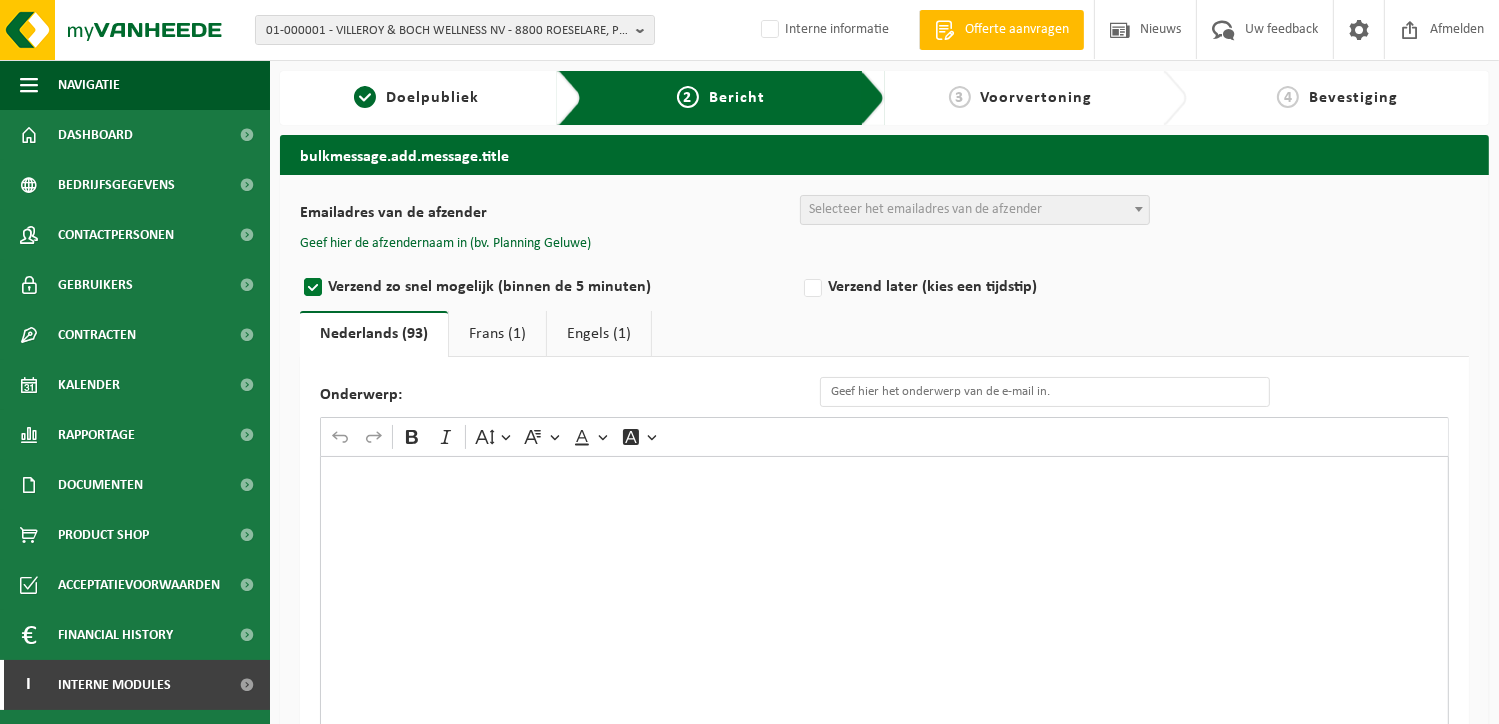 click on "Geef hier de afzendernaam in (bv. Planning Geluwe)" at bounding box center (884, 244) 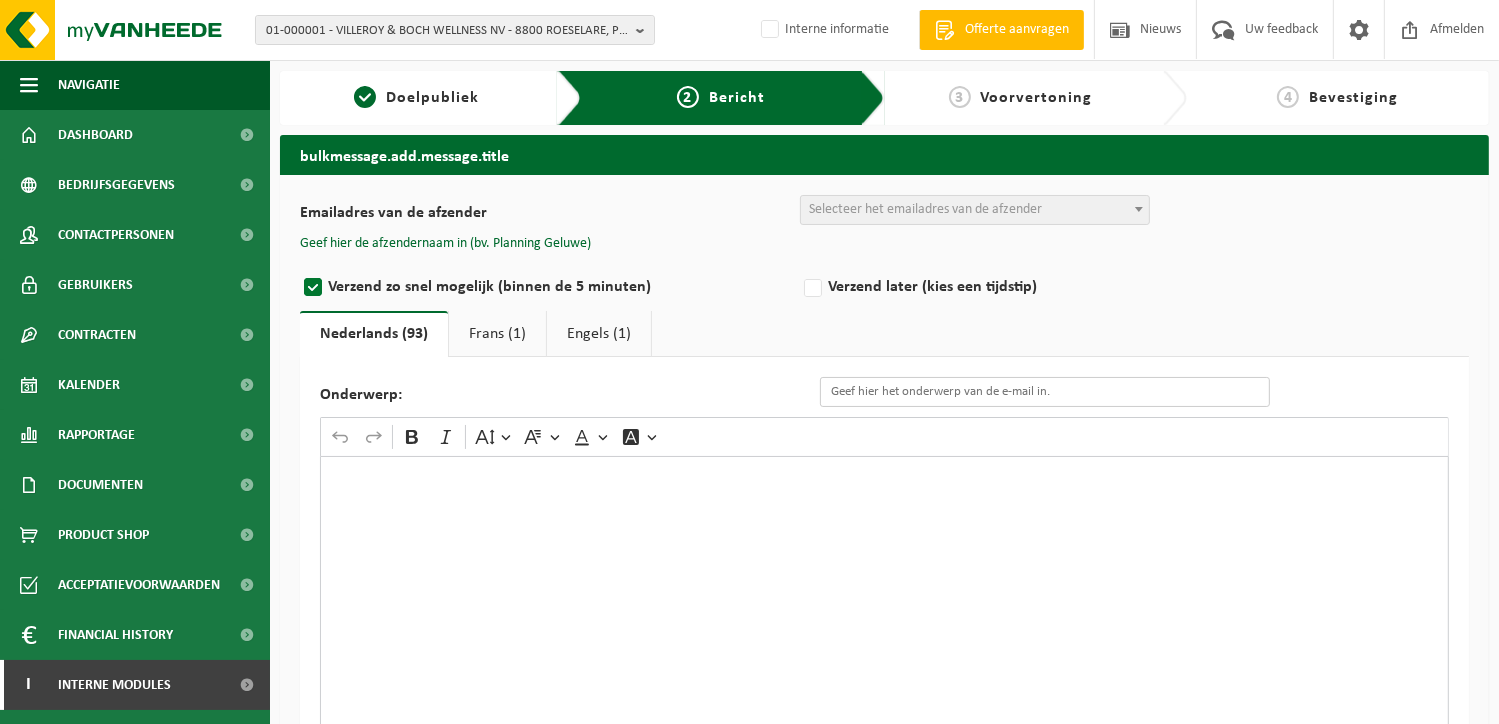 click on "Onderwerp:" at bounding box center [1045, 392] 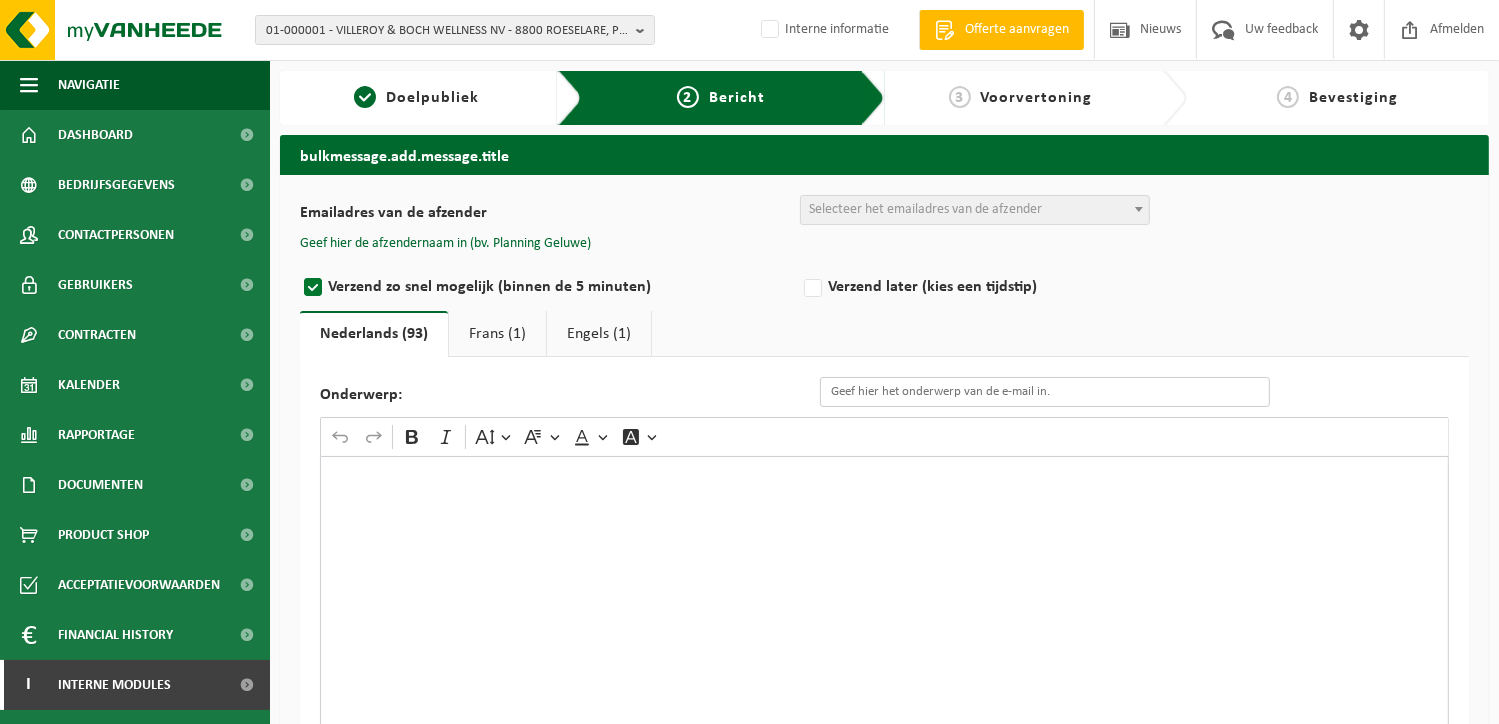 click on "Onderwerp:" at bounding box center [1045, 392] 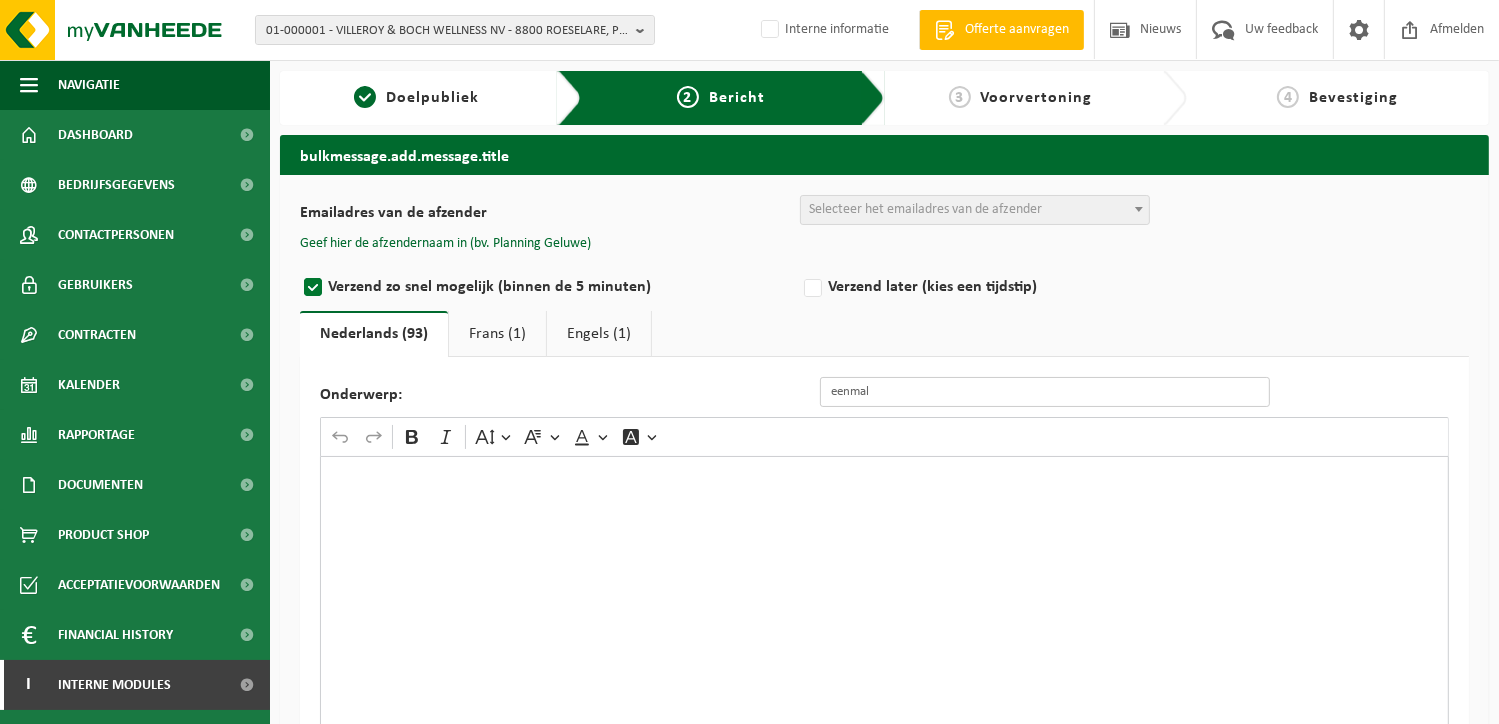 type on "eenmali" 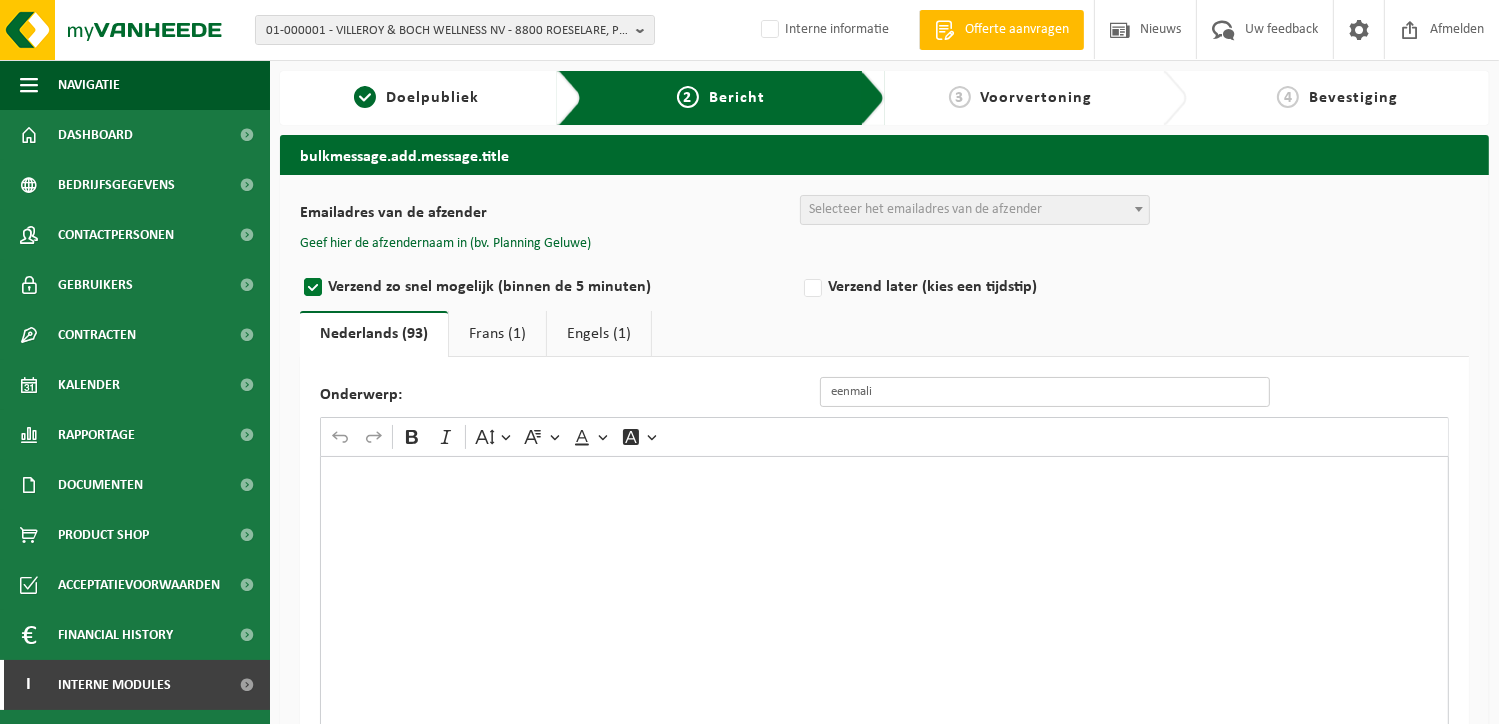 click on "eenmali" at bounding box center (1045, 392) 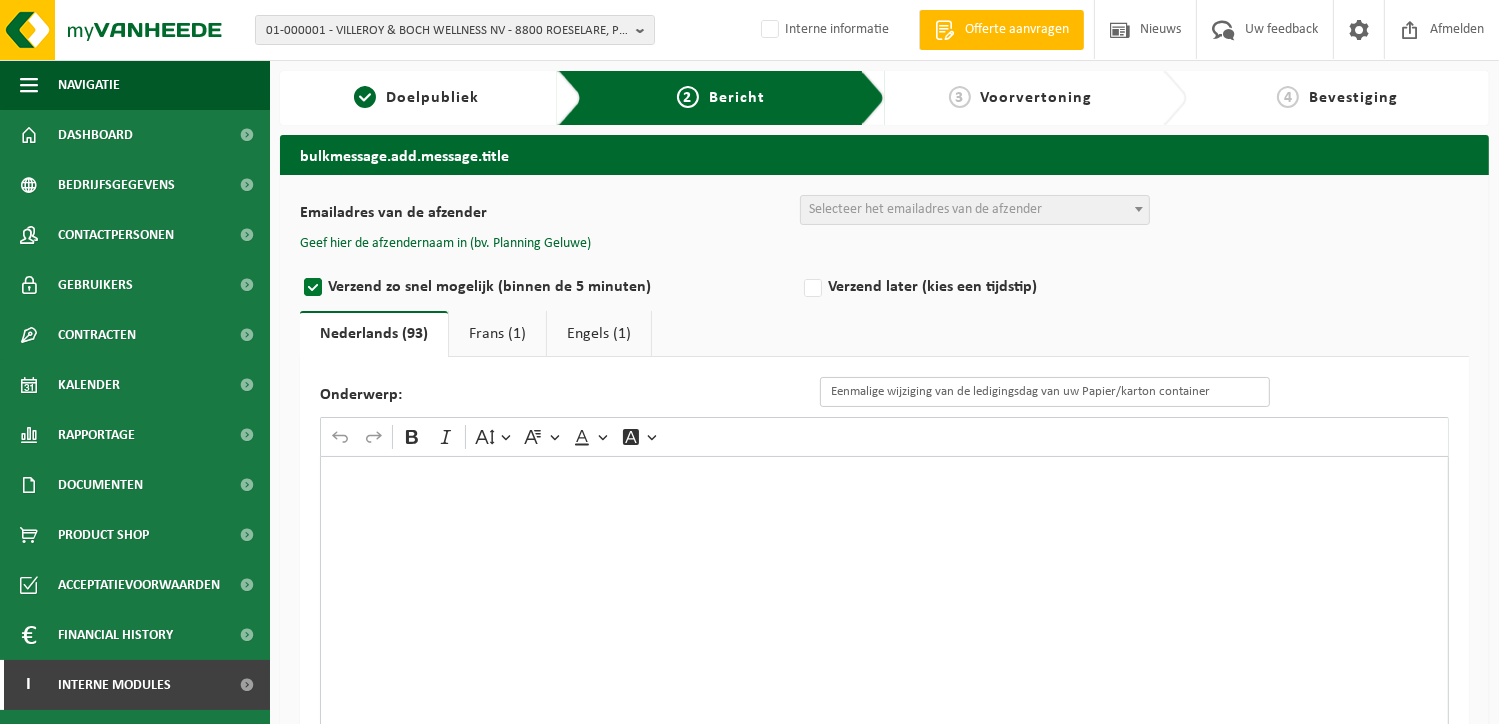 type on "Eenmalige wijziging van de ledigingsdag van uw Papier/karton container" 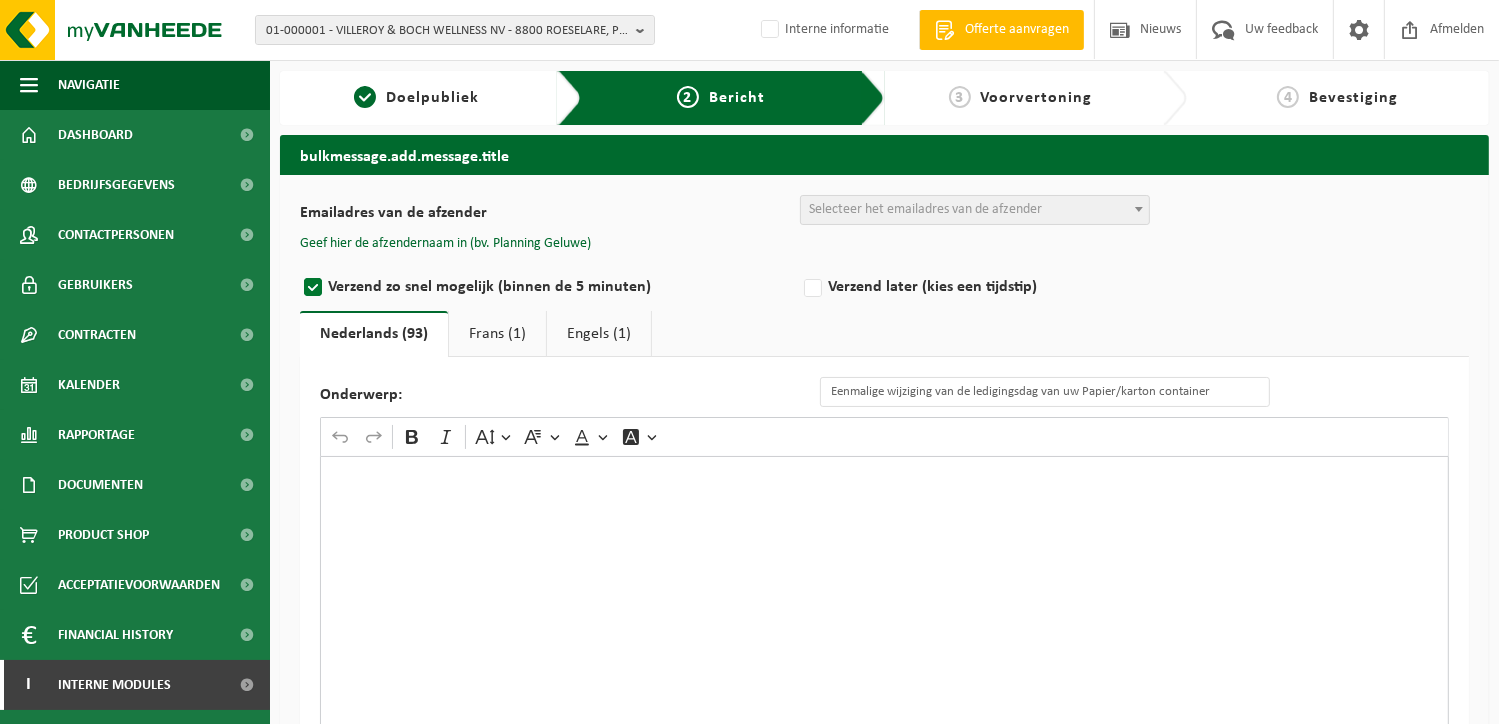 click at bounding box center [884, 656] 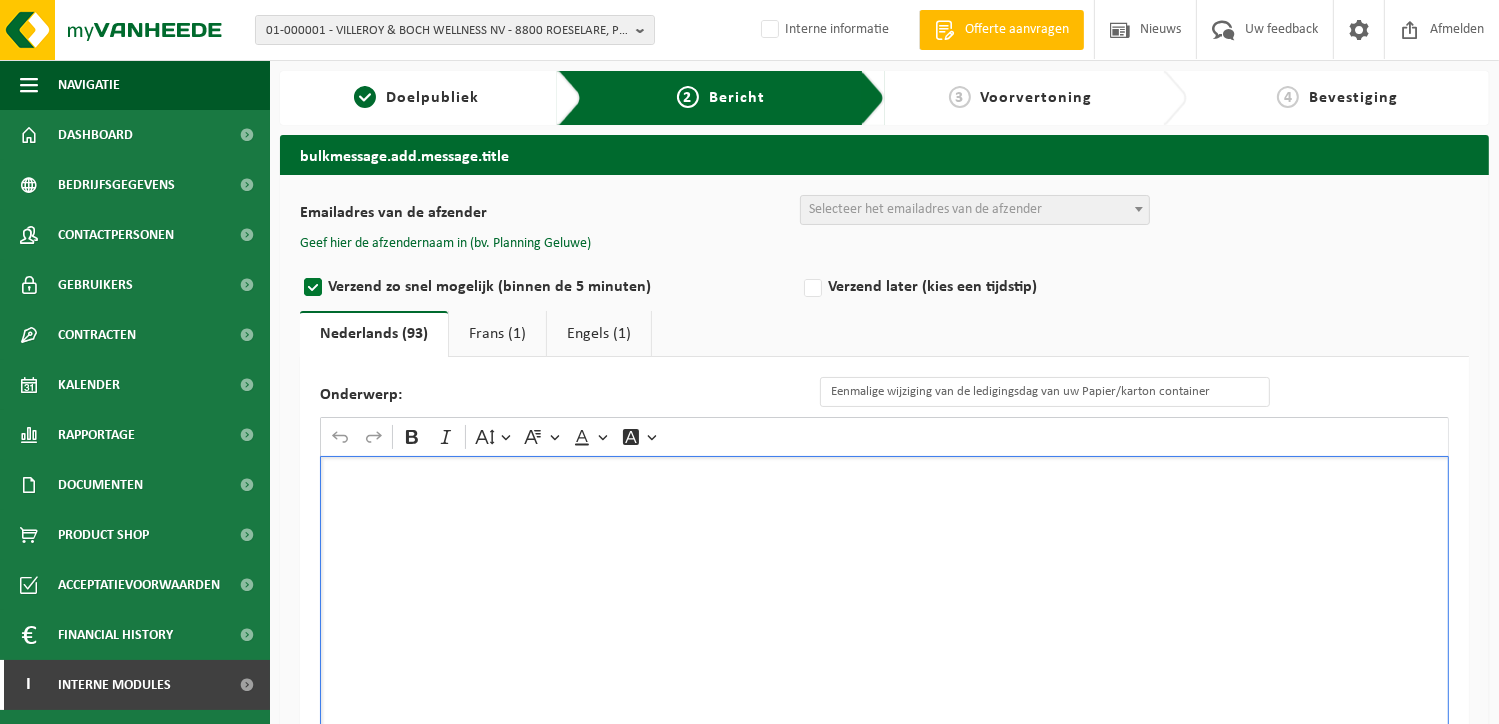 type 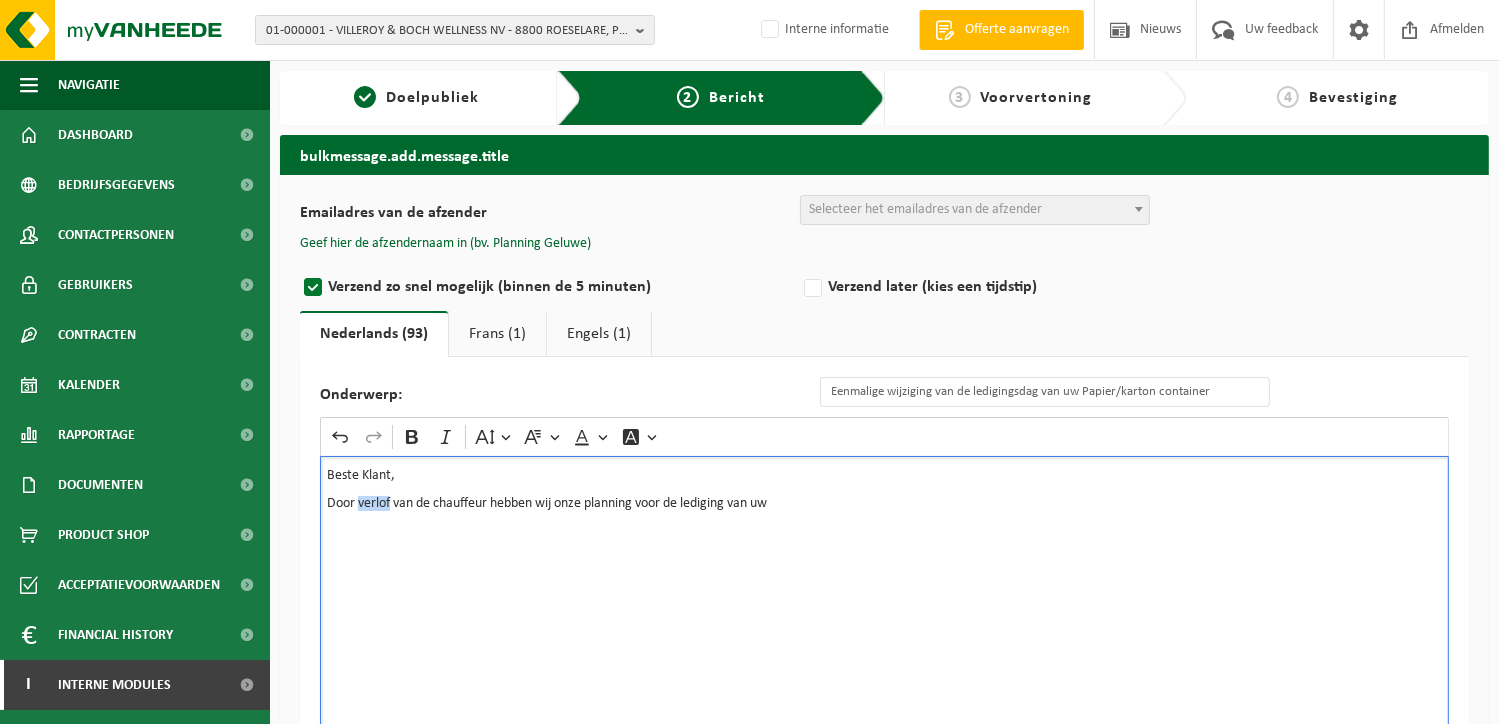 drag, startPoint x: 392, startPoint y: 500, endPoint x: 357, endPoint y: 506, distance: 35.510563 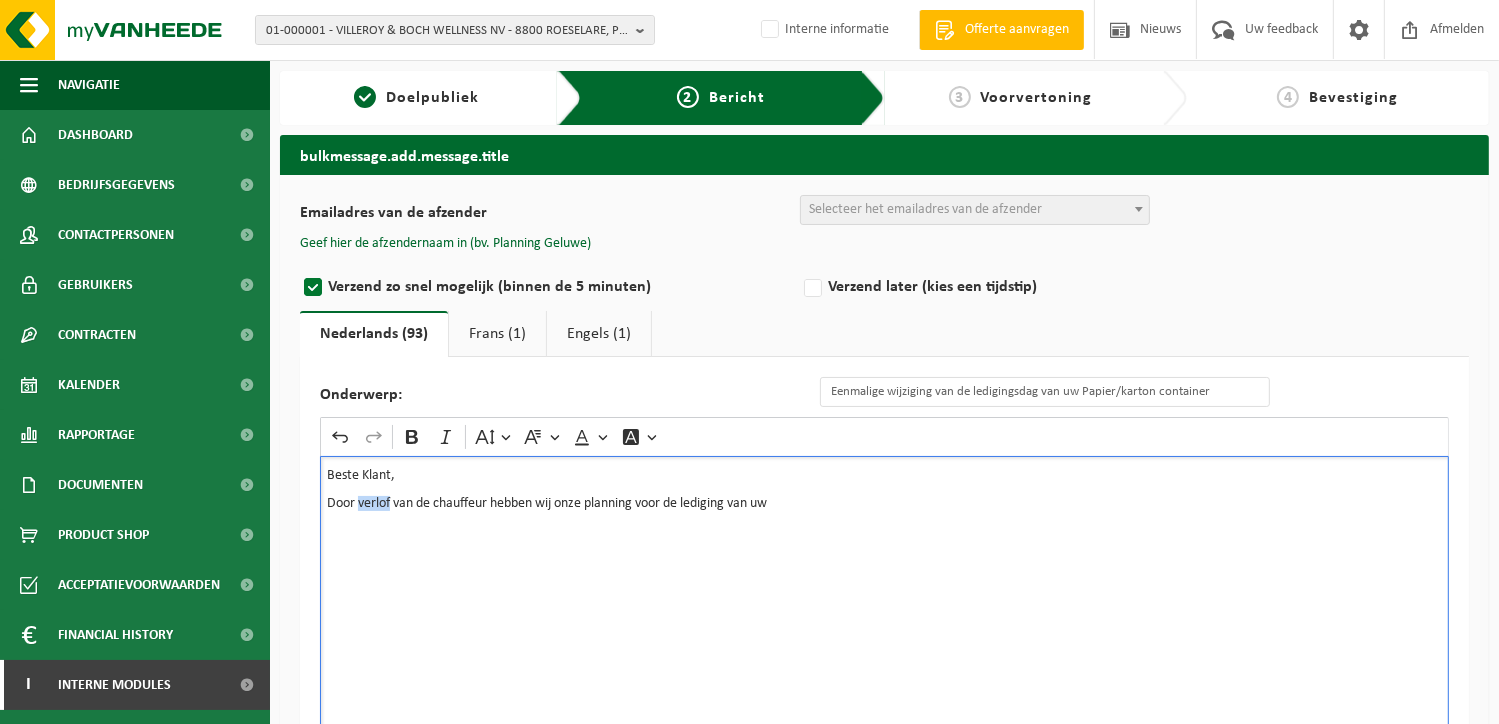 click on "Door verlof van de chauffeur hebben wij onze planning voor de lediging van uw" at bounding box center [884, 504] 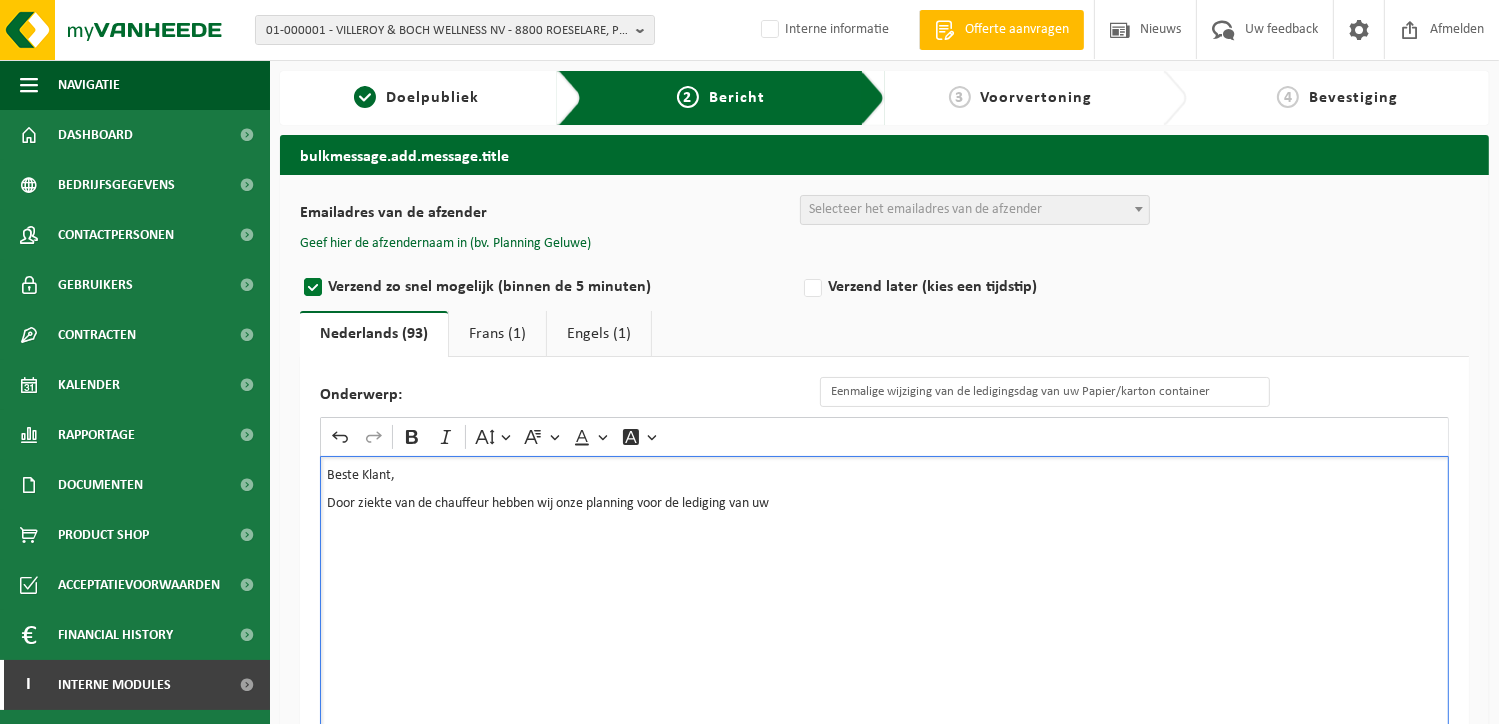 click on "Door ziekte van de chauffeur hebben wij onze planning voor de lediging van uw" at bounding box center [884, 504] 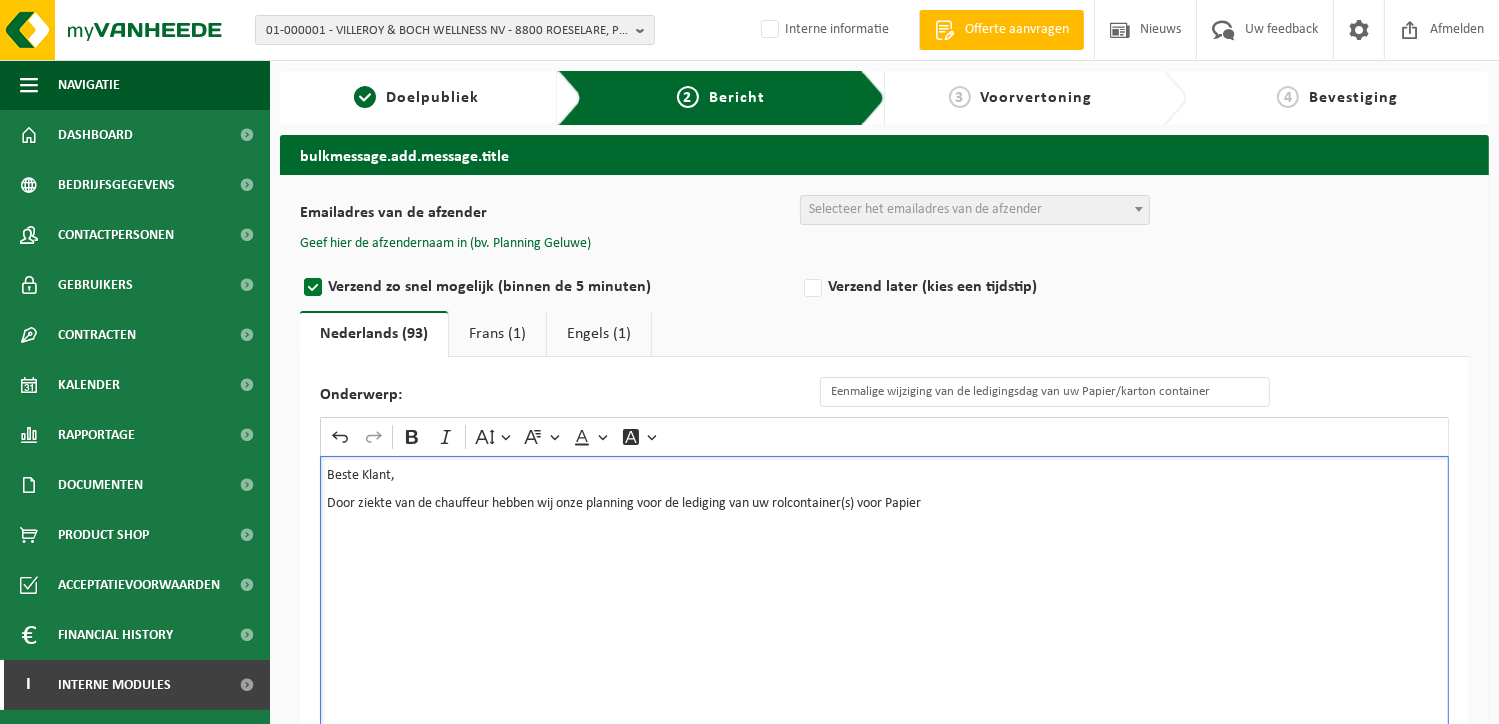 click on "Door ziekte van de chauffeur hebben wij onze planning voor de lediging van uw rolcontainer(s) voor Papier" at bounding box center (884, 504) 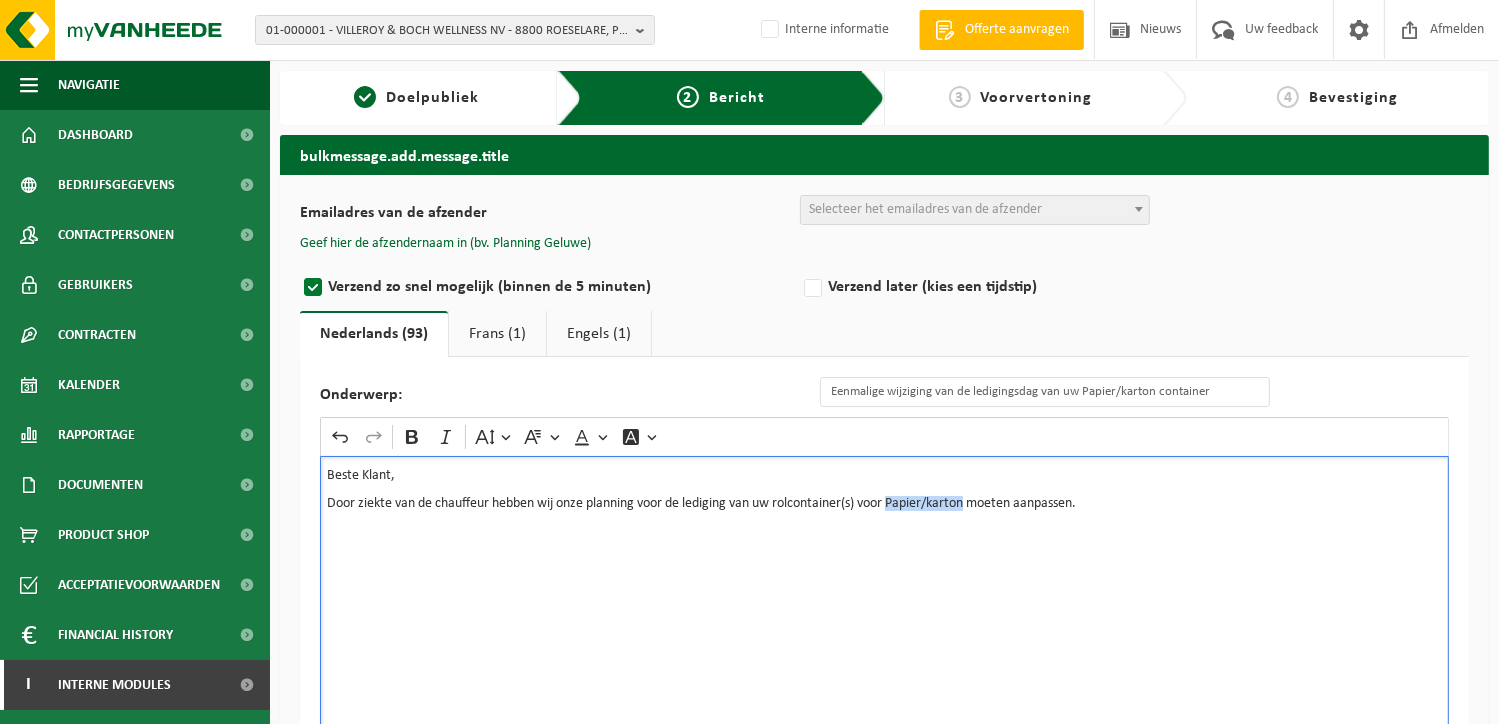 drag, startPoint x: 972, startPoint y: 504, endPoint x: 893, endPoint y: 514, distance: 79.630394 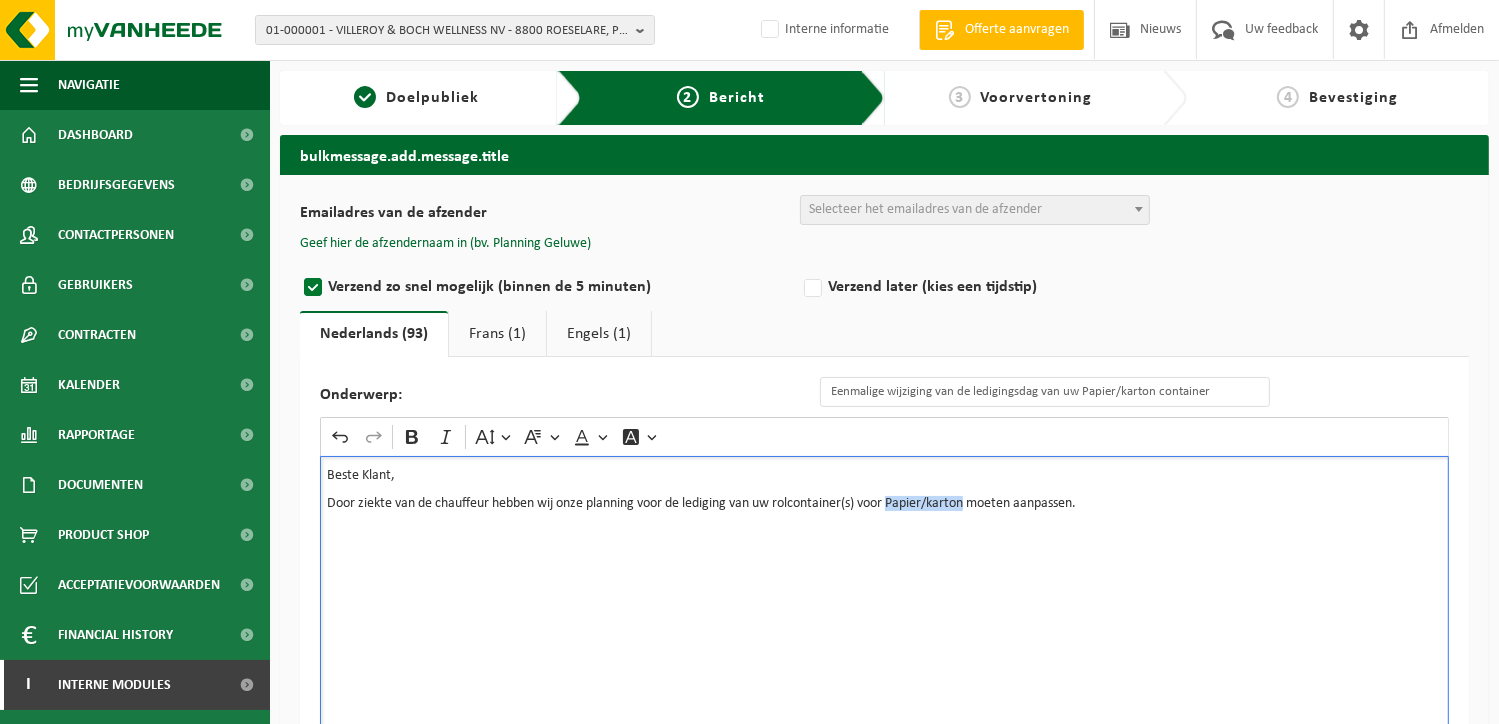 click on "Beste Klant,  Door ziekte van de chauffeur hebben wij onze planning voor de lediging van uw rolcontainer(s) voor Papier/karton moeten aanpassen." at bounding box center [884, 656] 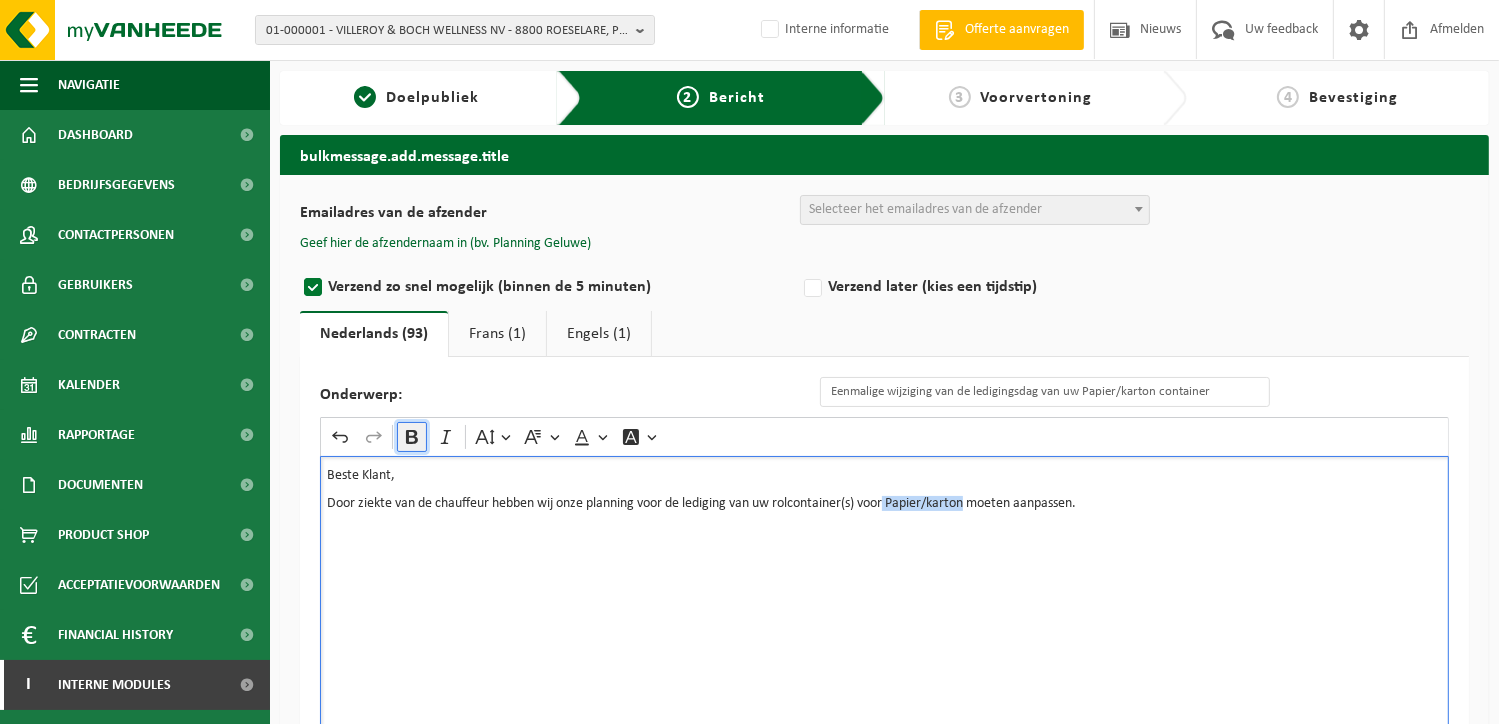 click 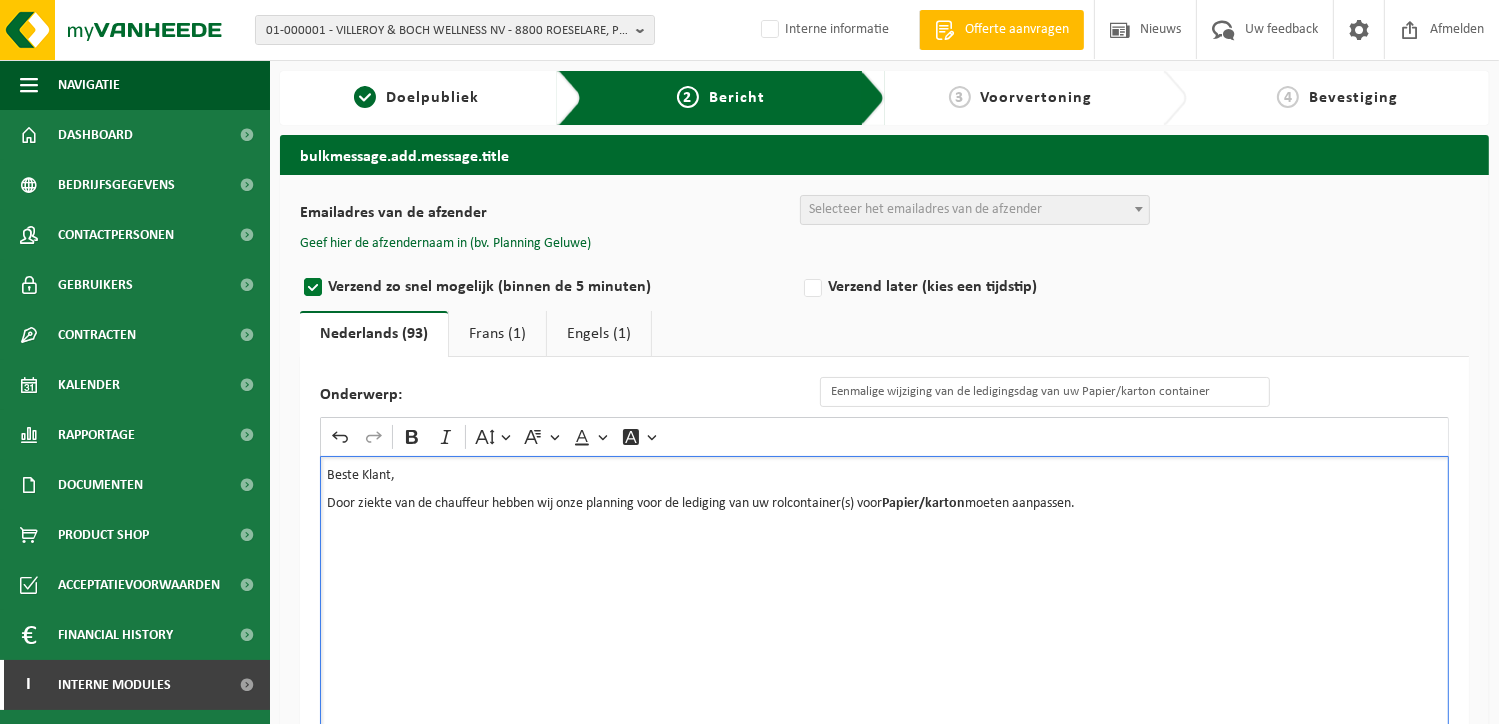 click on "Door ziekte van de chauffeur hebben wij onze planning voor de lediging van uw rolcontainer(s) voor  Papier/karton  moeten aanpassen." at bounding box center (884, 504) 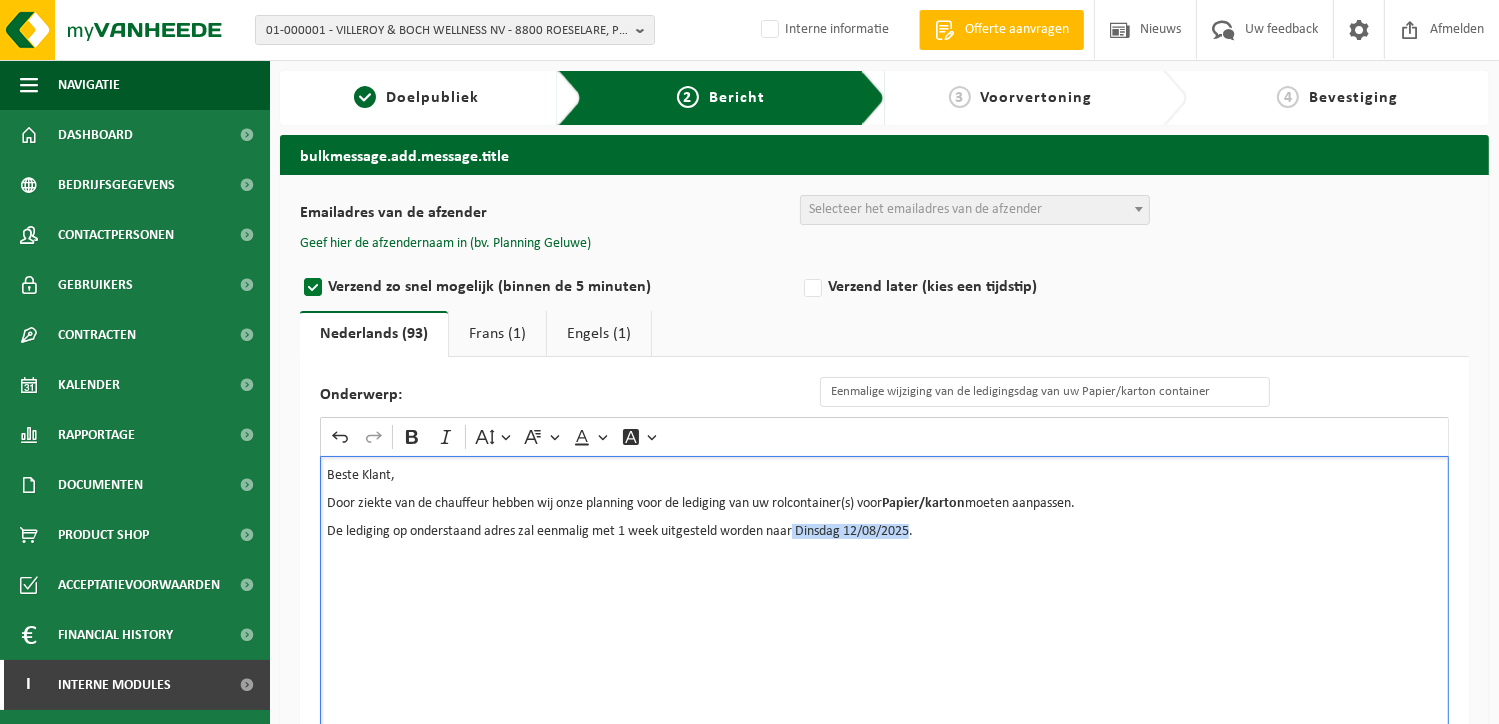 drag, startPoint x: 796, startPoint y: 531, endPoint x: 914, endPoint y: 536, distance: 118.10589 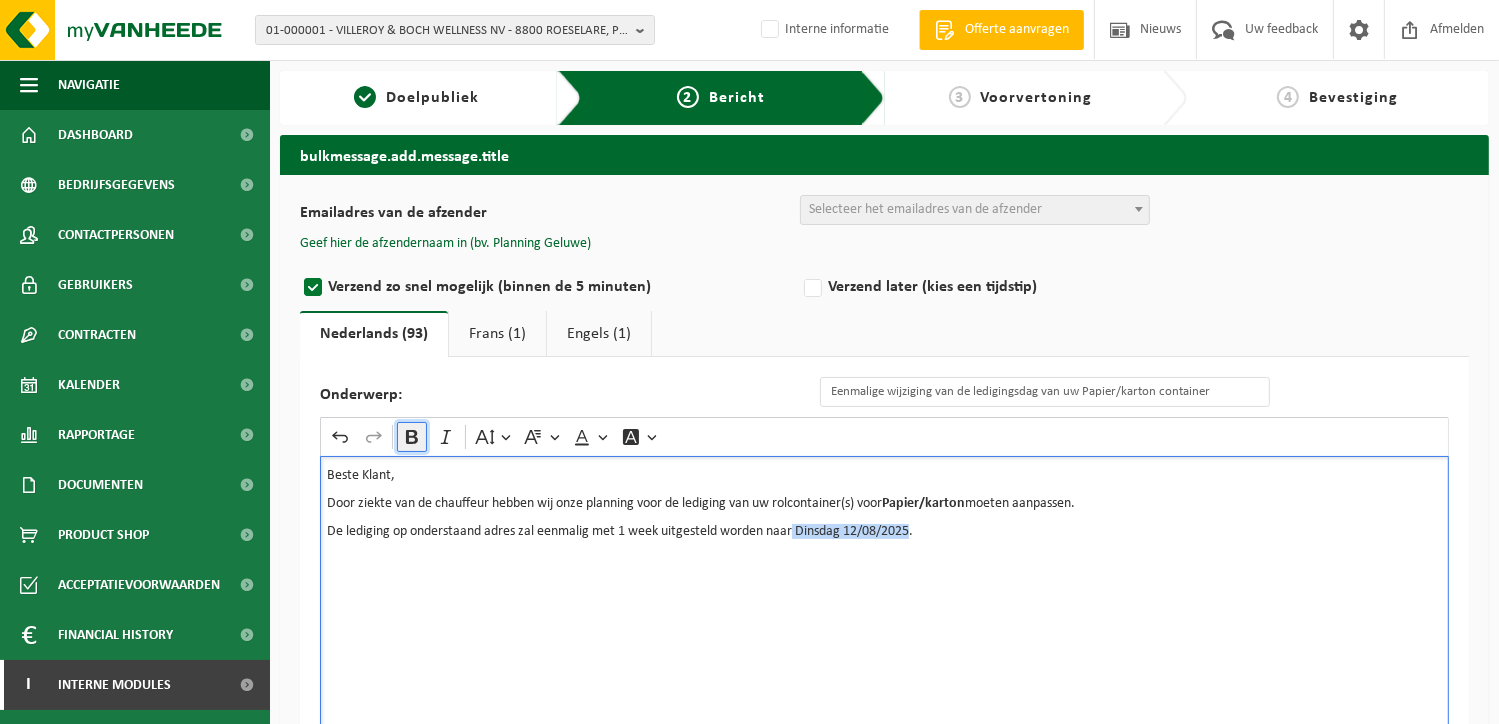 drag, startPoint x: 855, startPoint y: 526, endPoint x: 409, endPoint y: 436, distance: 454.9901 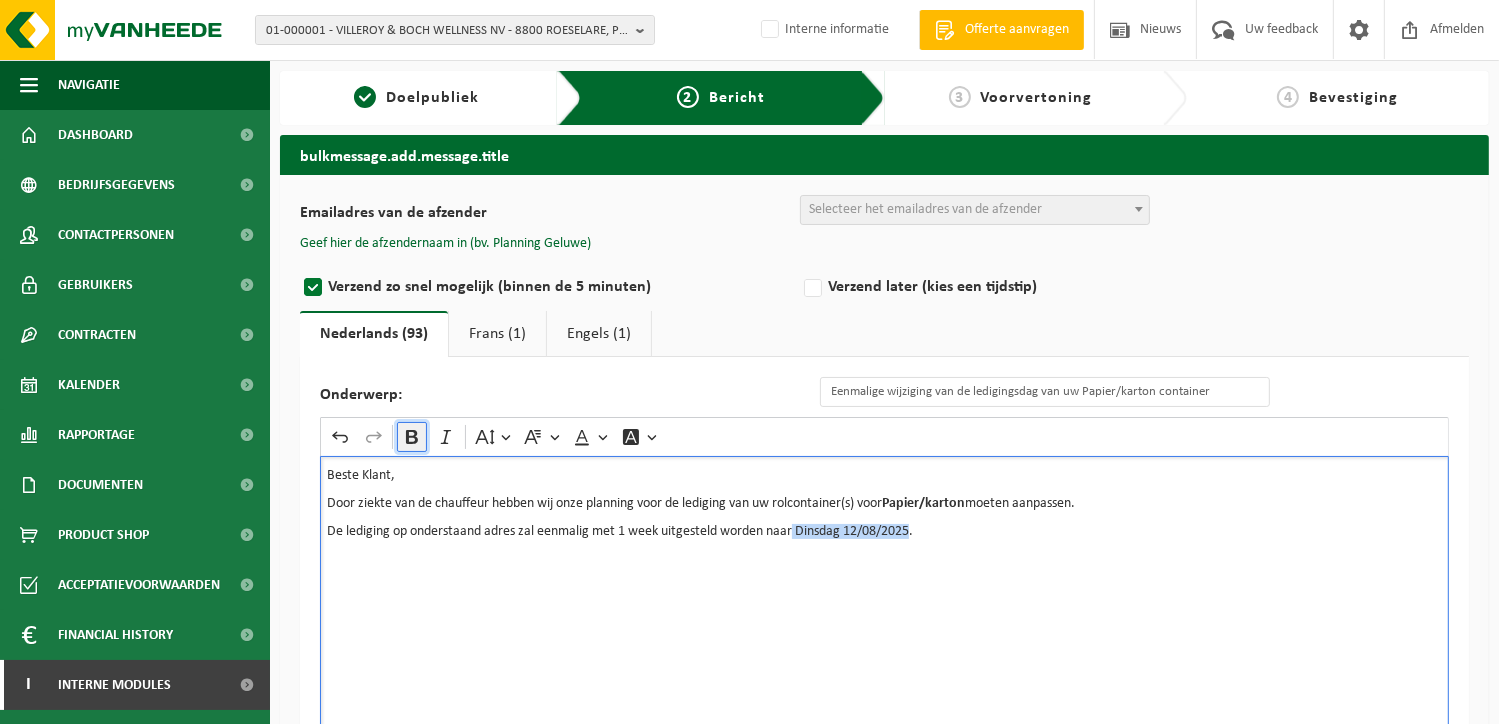 click 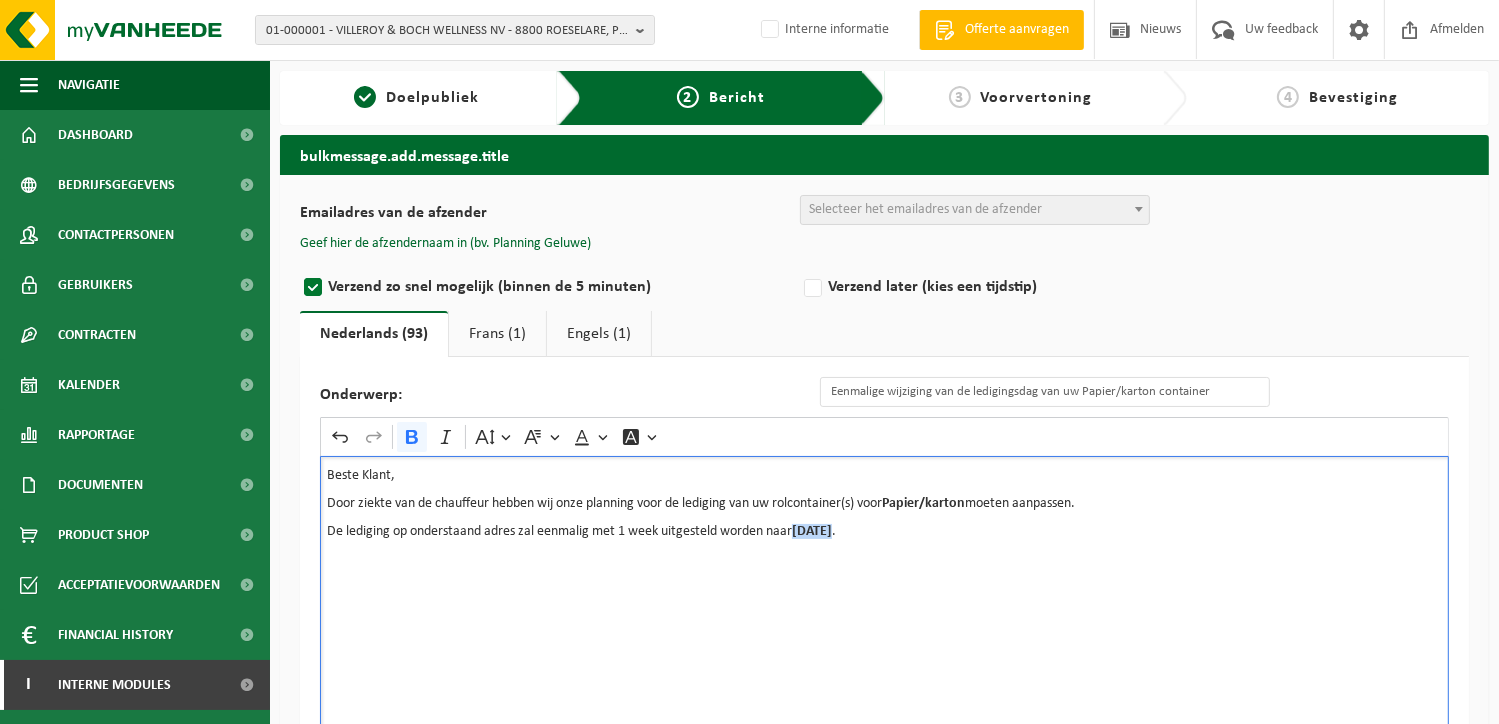 click on "Beste Klant,  Door ziekte van de chauffeur hebben wij onze planning voor de lediging van uw rolcontainer(s) voor  Papier/karton  moeten aanpassen.  De lediging op onderstaand adres zal eenmalig met 1 week uitgesteld worden naar  Dinsdag 12/08/2025 ." at bounding box center (884, 656) 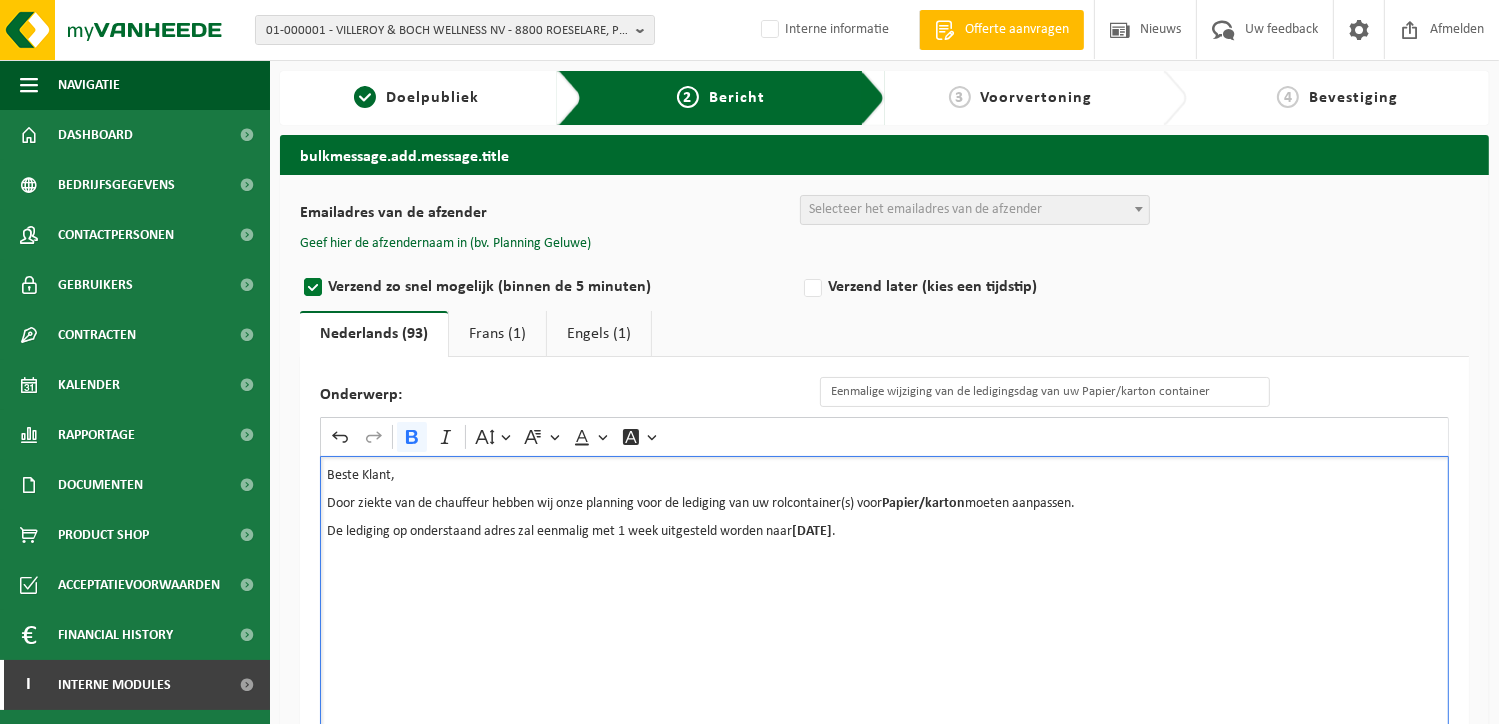 click on "Beste Klant,  Door ziekte van de chauffeur hebben wij onze planning voor de lediging van uw rolcontainer(s) voor  Papier/karton  moeten aanpassen.  De lediging op onderstaand adres zal eenmalig met 1 week uitgesteld worden naar  Dinsdag 12/08/2025 ." at bounding box center [884, 656] 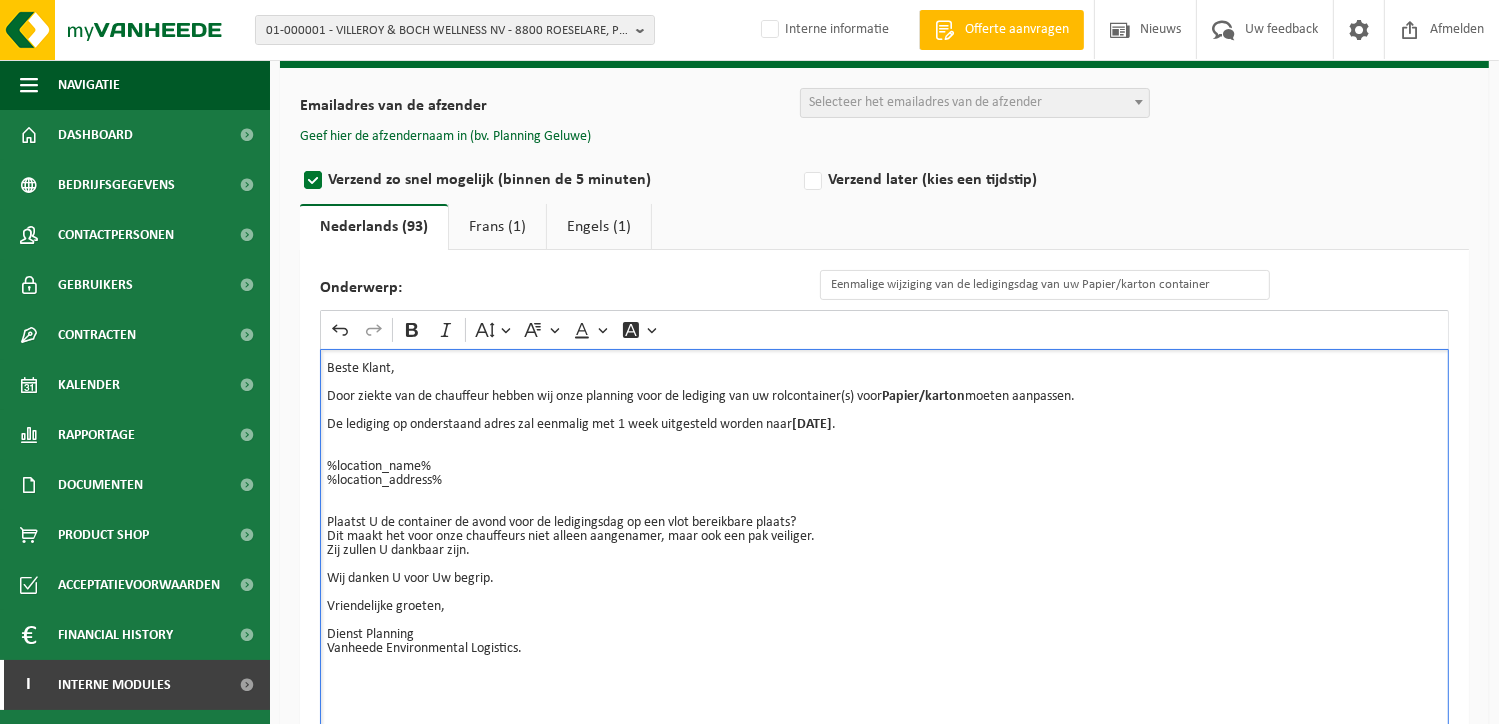 scroll, scrollTop: 222, scrollLeft: 0, axis: vertical 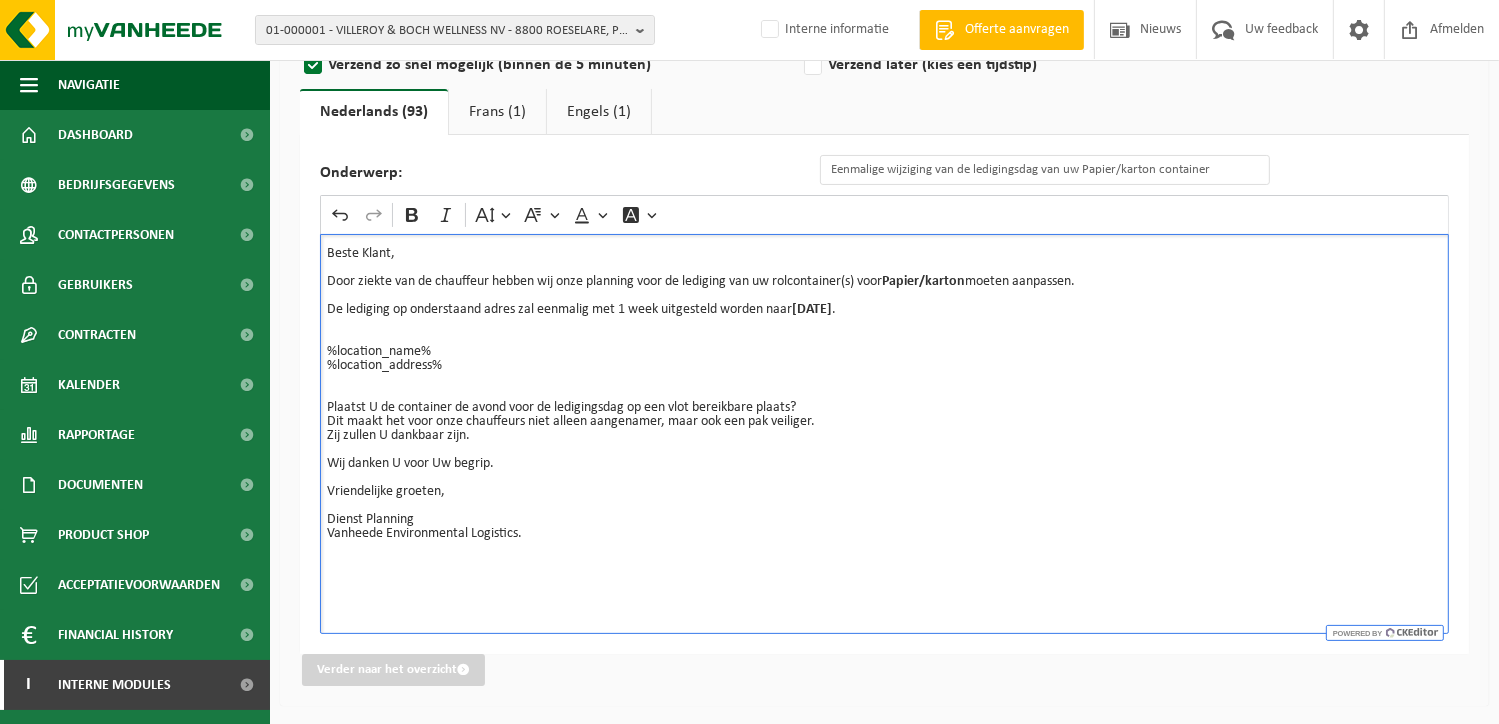 drag, startPoint x: 425, startPoint y: 514, endPoint x: 279, endPoint y: 516, distance: 146.0137 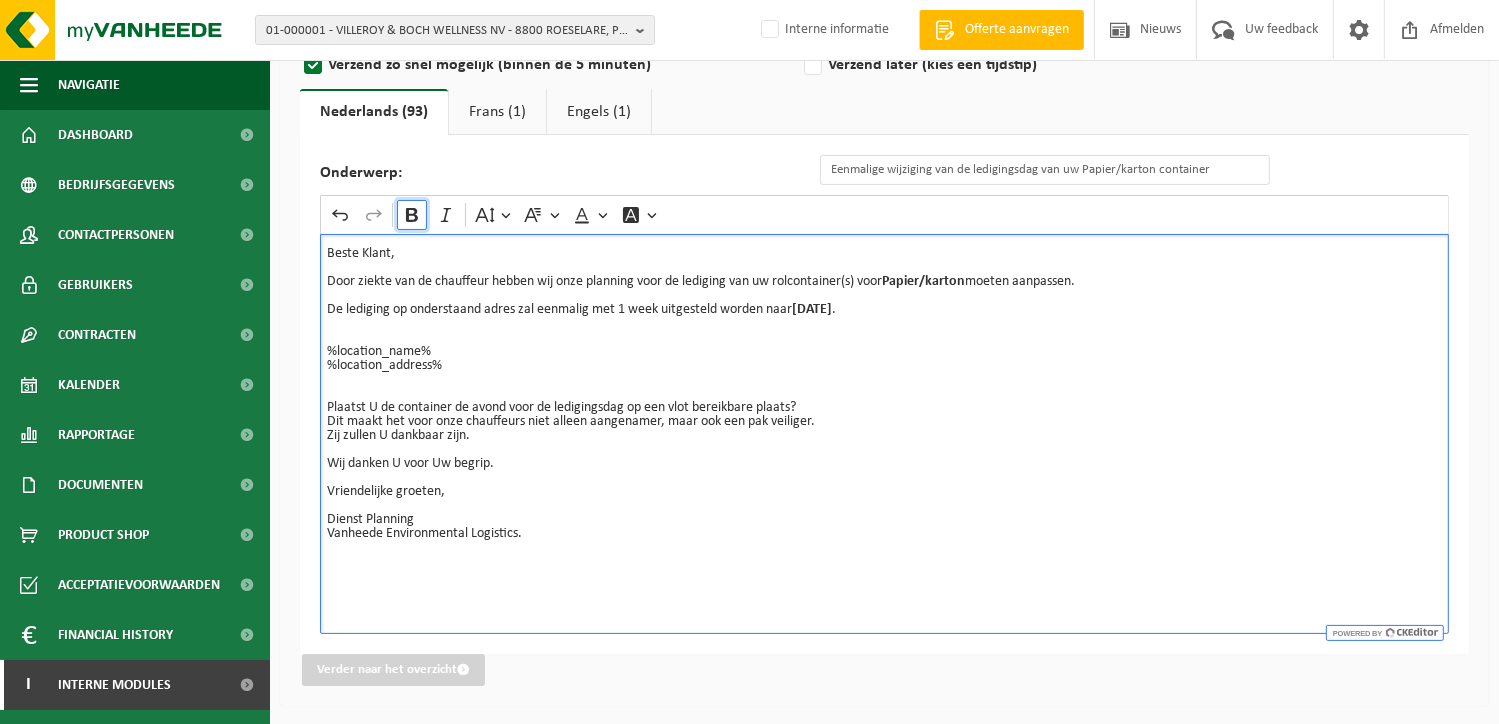 drag, startPoint x: 411, startPoint y: 216, endPoint x: 408, endPoint y: 283, distance: 67.06713 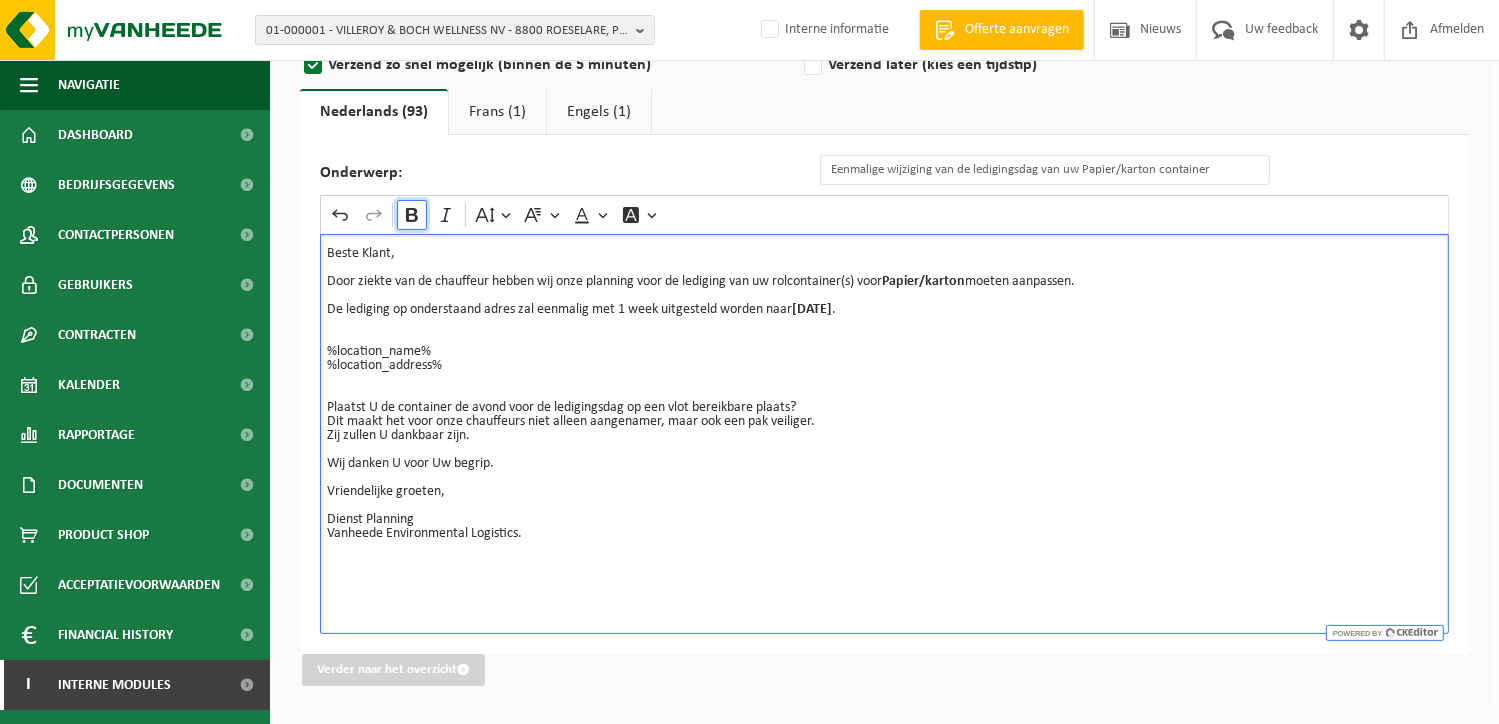 click 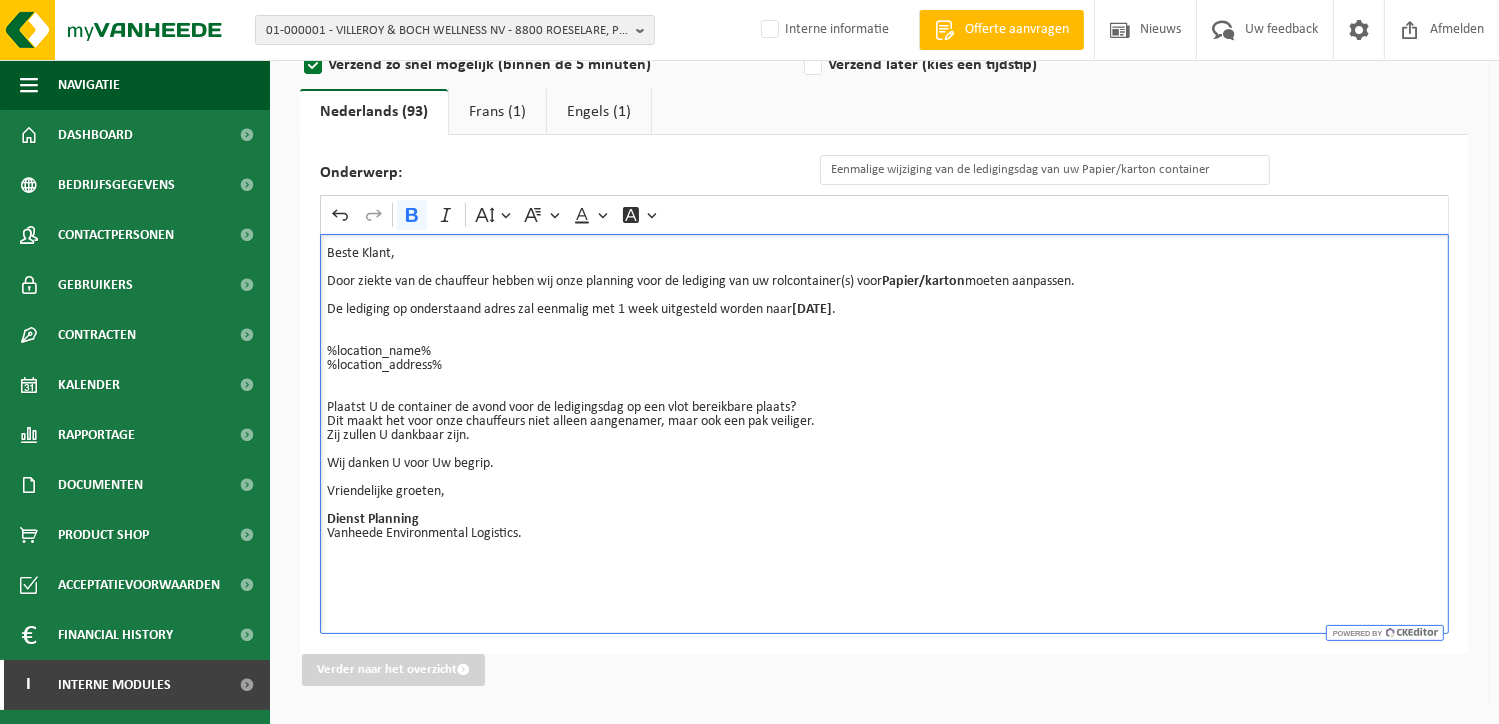 click on "Beste Klant, Door ziekte van de chauffeur hebben wij onze planning voor de lediging van uw rolcontainer(s) voor Papier/karton moeten aanpassen. De lediging op onderstaand adres zal eenmalig met 1 week uitgesteld worden naar Dinsdag 12/08/2025. %location_name% %location_address% Plaatst U de container de avond voor de ledigingsdag op een vlot bereikbare plaats? Dit maakt het voor onze chauffeurs niet alleen aangenamer, maar ook een pak veiliger. Zij zullen U dankbaar zijn. Wij danken U voor Uw begrip. Vriendelijke groeten, Dienst Planning Vanheede Environmental Logistics." at bounding box center [884, 434] 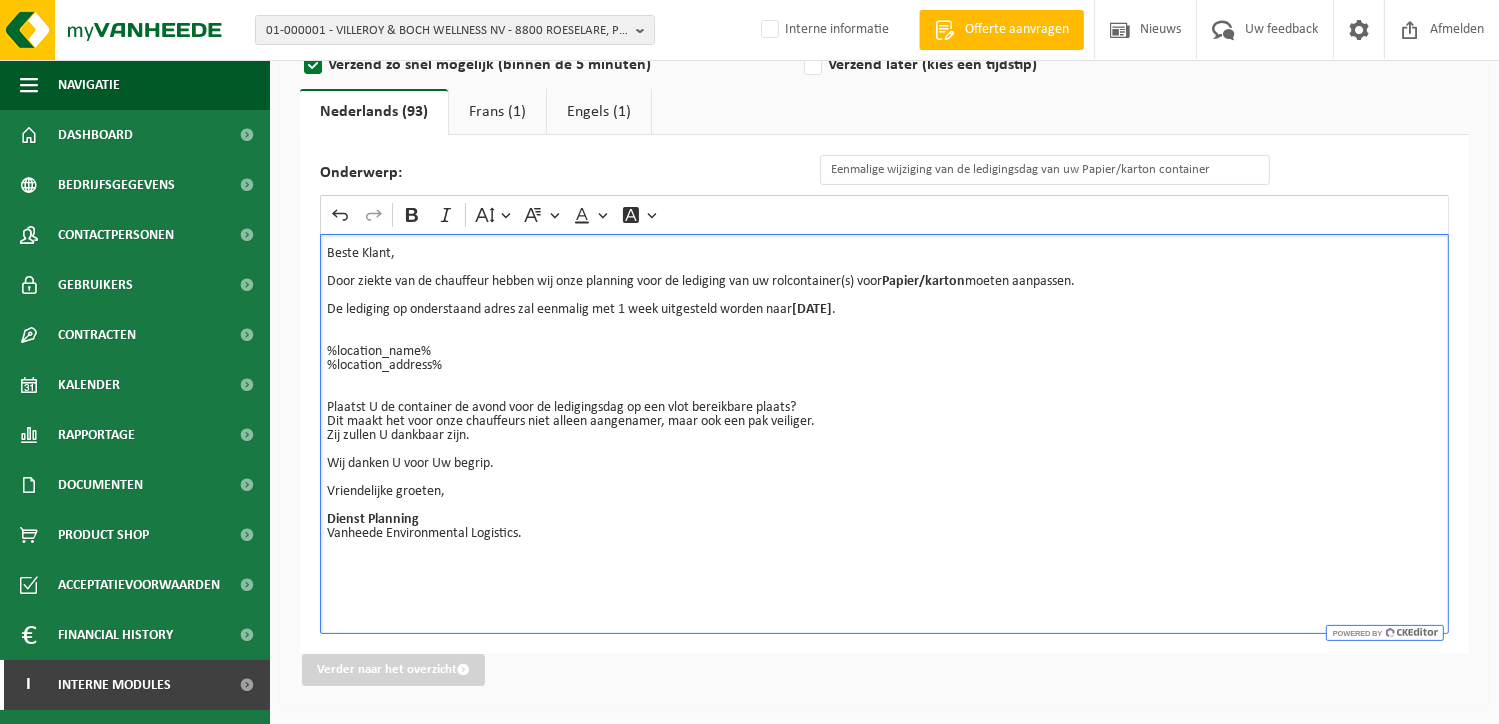 click on "Wij danken U voor Uw begrip." at bounding box center [884, 464] 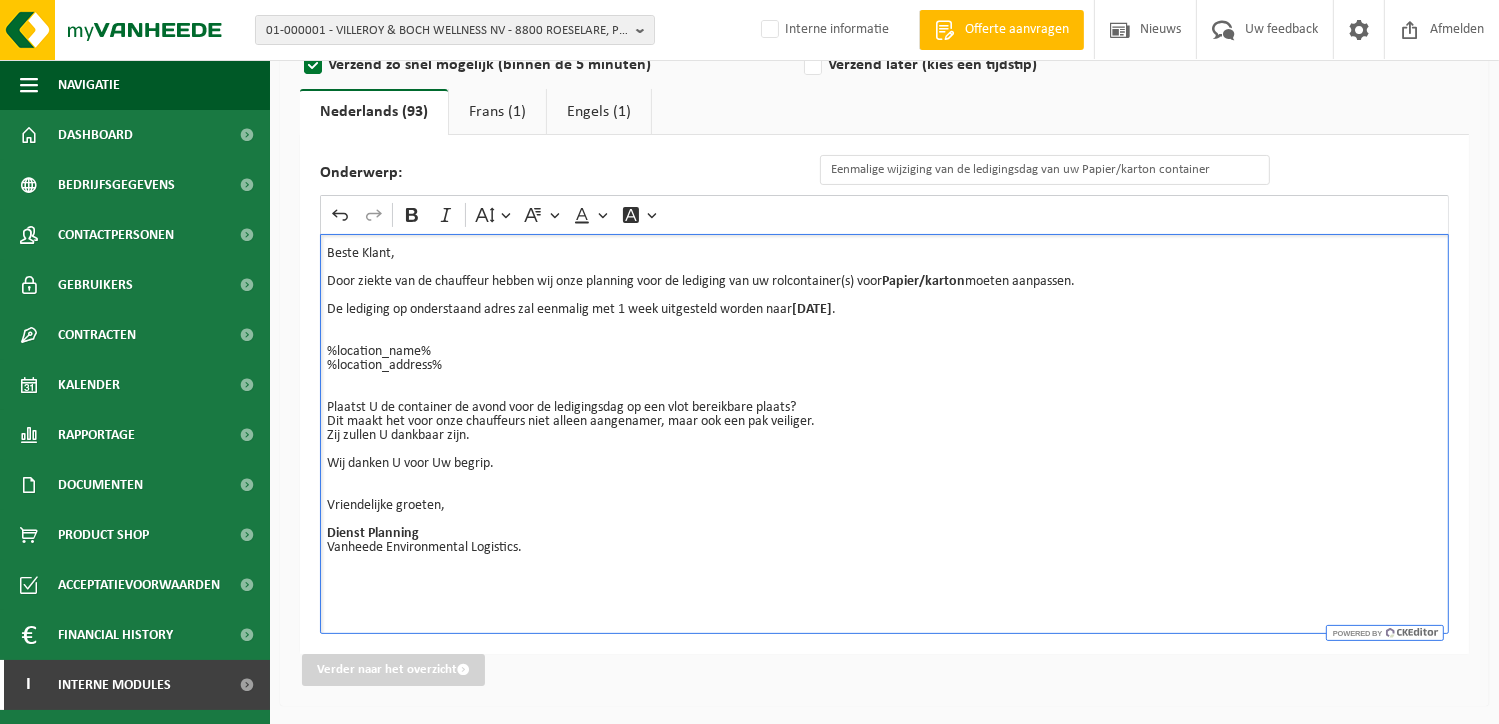 drag, startPoint x: 531, startPoint y: 551, endPoint x: 316, endPoint y: 248, distance: 371.52927 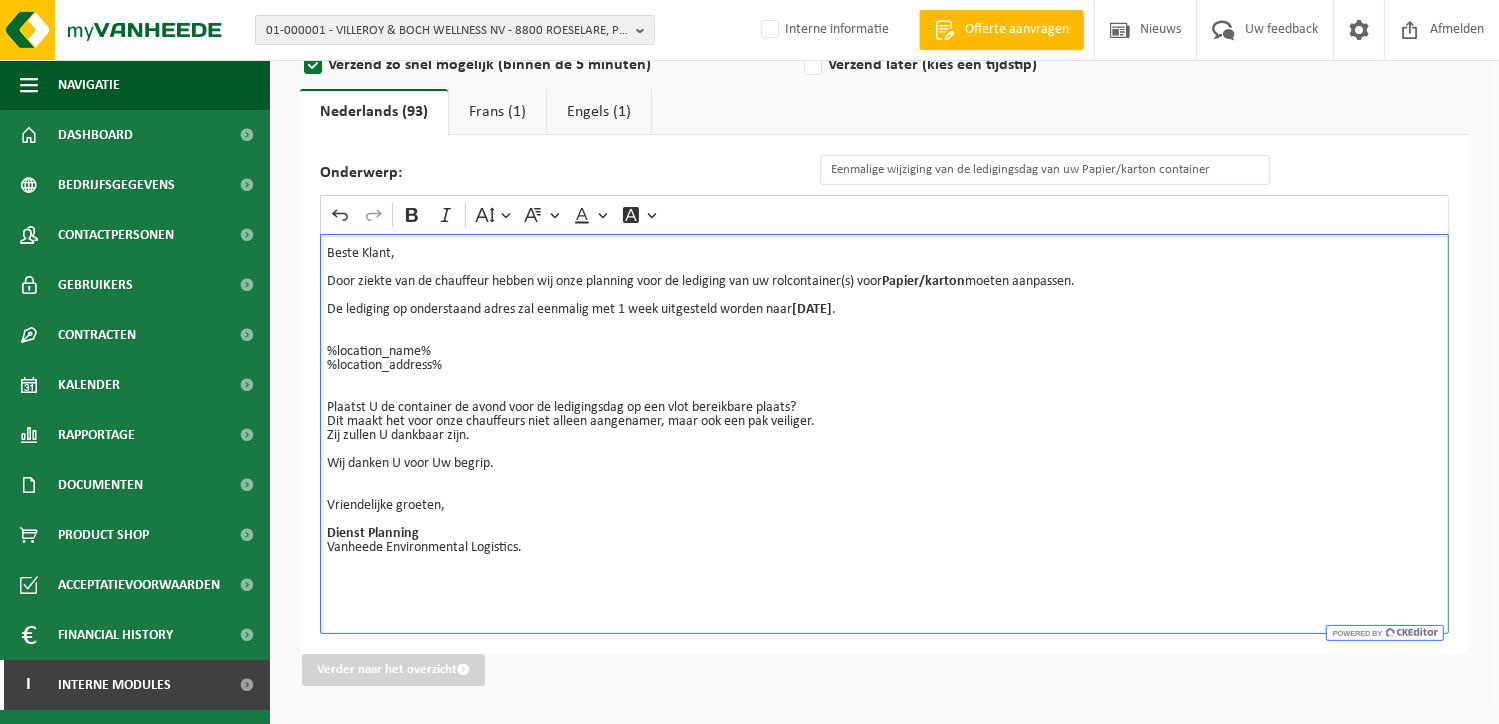 click on "Onderwerp: Eenmalige wijziging van de ledigingsdag van uw Papier/karton container Rich Text Editor Undo Redo Bold Italic Font Size Font Family Font Color Font Background Color Beste Klant, Door ziekte van de chauffeur hebben wij onze planning voor de lediging van uw rolcontainer(s) voor Papier/karton moeten aanpassen. De lediging op onderstaand adres zal eenmalig met 1 week uitgesteld worden naar Dinsdag 12/08/2025. %location_name% %location_address% Plaatst U de container de avond voor de ledigingsdag op een vlot bereikbare plaats? Dit maakt het voor onze chauffeurs niet alleen aangenamer, maar ook een pak veiliger. Zij zullen U dankbaar zijn. Wij danken U voor Uw begrip. Vriendelijke groeten, Dienst Planning Vanheede Environmental Logistics." at bounding box center [884, 394] 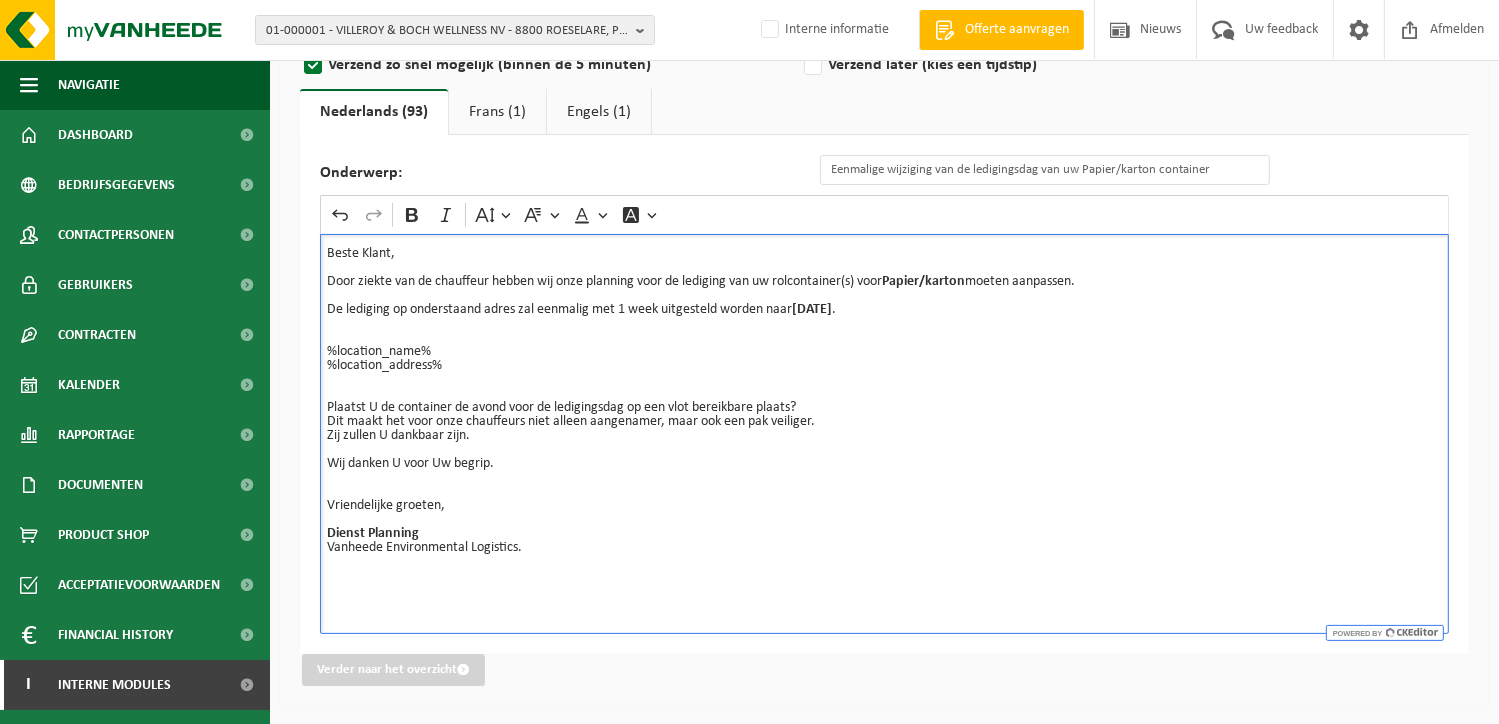 copy on "Beste Klant, Door ziekte van de chauffeur hebben wij onze planning voor de lediging van uw rolcontainer(s) voor Papier/karton moeten aanpassen. De lediging op onderstaand adres zal eenmalig met 1 week uitgesteld worden naar Dinsdag 12/08/2025. %location_name% %location_address% Plaatst U de container de avond voor de ledigingsdag op een vlot bereikbare plaats? Dit maakt het voor onze chauffeurs niet alleen aangenamer, maar ook een pak veiliger. Zij zullen U dankbaar zijn. Wij danken U voor Uw begrip. Vriendelijke groeten, Dienst Planning Vanheede Environmental Logistics." 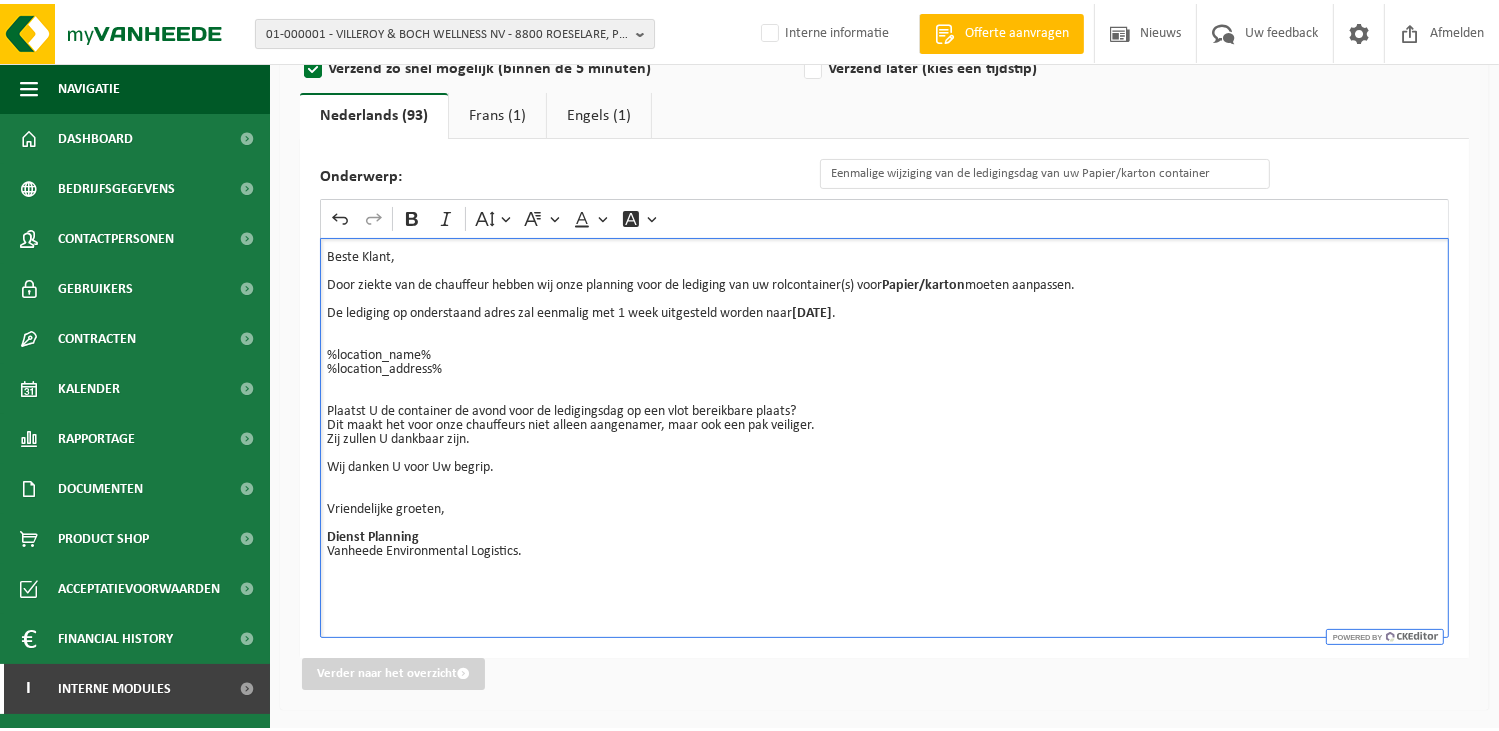 scroll, scrollTop: 215, scrollLeft: 0, axis: vertical 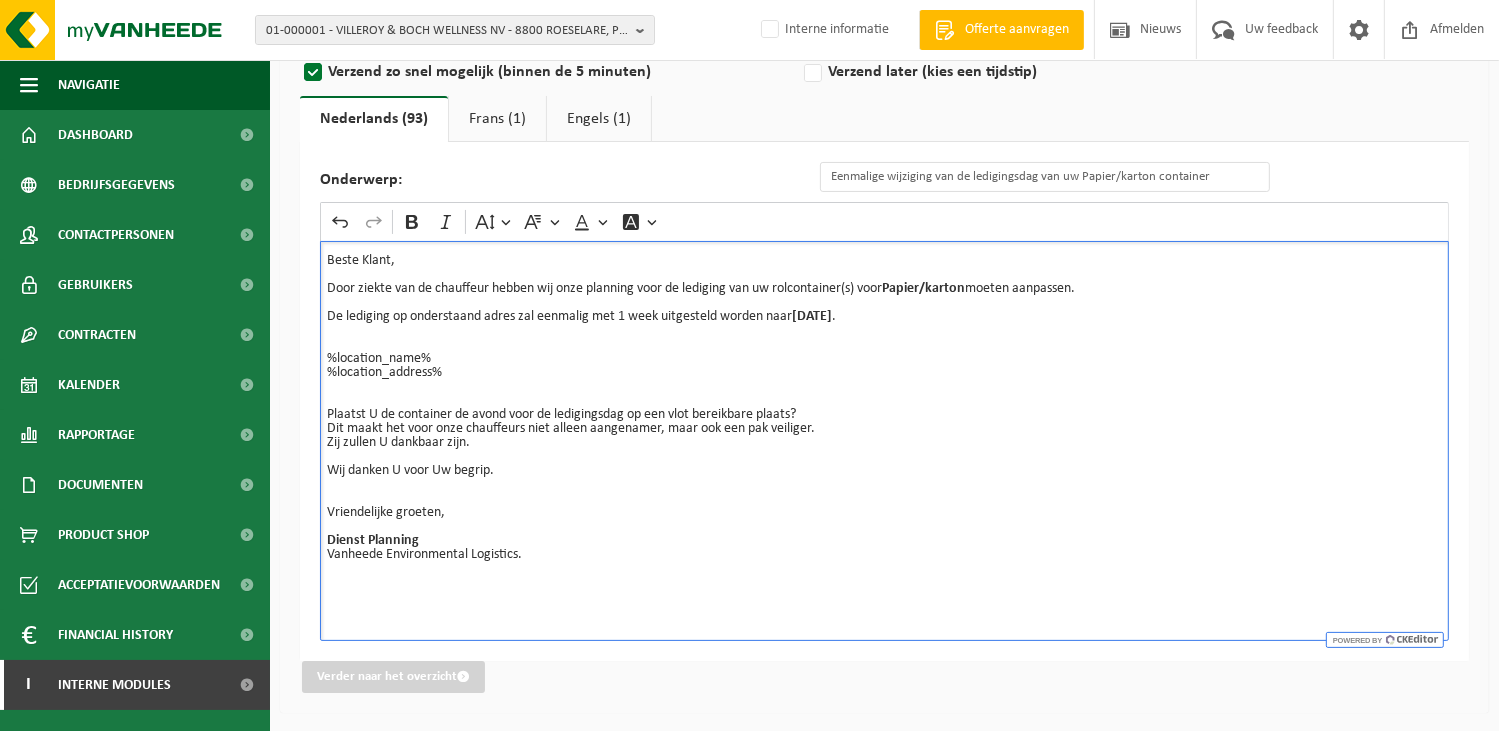 click on "Frans (1)" at bounding box center [497, 119] 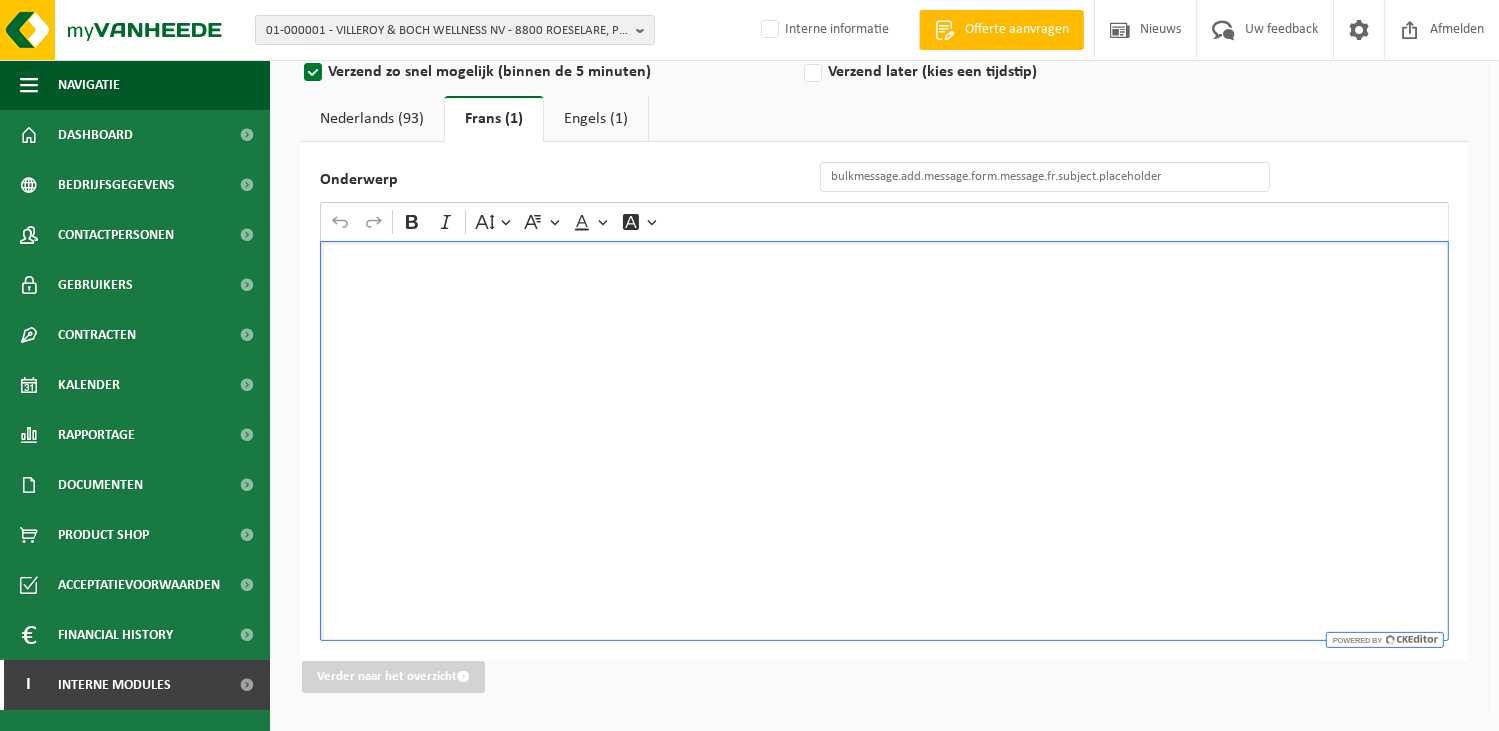 click at bounding box center [884, 441] 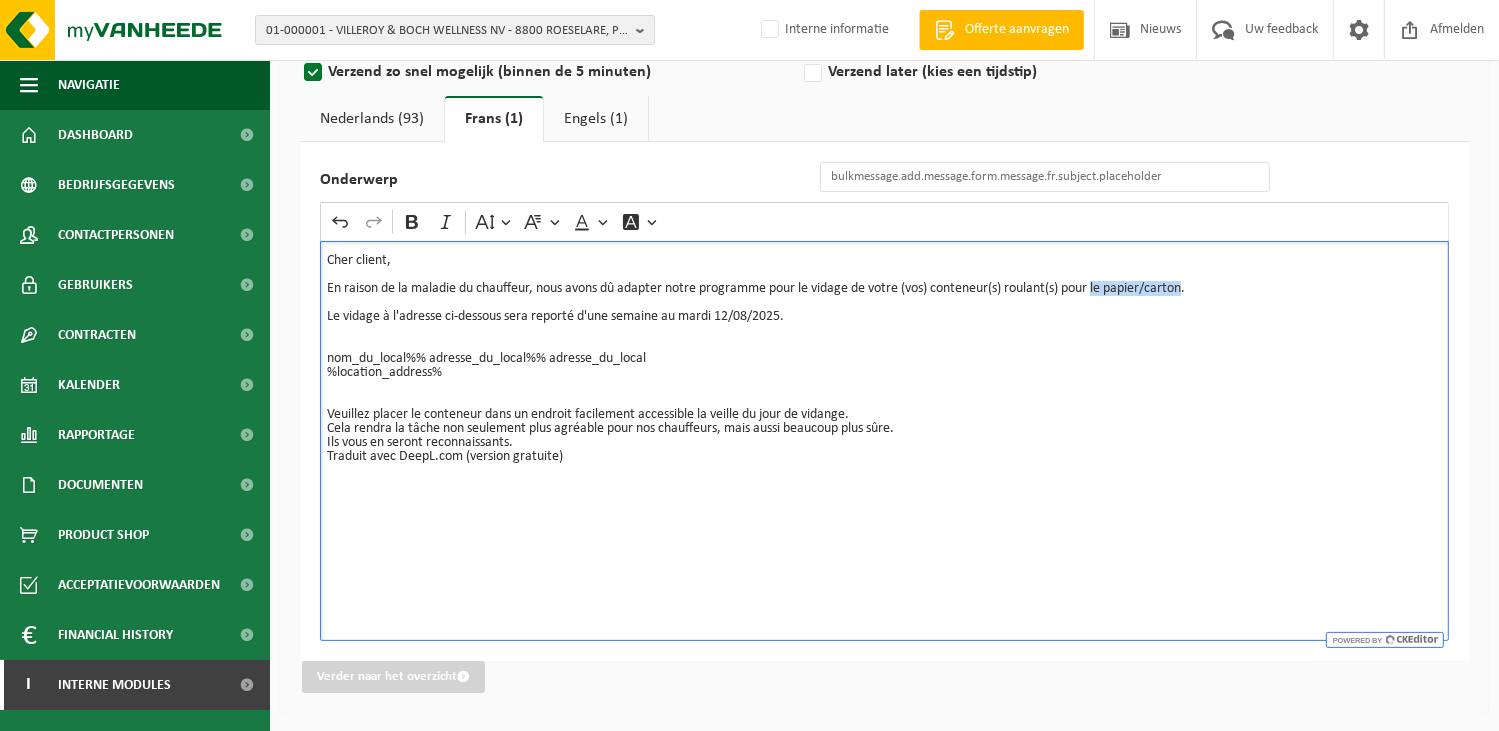 drag, startPoint x: 1196, startPoint y: 287, endPoint x: 1103, endPoint y: 285, distance: 93.0215 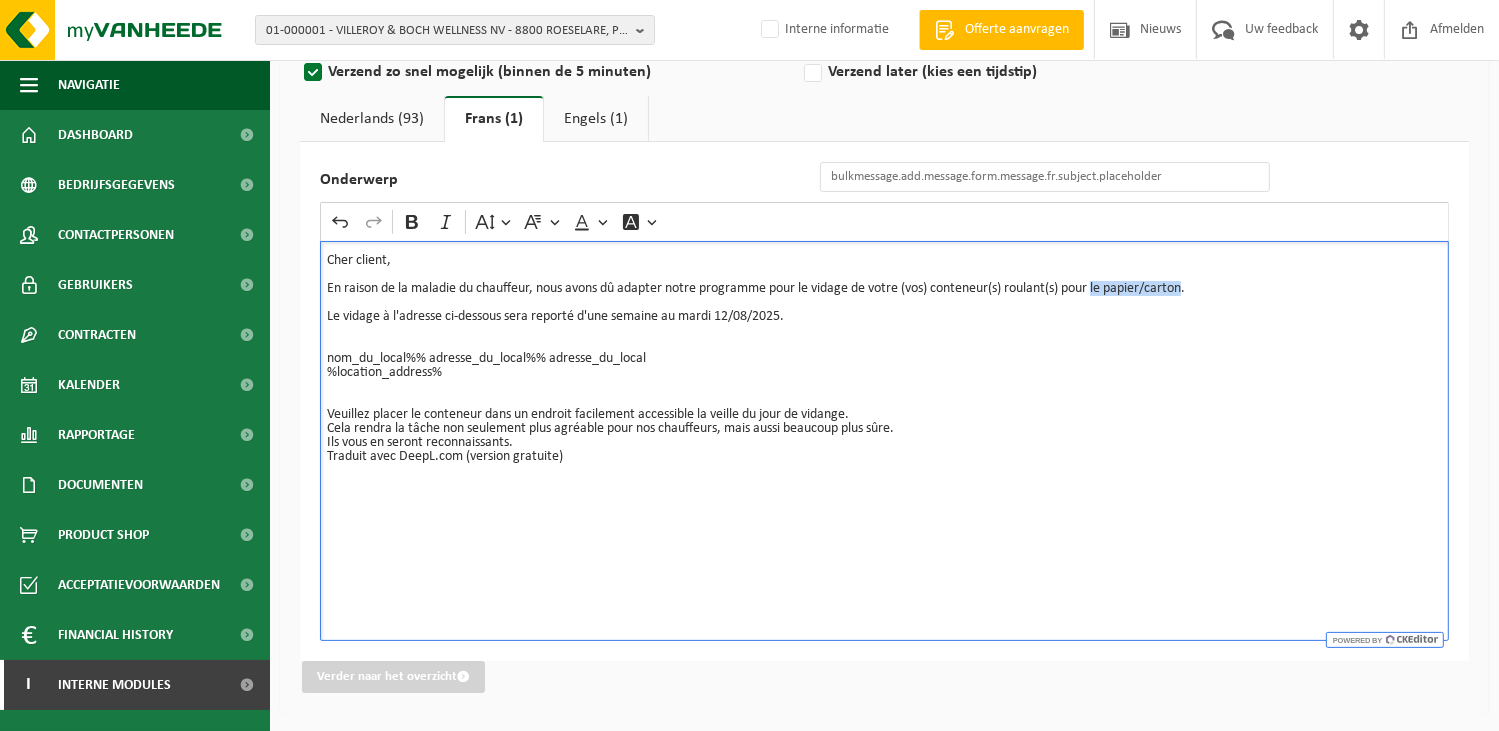click on "En raison de la maladie du chauffeur, nous avons dû adapter notre programme pour le vidage de votre (vos) conteneur(s) roulant(s) pour le papier/carton." at bounding box center (884, 289) 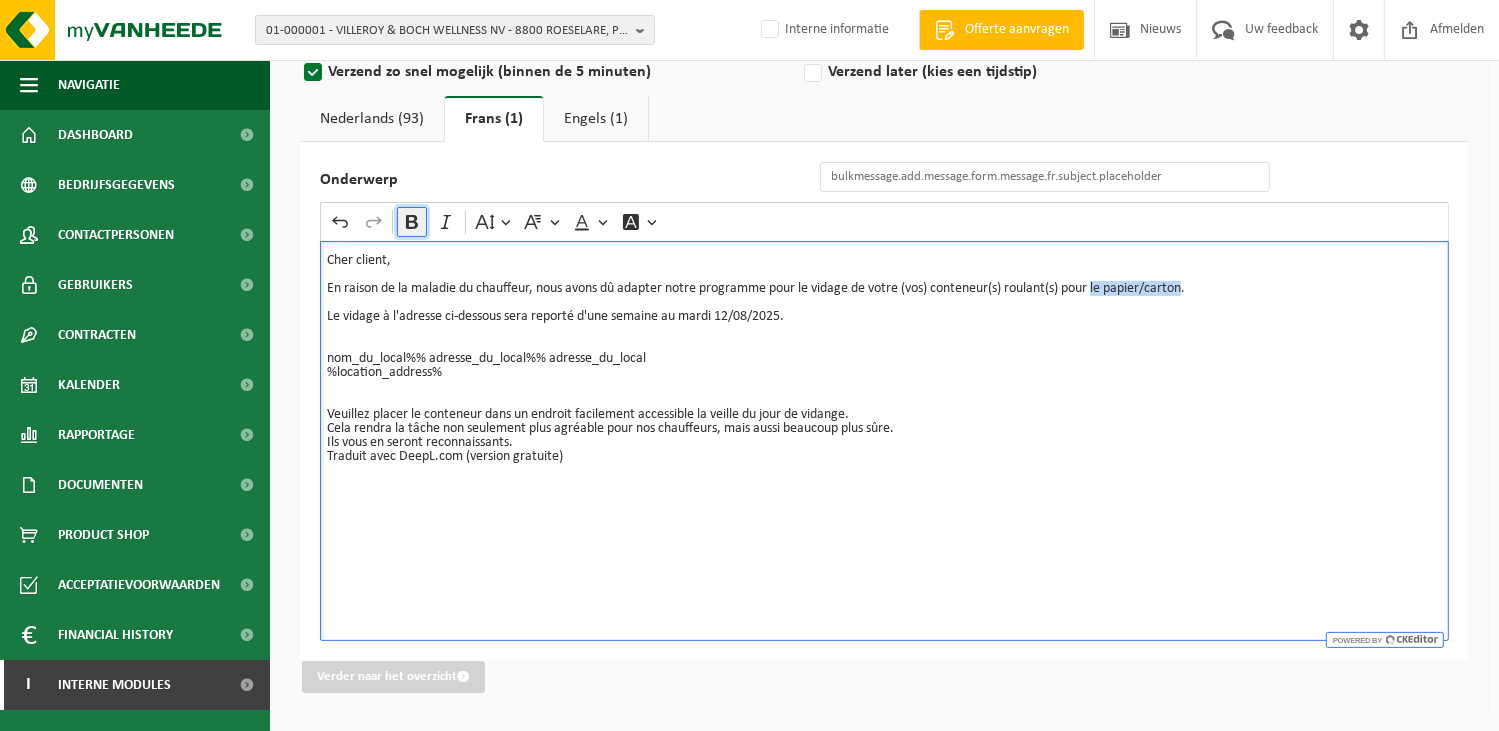 drag, startPoint x: 416, startPoint y: 215, endPoint x: 424, endPoint y: 227, distance: 14.422205 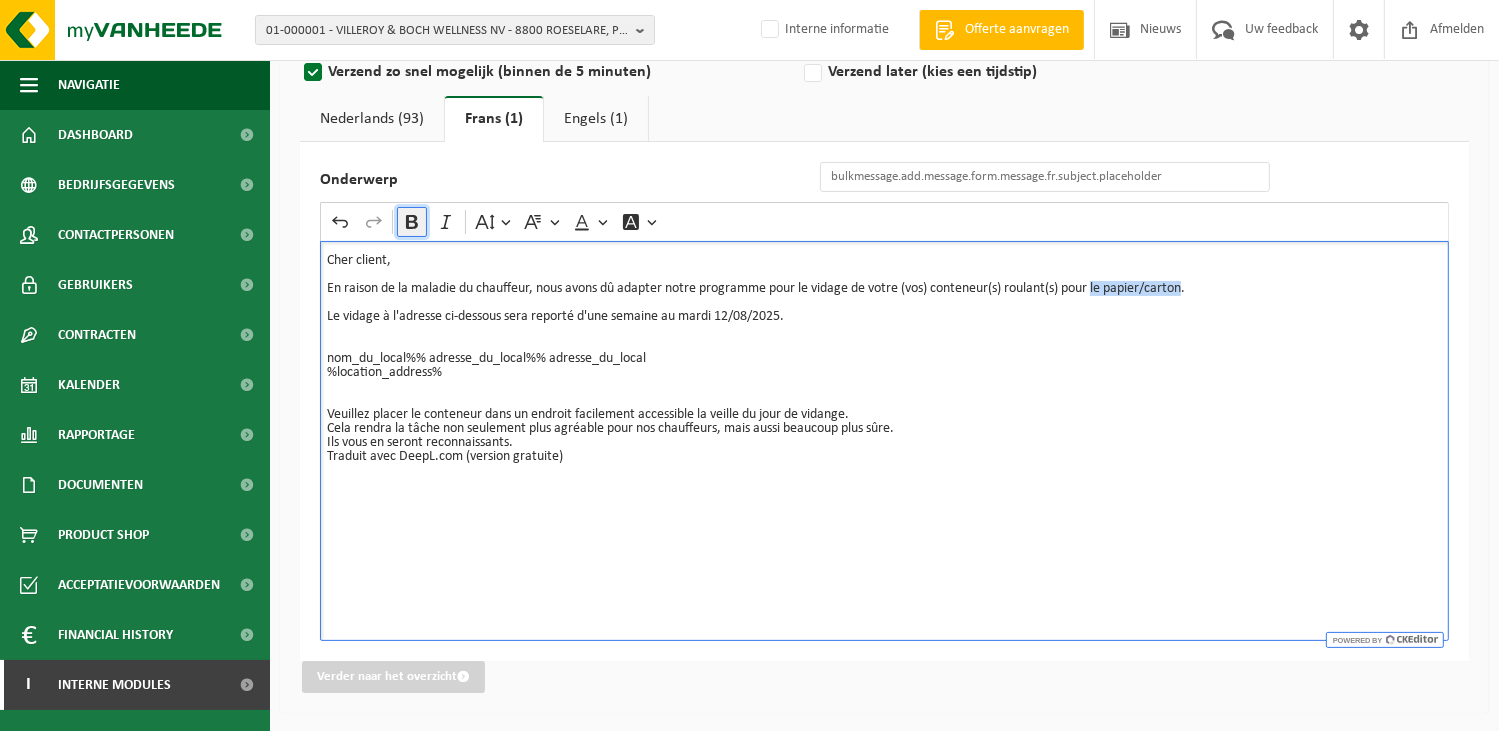 click 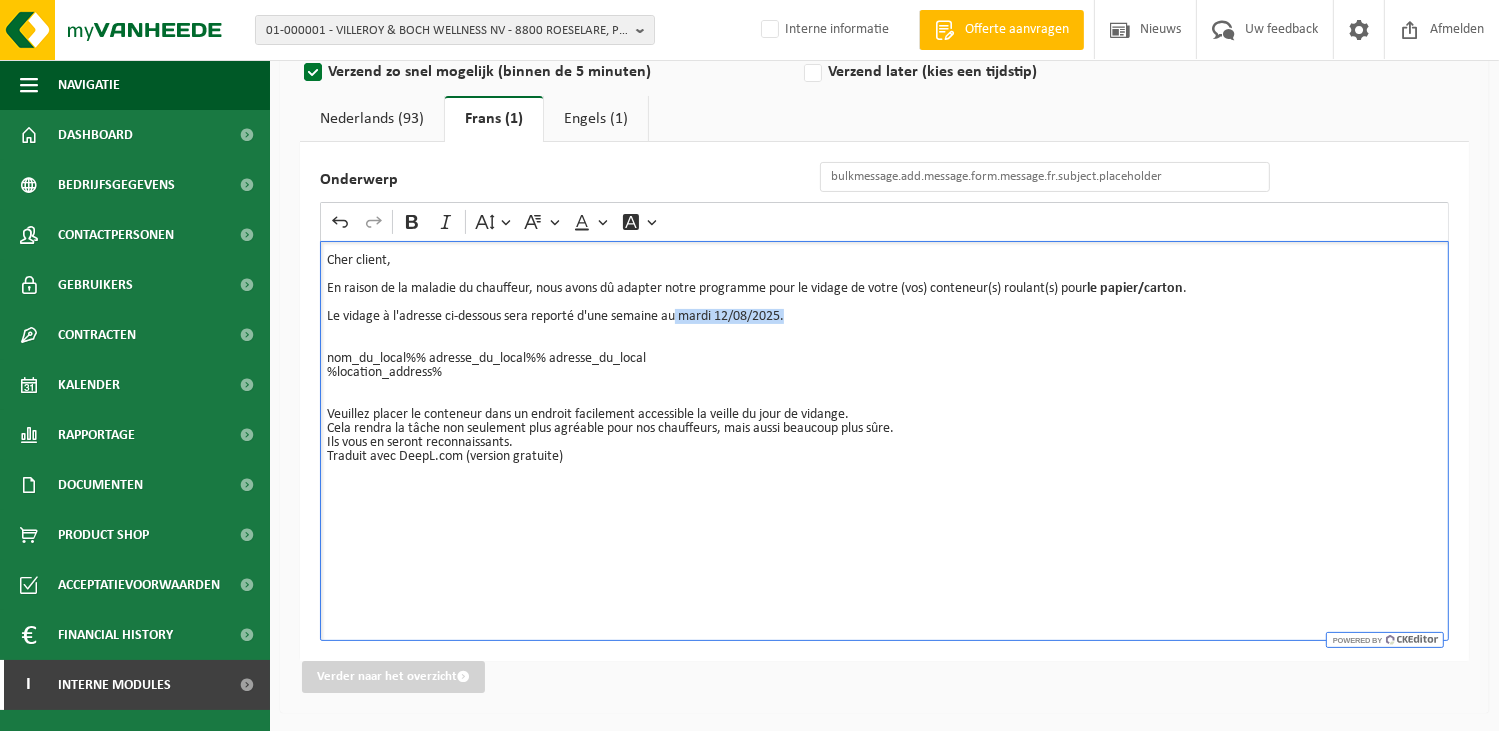 drag, startPoint x: 803, startPoint y: 314, endPoint x: 680, endPoint y: 315, distance: 123.00407 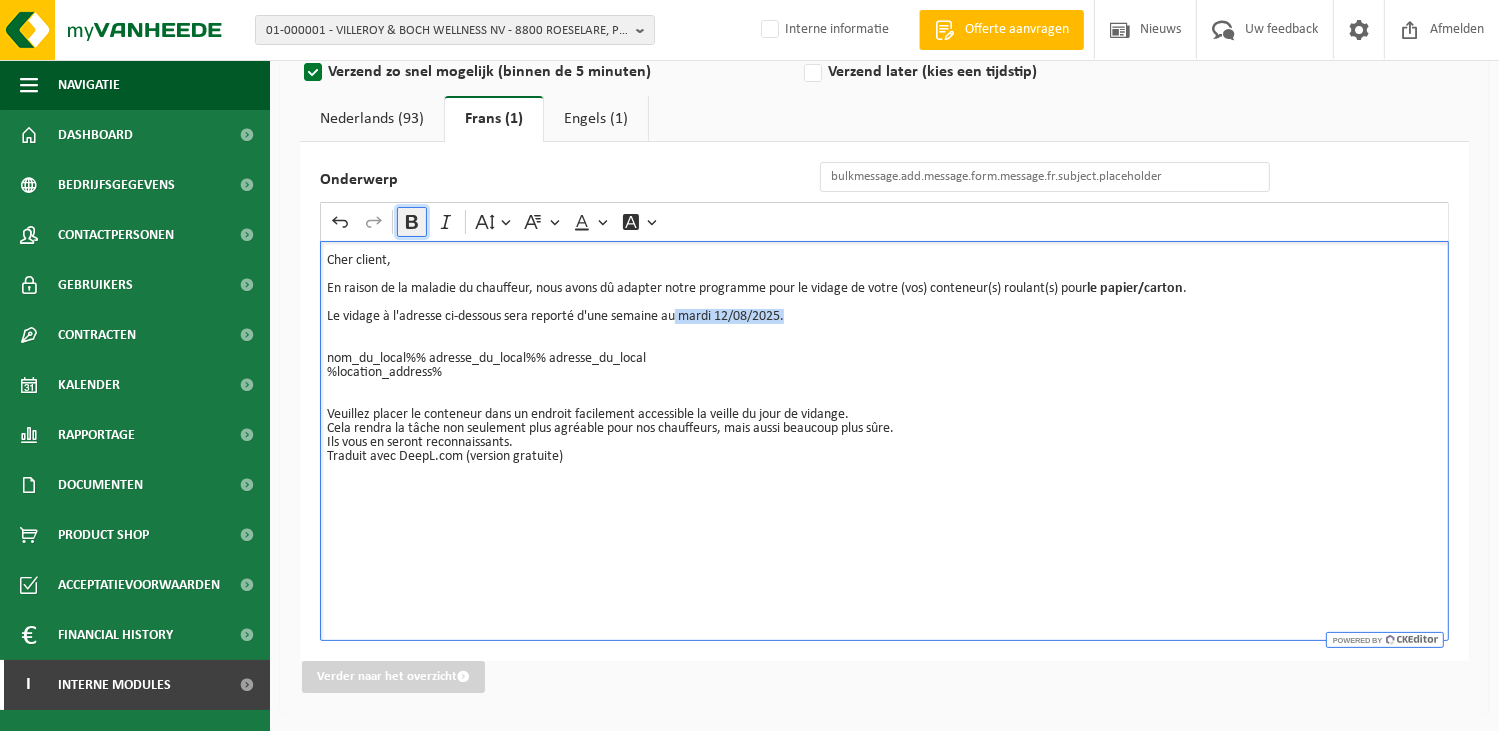 click 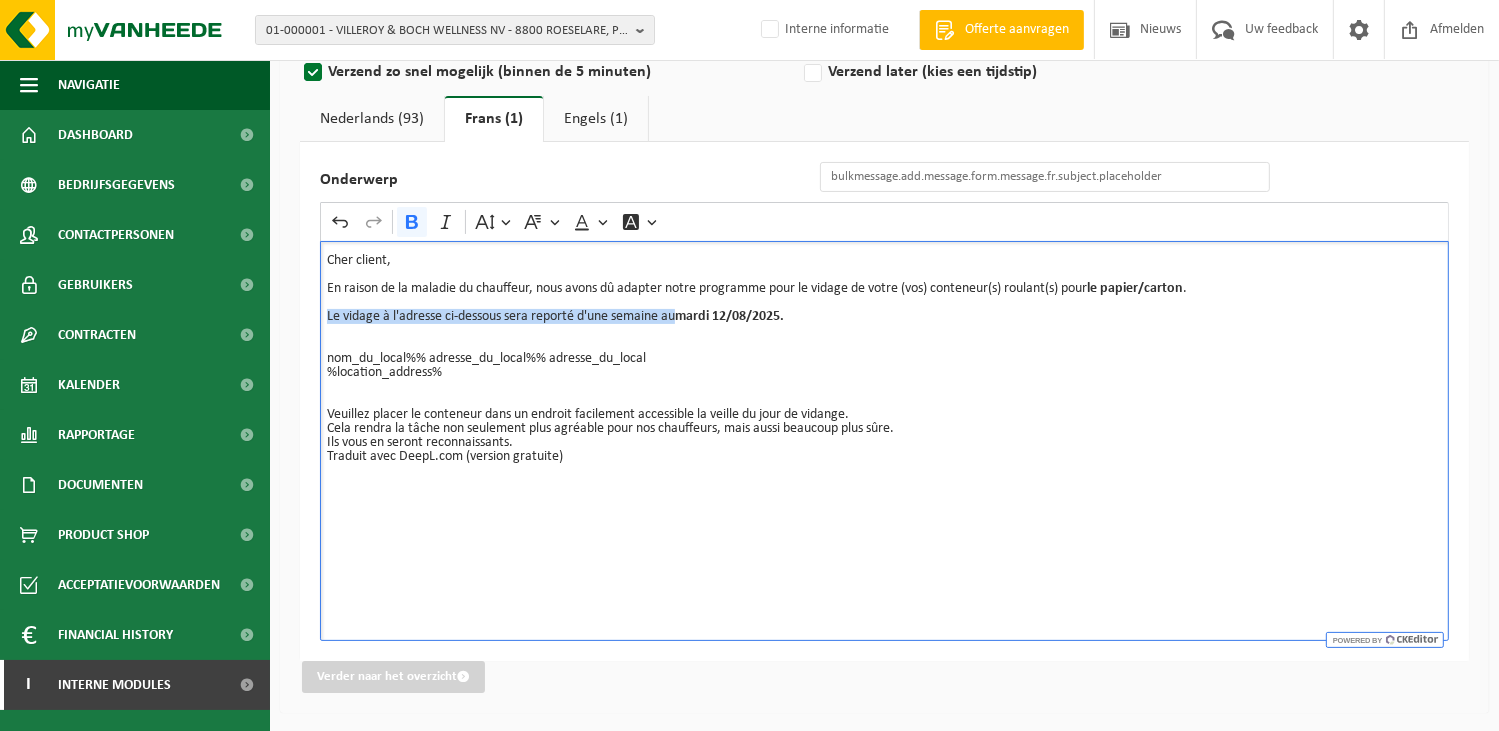 drag, startPoint x: 687, startPoint y: 316, endPoint x: 752, endPoint y: 305, distance: 65.9242 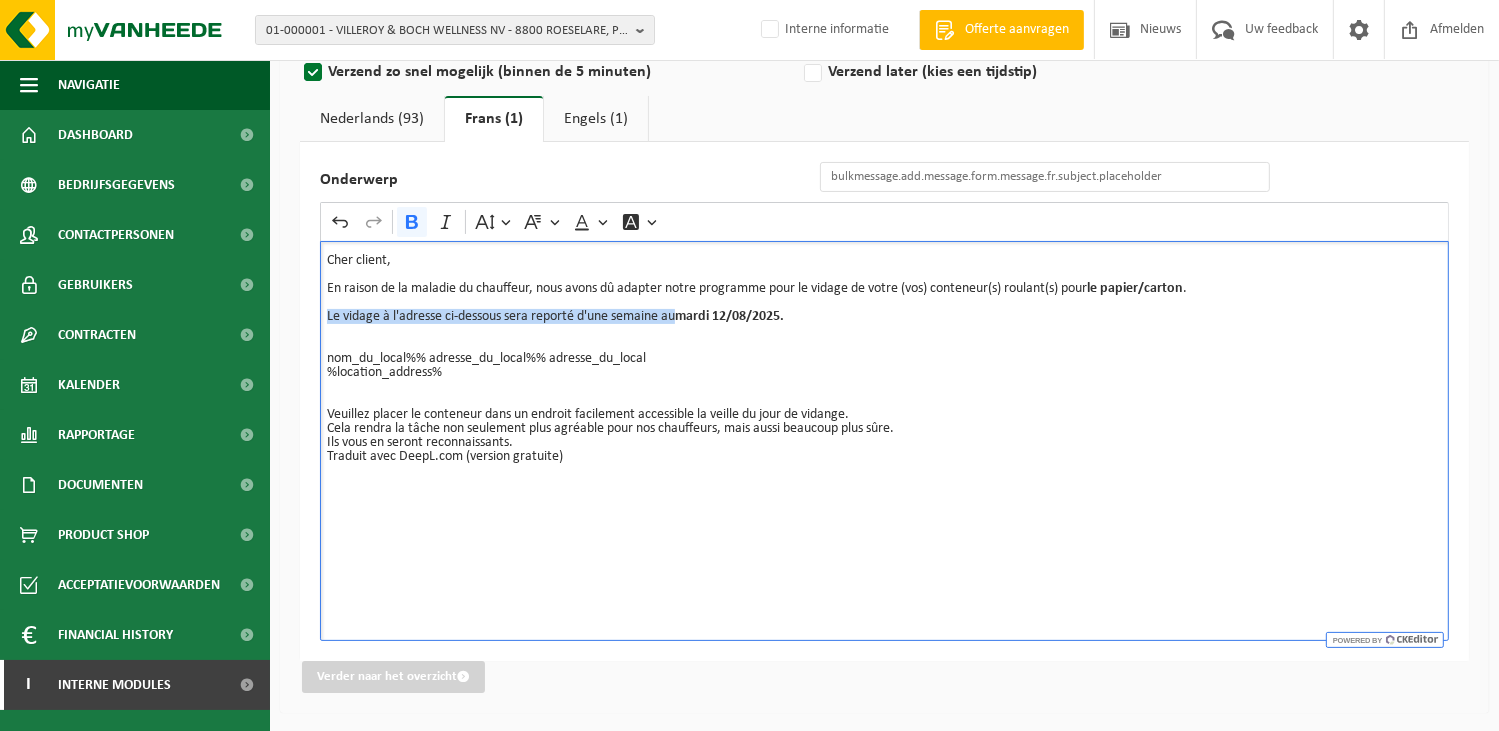 click on "mardi 12/08/2025." at bounding box center (729, 316) 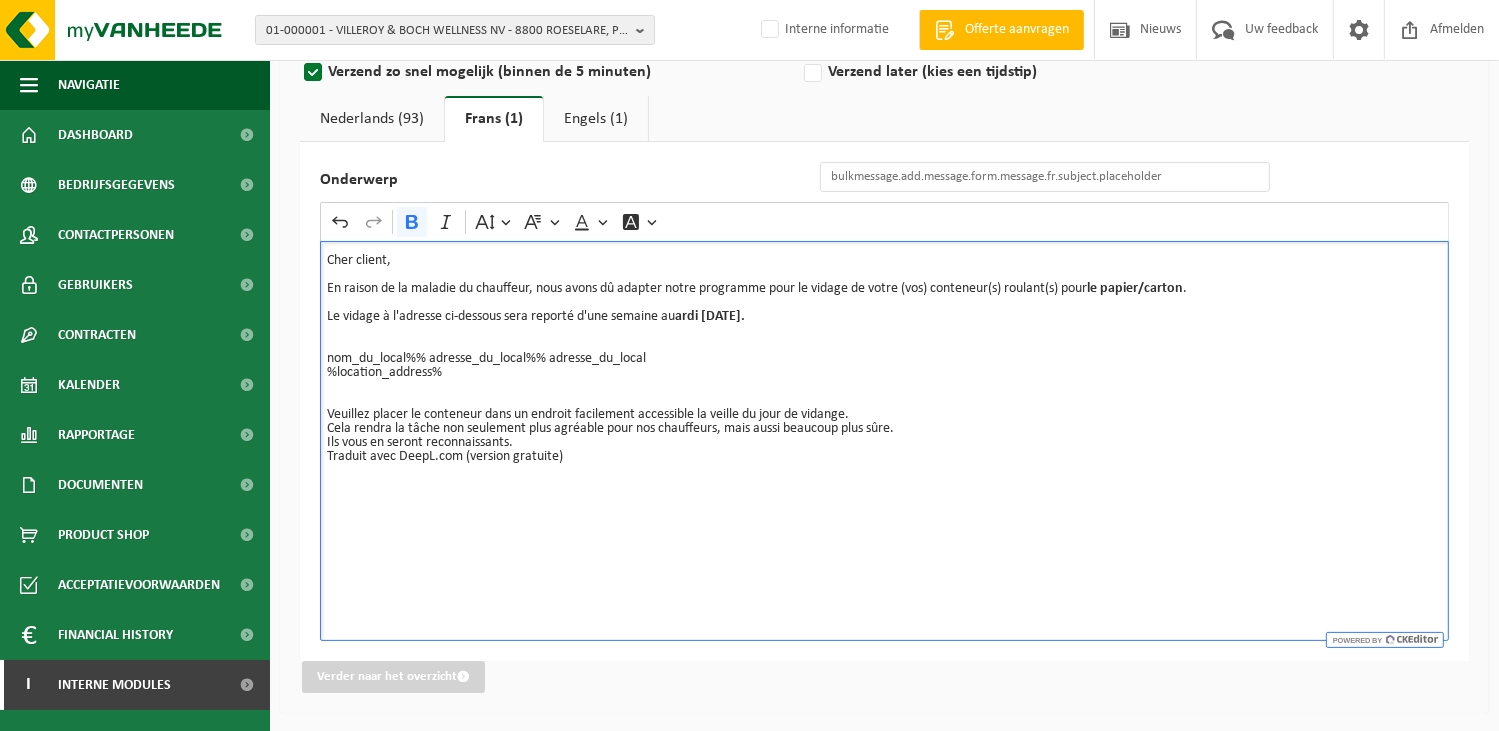 type 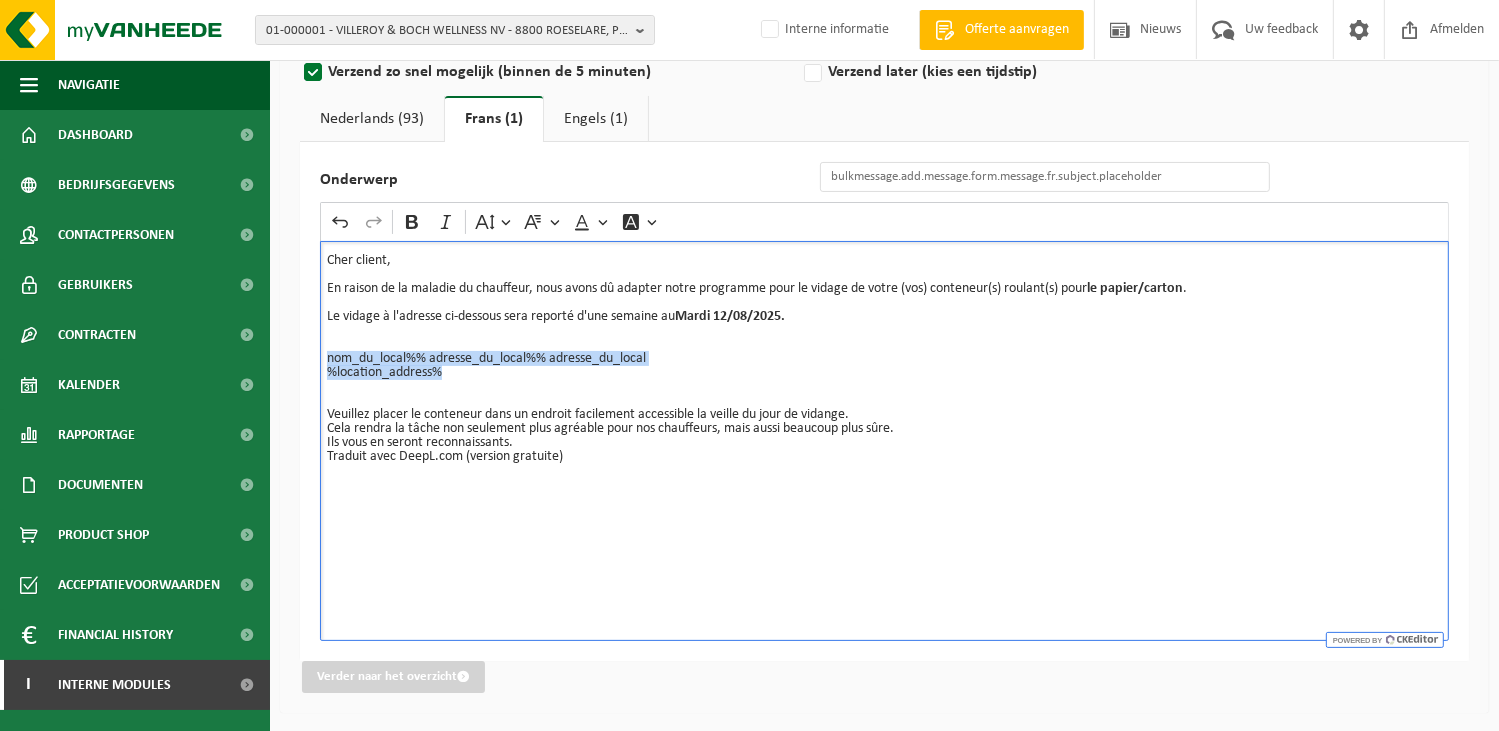 drag, startPoint x: 460, startPoint y: 376, endPoint x: 296, endPoint y: 352, distance: 165.7468 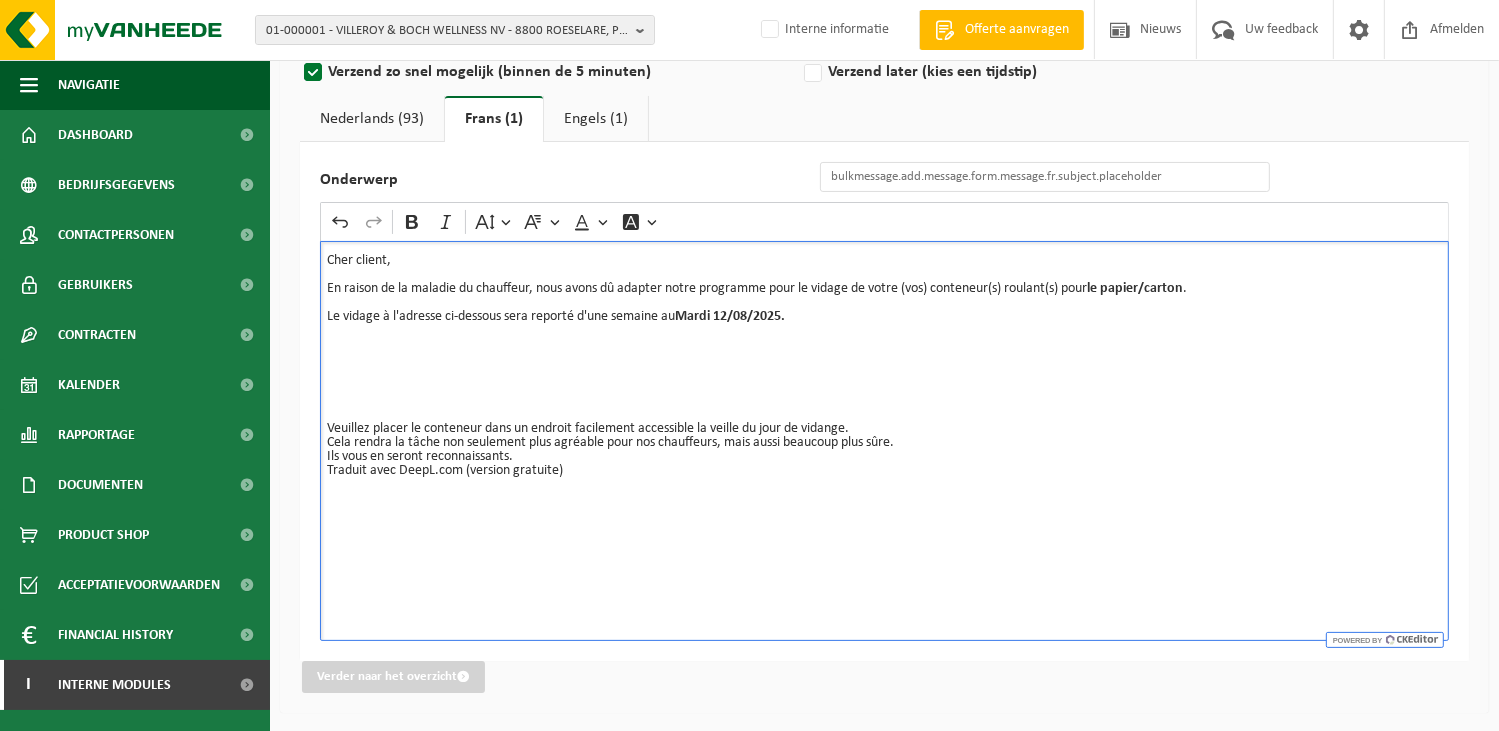 click on "Cela rendra la tâche non seulement plus agréable pour nos chauffeurs, mais aussi beaucoup plus sûre." at bounding box center [884, 443] 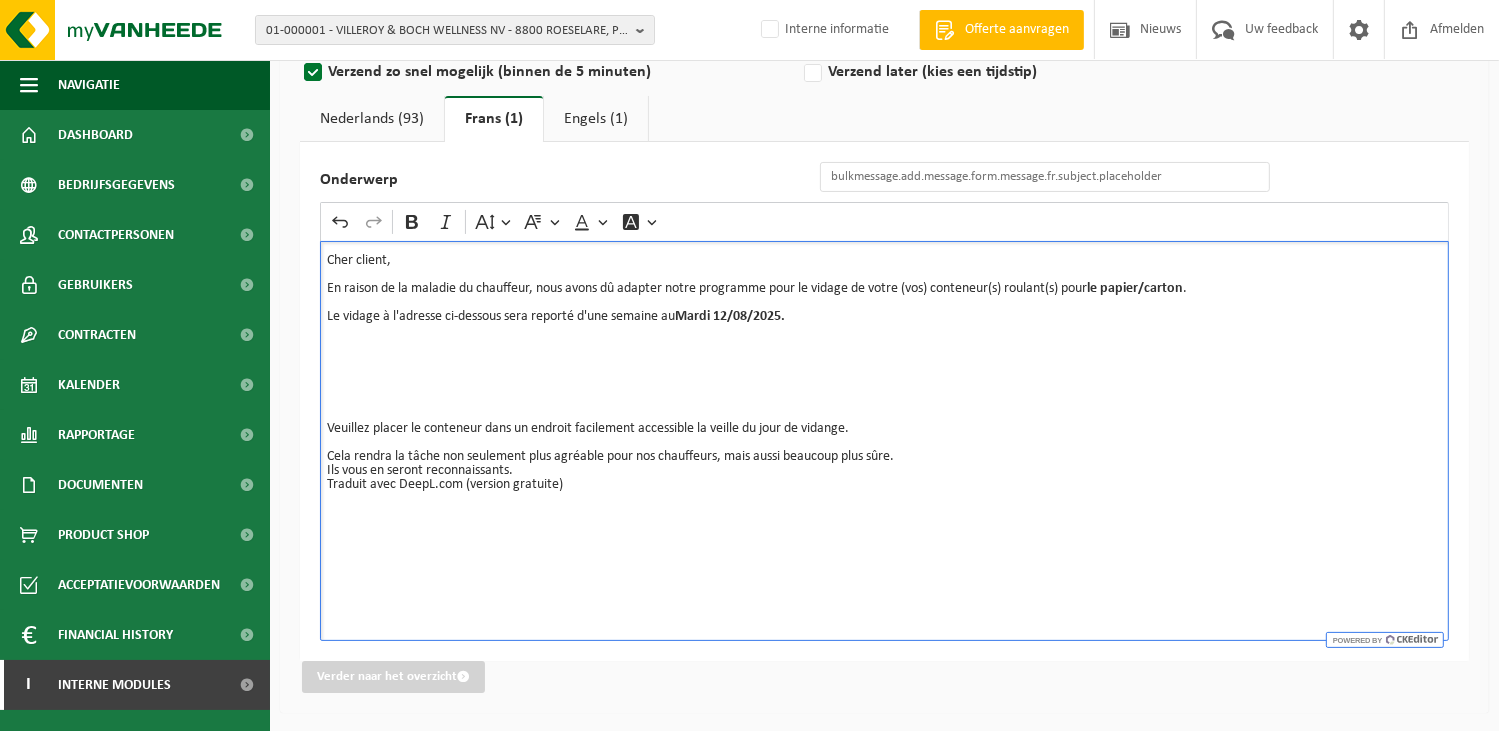 click on "Cela rendra la tâche non seulement plus agréable pour nos chauffeurs, mais aussi beaucoup plus sûre." at bounding box center [884, 457] 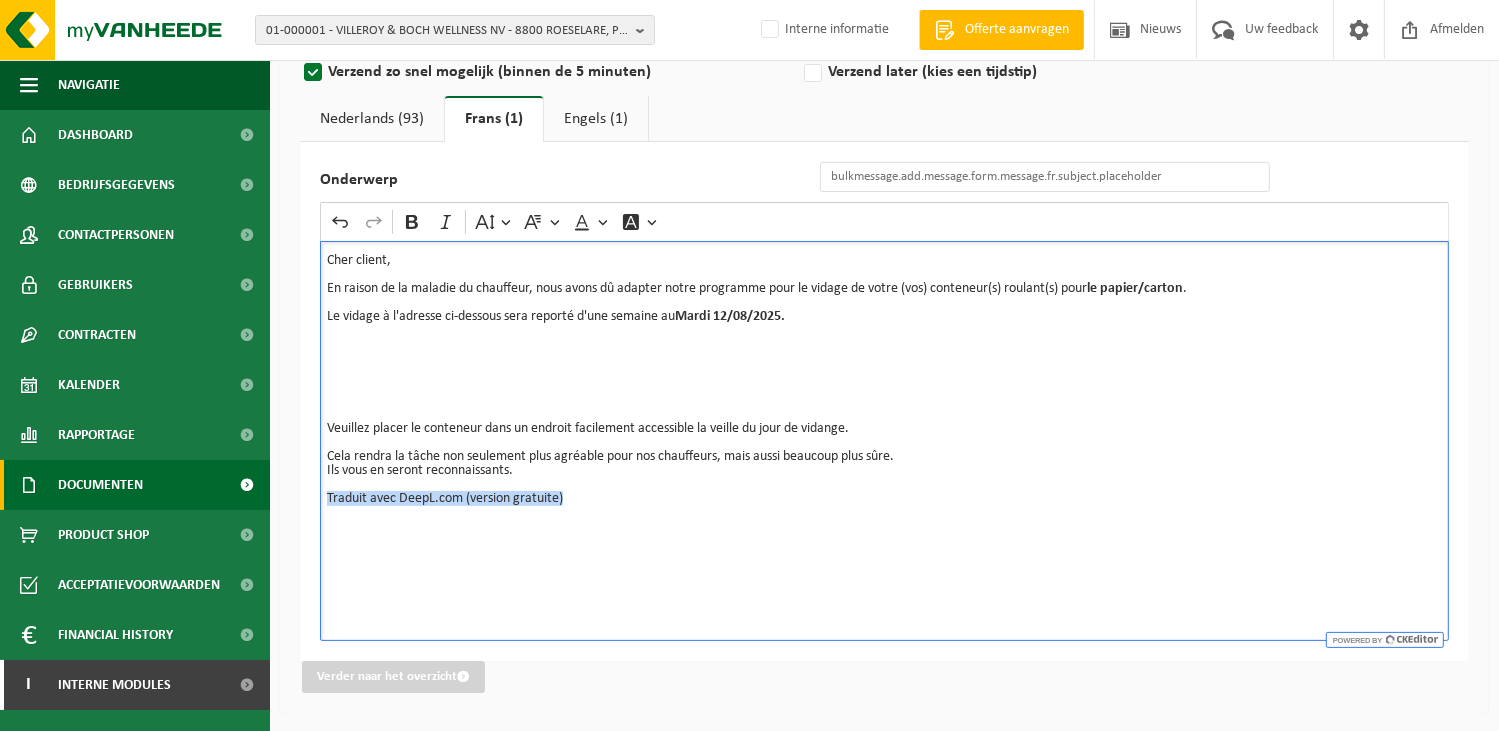 drag, startPoint x: 582, startPoint y: 505, endPoint x: 269, endPoint y: 499, distance: 313.0575 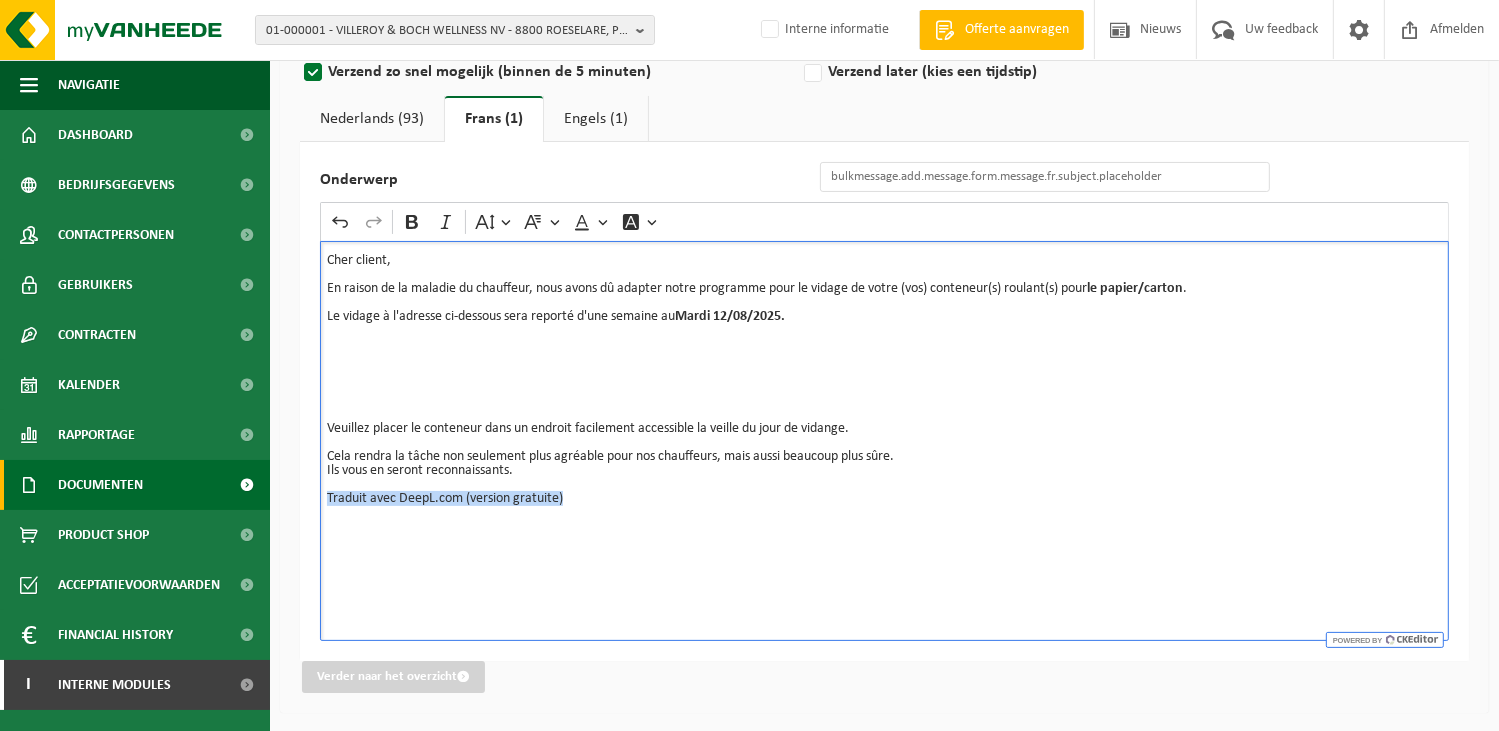 click on "Navigatie                 Offerte aanvragen         Nieuws         Uw feedback               Afmelden                 Dashboard               Bedrijfsgegevens               Contactpersonen               Gebruikers               Contracten               Actieve contracten             Historiek contracten                 Kalender               Rapportage               In grafiekvorm             In lijstvorm                 Documenten               Facturen             Documenten                 Product Shop               Acceptatievoorwaarden               Financial History               In grafiekvorm             In lijstvorm               I   Interne modules               Toolbox               Bulk Messaging               Offerte aanvragen               Orderentry Goedkeuring                                             1 Doelpubliek               2 Bericht               3 Voorvertoning               4 Bevestiging                 bulkmessage.add.message.title             Emailadres van de afzender" at bounding box center [749, 259] 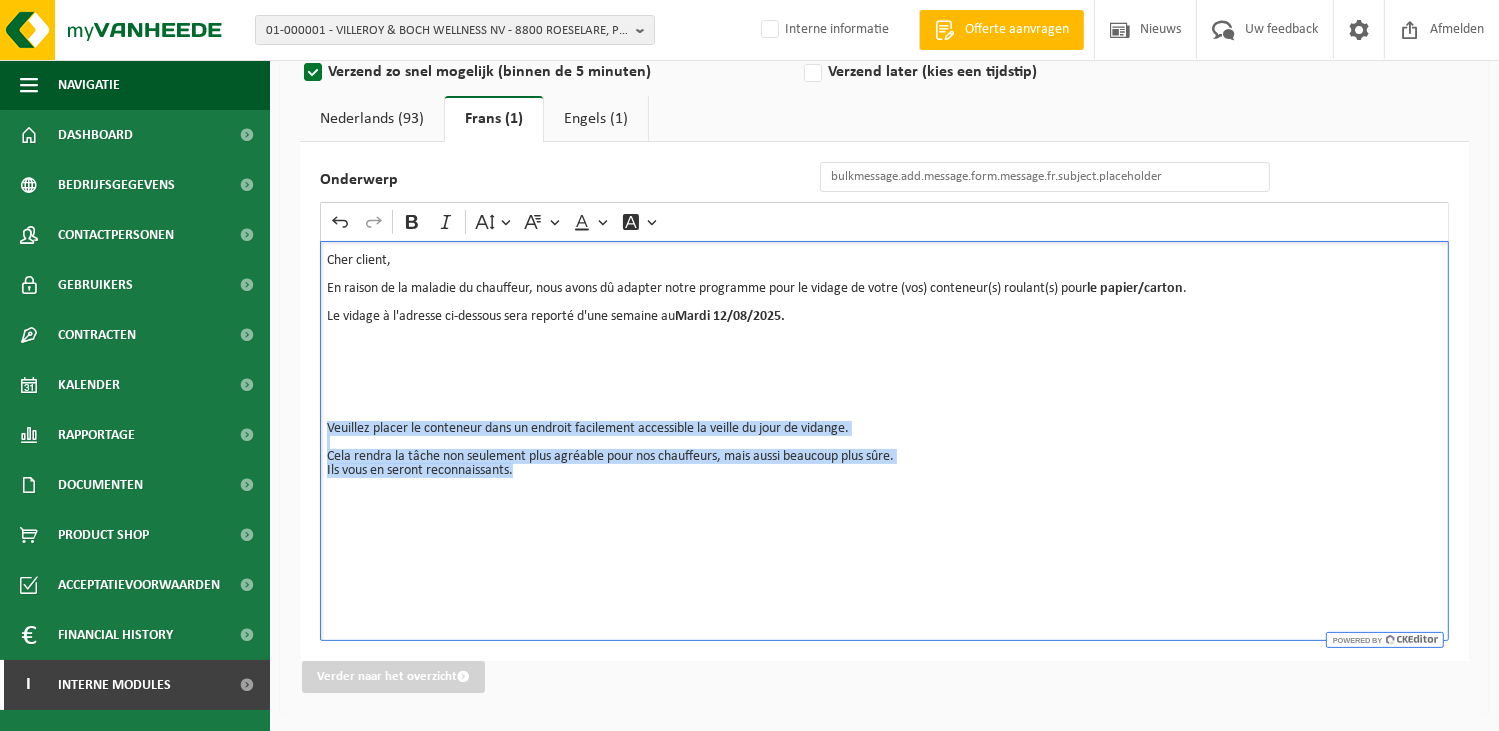 drag, startPoint x: 555, startPoint y: 470, endPoint x: 328, endPoint y: 423, distance: 231.81458 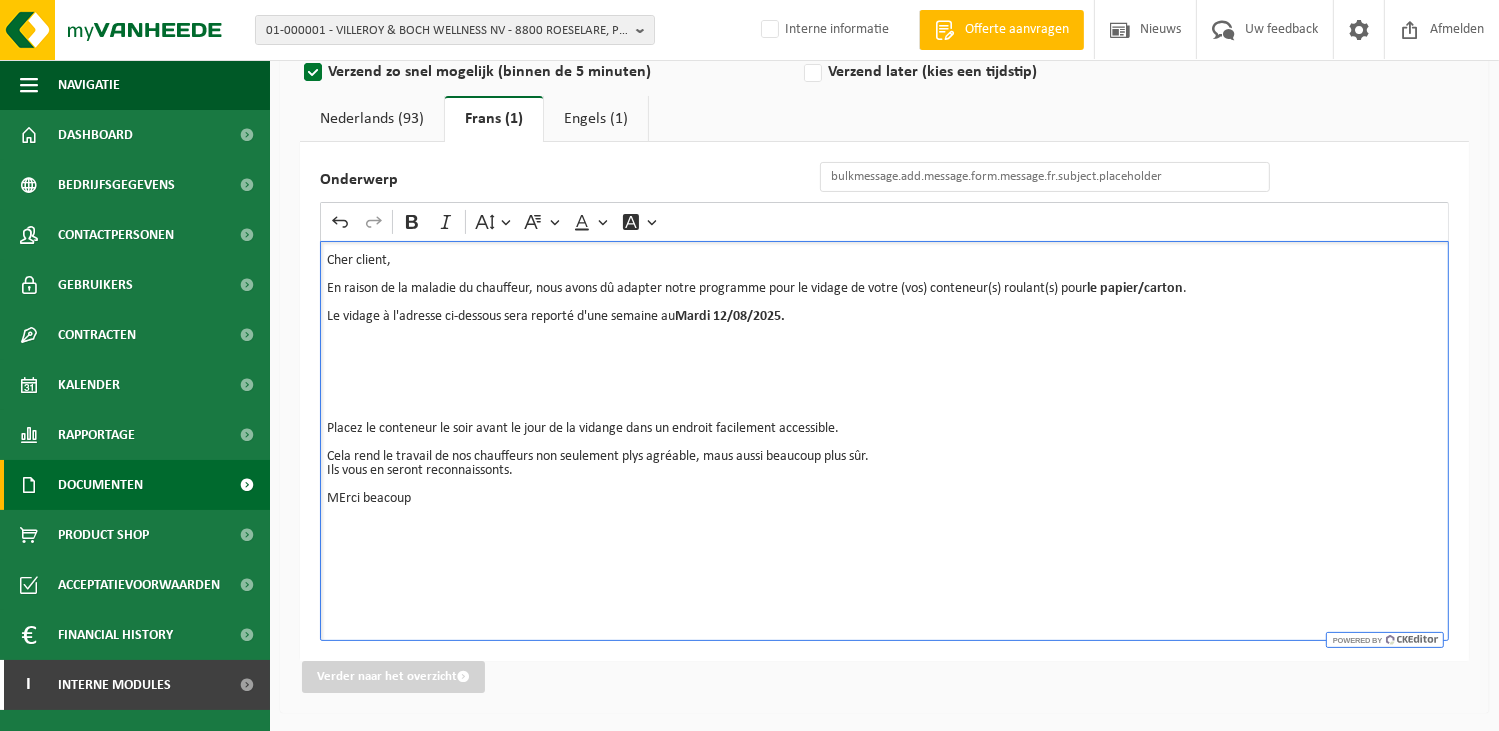drag, startPoint x: 445, startPoint y: 503, endPoint x: 163, endPoint y: 479, distance: 283.01944 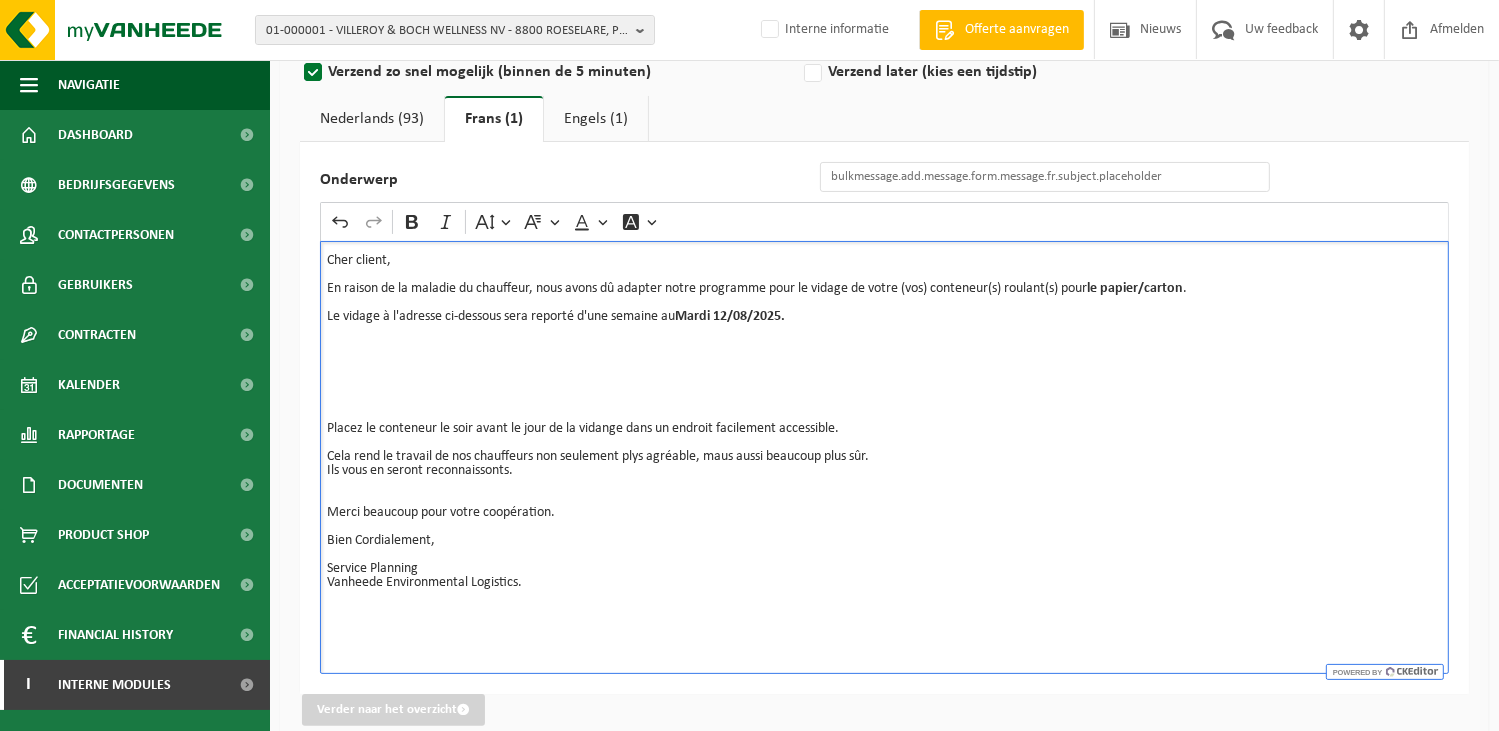 drag, startPoint x: 440, startPoint y: 564, endPoint x: 339, endPoint y: 499, distance: 120.108284 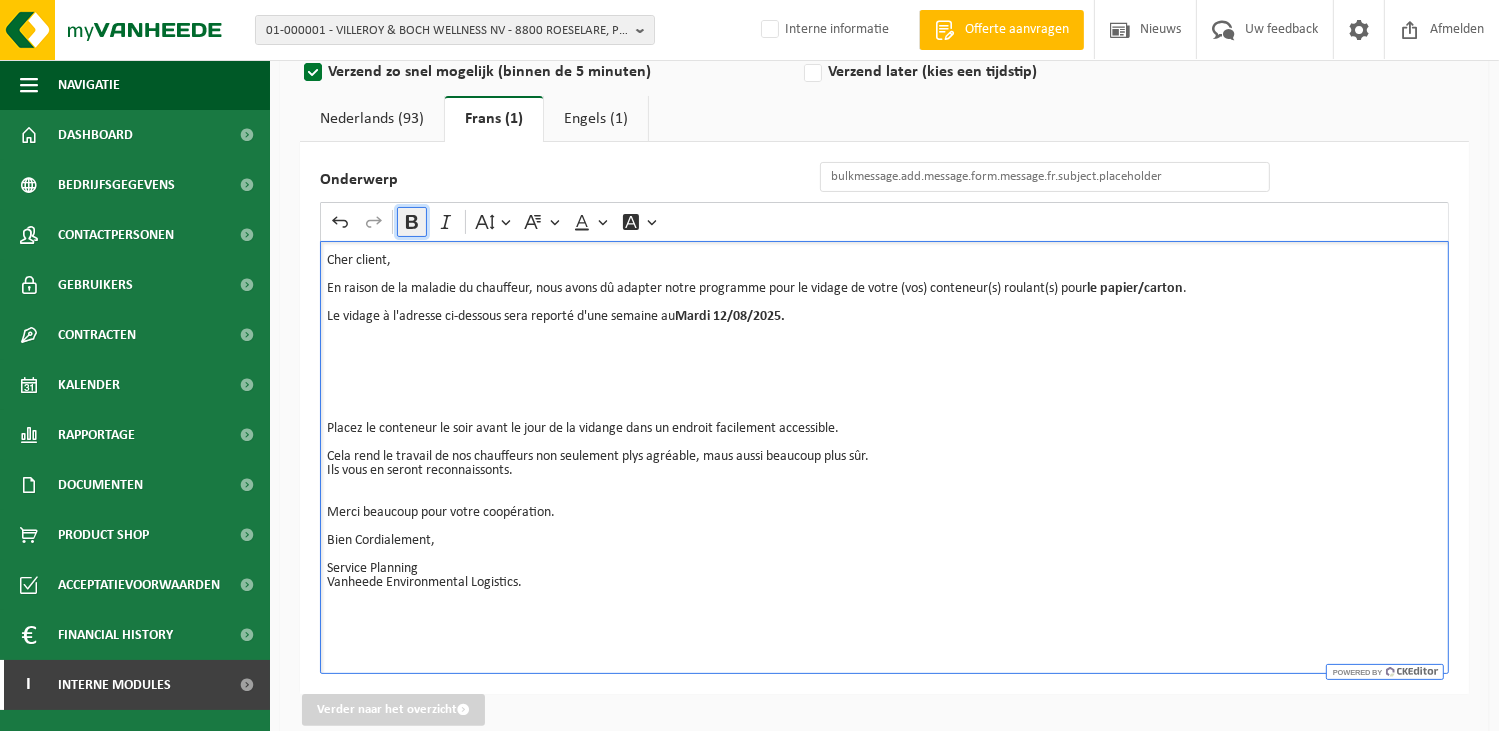 click 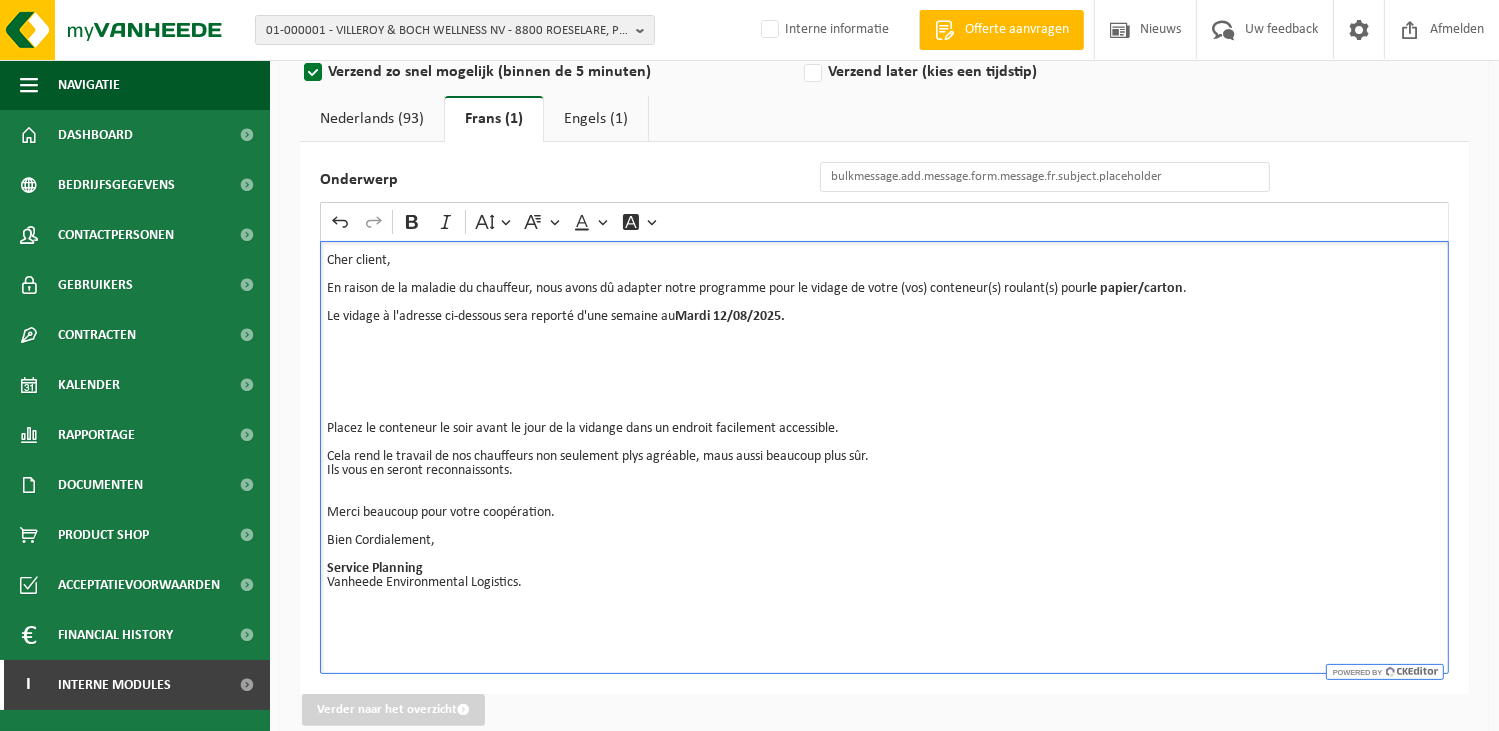 click at bounding box center [884, 275] 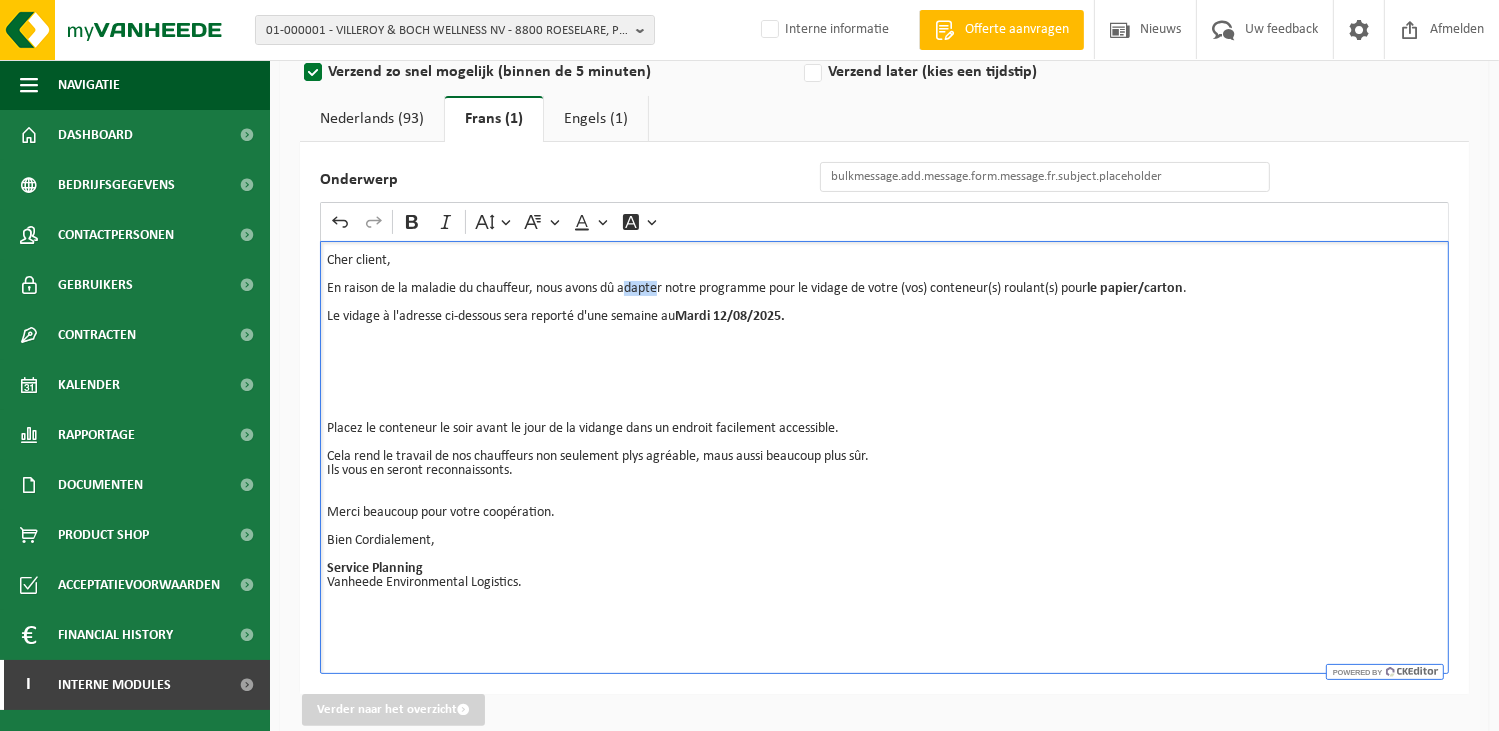 drag, startPoint x: 664, startPoint y: 287, endPoint x: 628, endPoint y: 293, distance: 36.496574 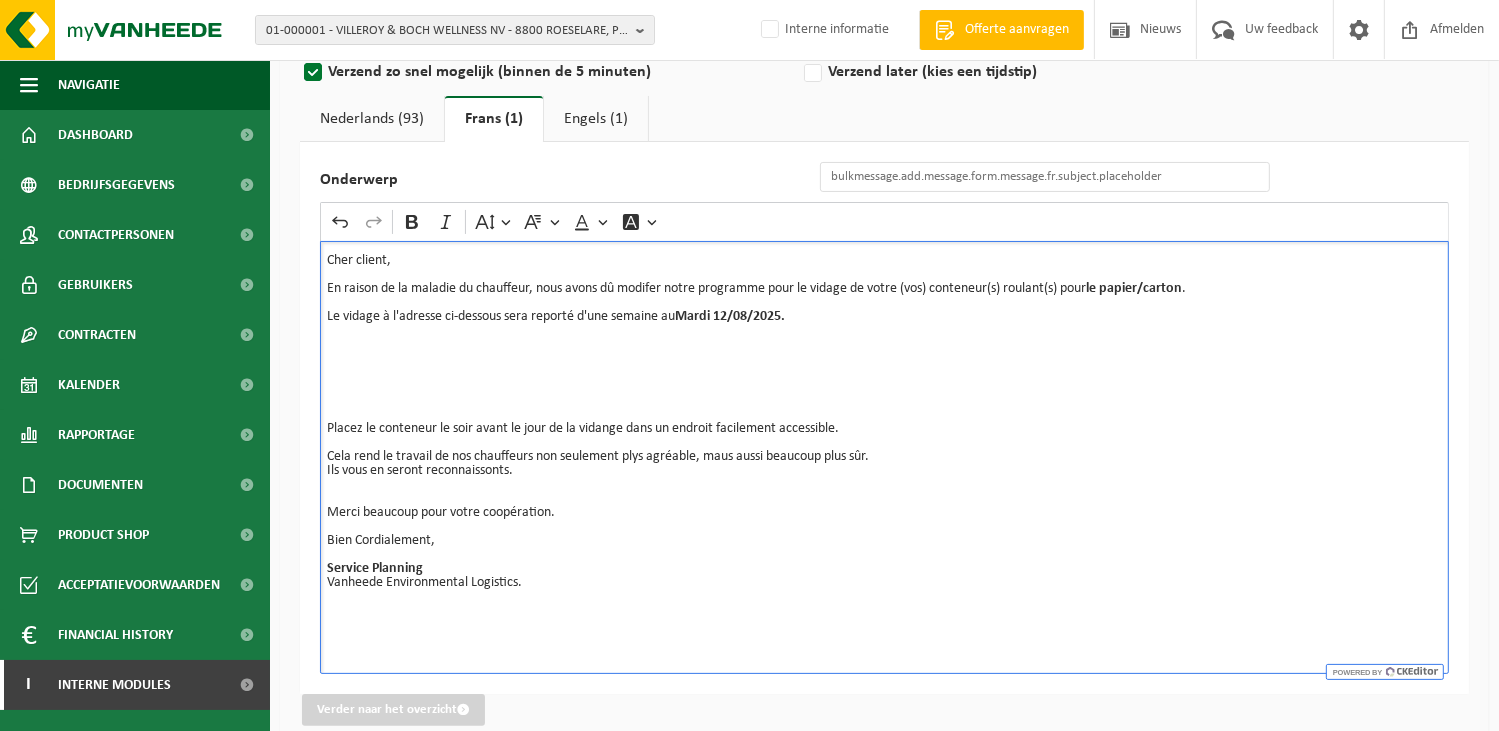 click on "En raison de la maladie du chauffeur, nous avons dû modifer notre programme pour le vidage de votre (vos) conteneur(s) roulant(s) pour  le papier/carton ." at bounding box center (884, 289) 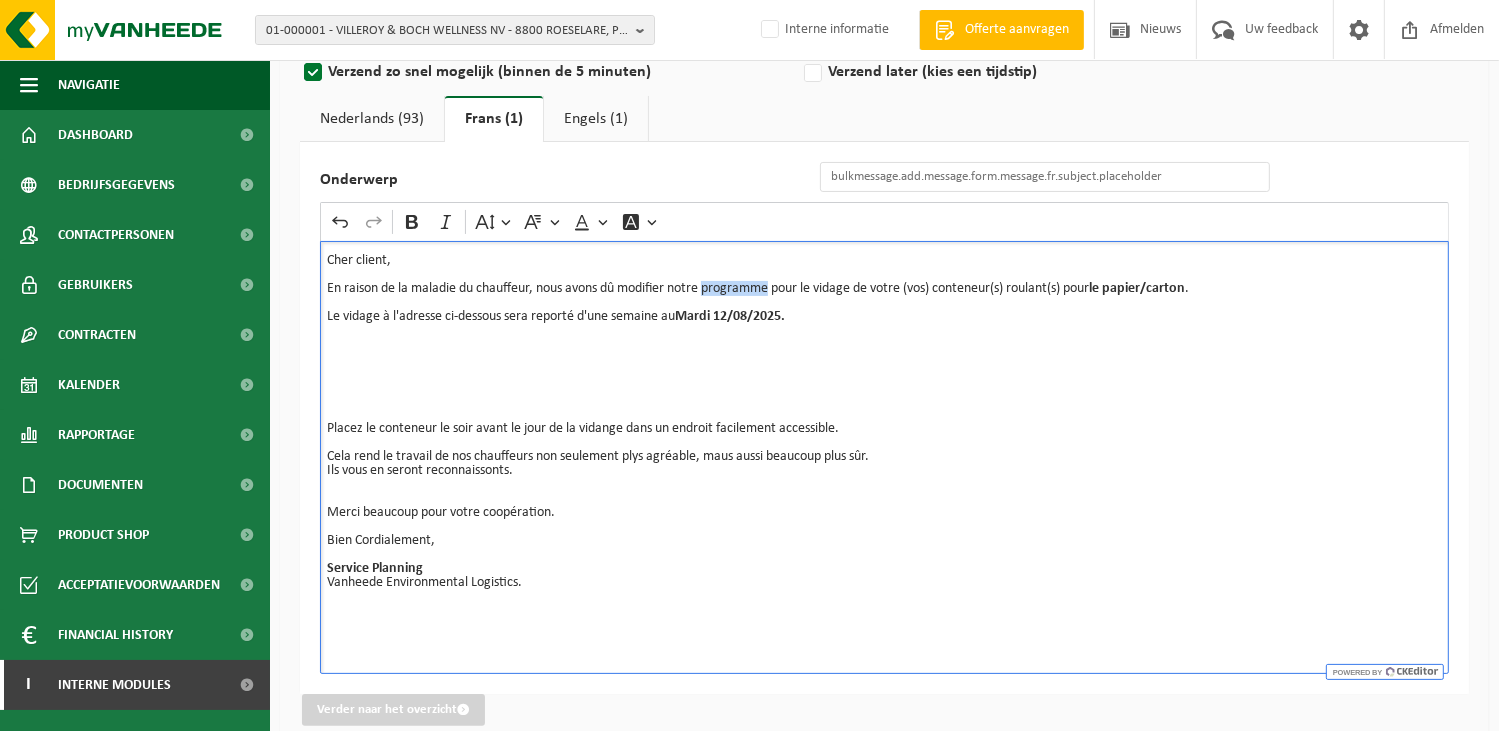 drag, startPoint x: 775, startPoint y: 287, endPoint x: 709, endPoint y: 287, distance: 66 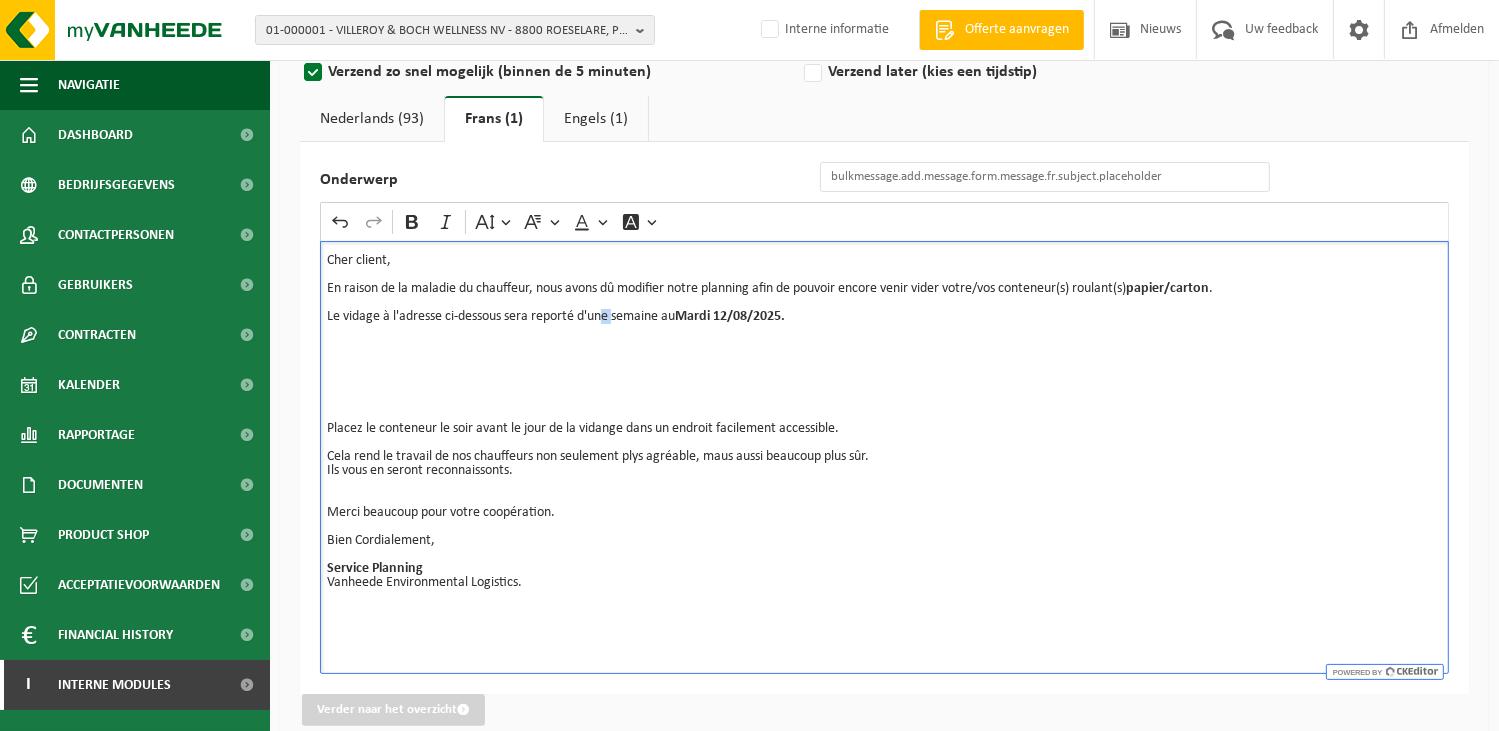 drag, startPoint x: 615, startPoint y: 315, endPoint x: 604, endPoint y: 319, distance: 11.7046995 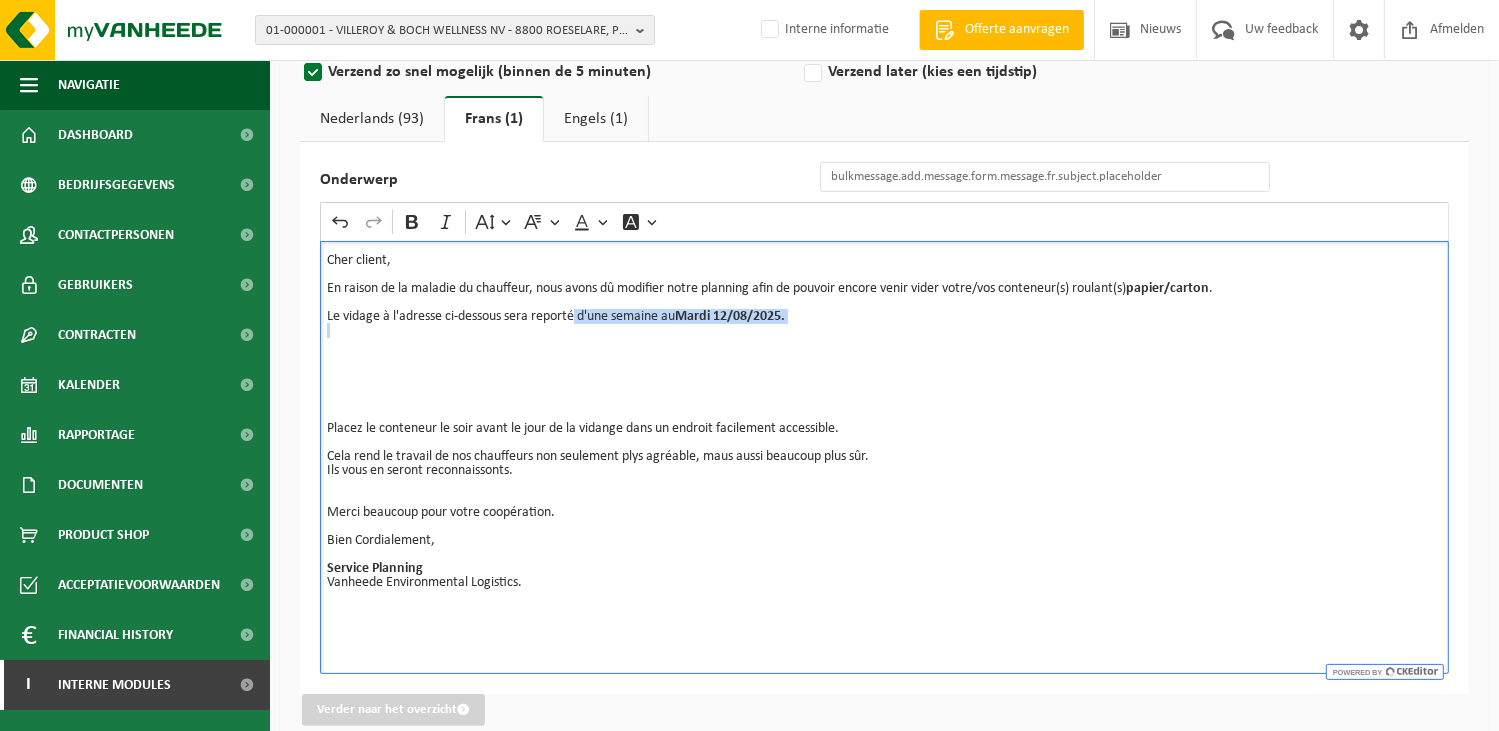 drag, startPoint x: 578, startPoint y: 315, endPoint x: 824, endPoint y: 326, distance: 246.24582 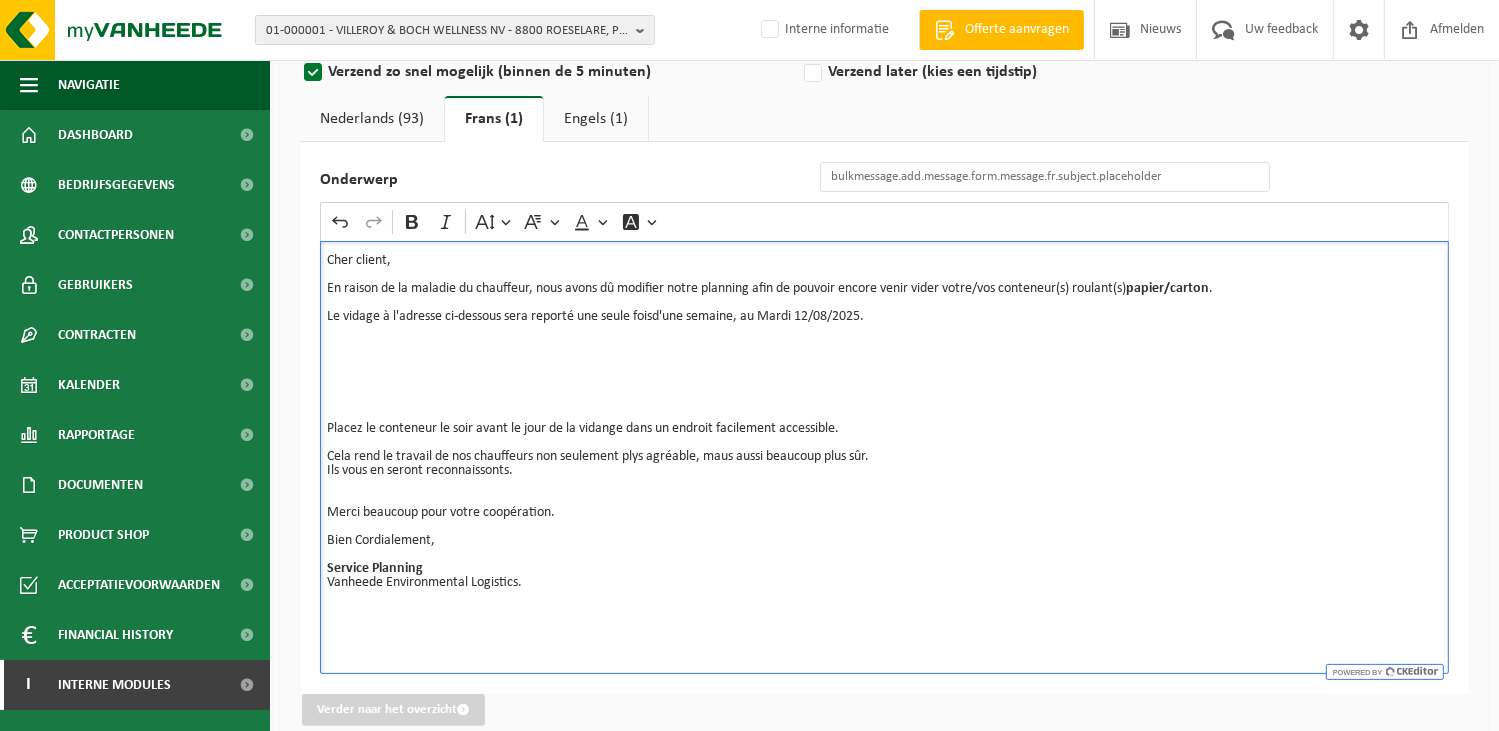 drag, startPoint x: 877, startPoint y: 312, endPoint x: 767, endPoint y: 313, distance: 110.00455 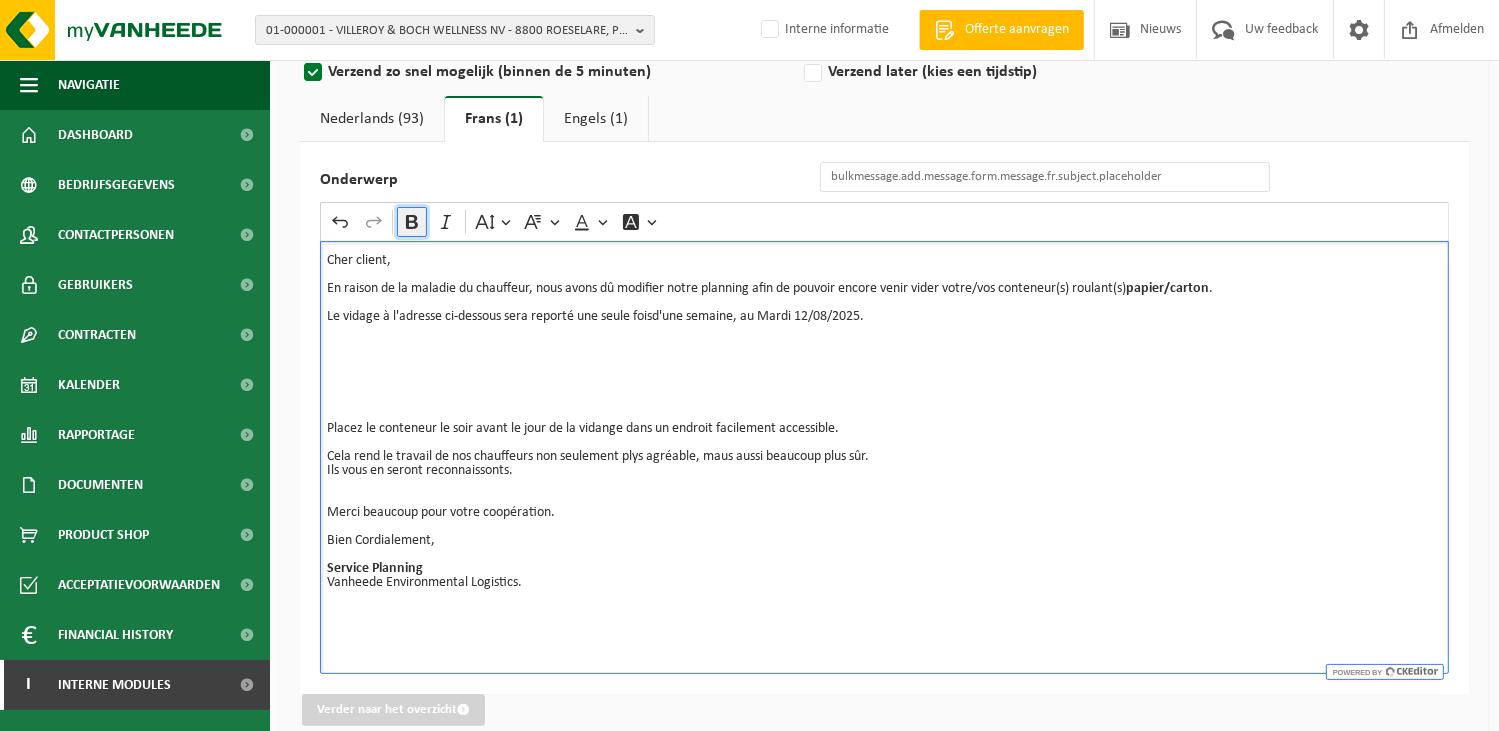 click 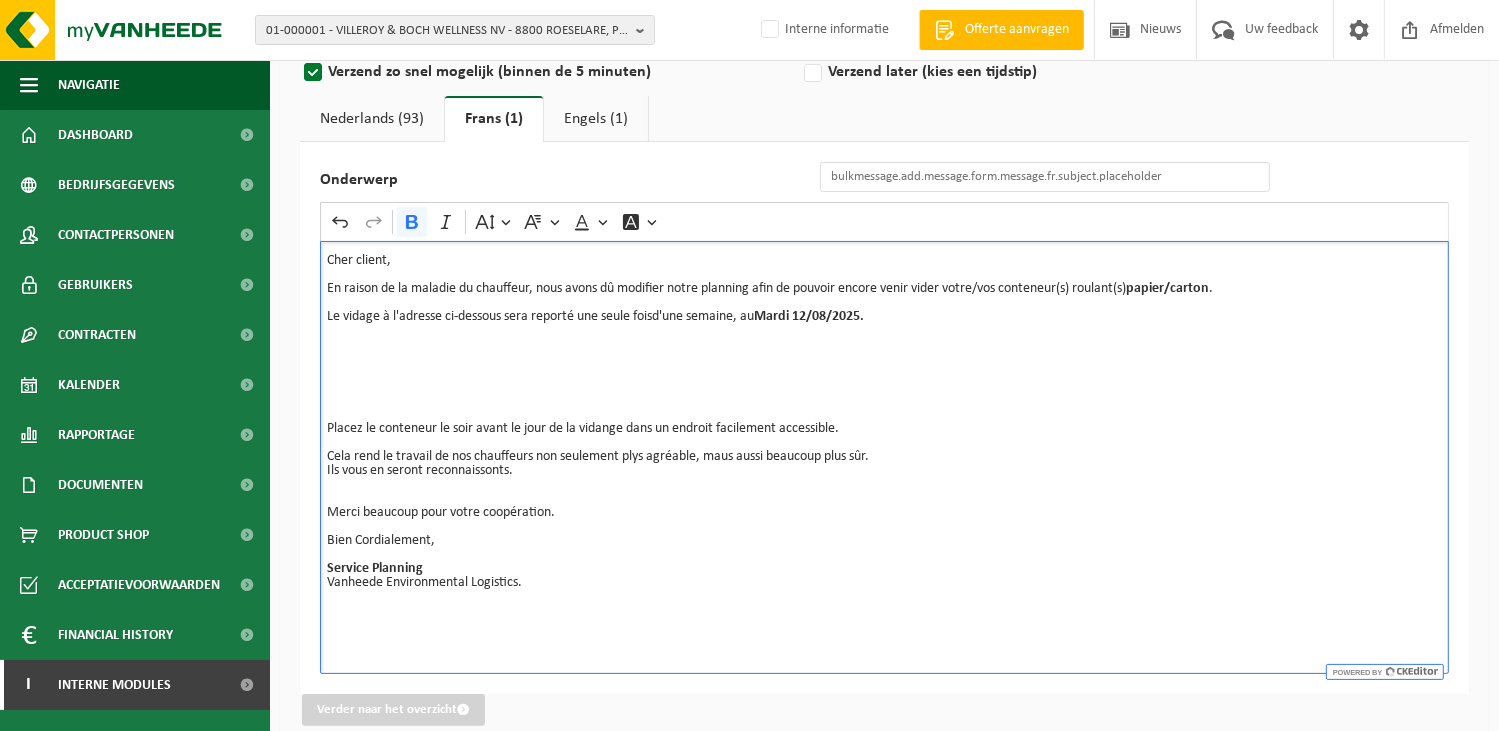 click at bounding box center (884, 359) 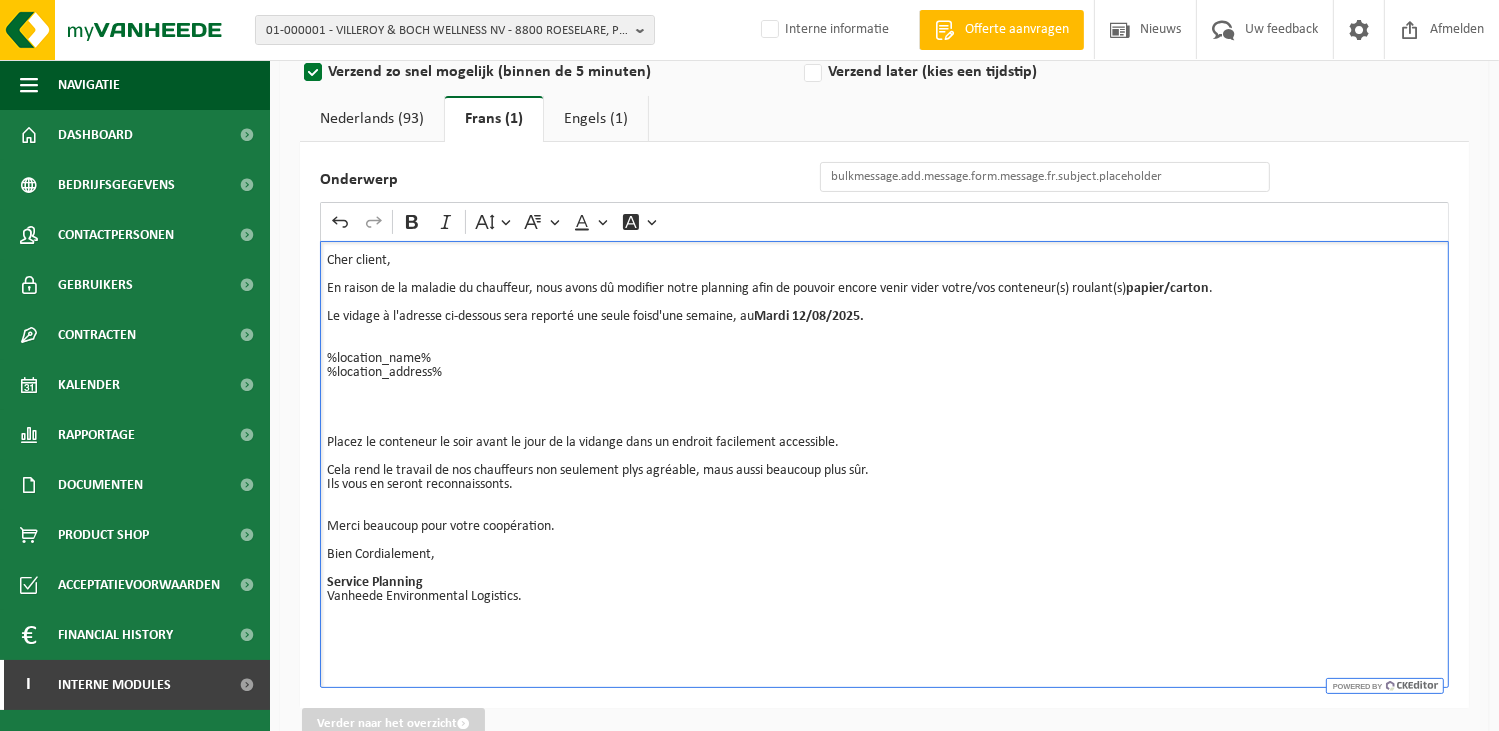 click on "En raison de la maladie du chauffeur, nous avons dû modifier notre planning afin de pouvoir encore venir vider votre/vos conteneur(s) roulant(s)  papier/carton ." at bounding box center [884, 289] 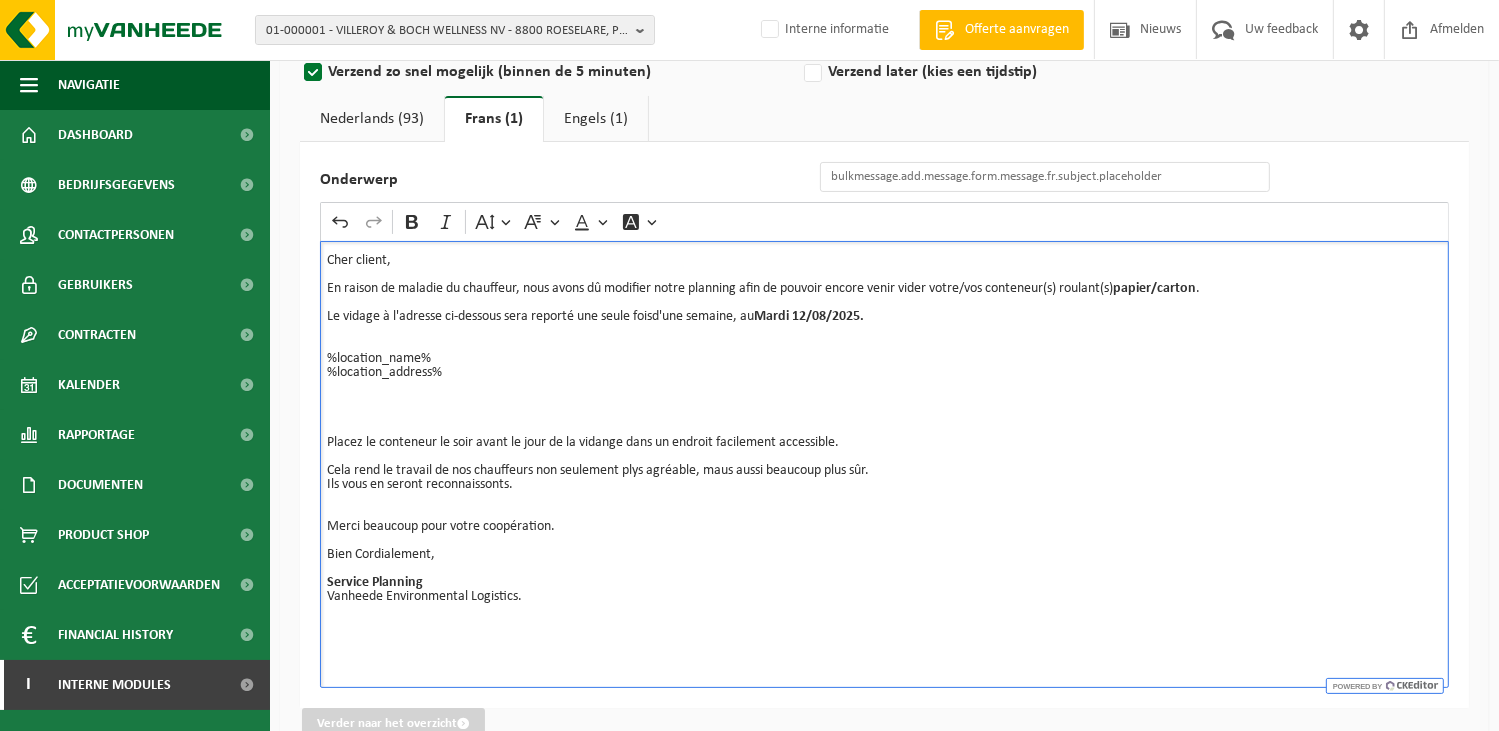 click on "Le vidage à l'adresse ci-dessous sera reporté une seule foisd'une semaine, au  Mardi 12/08/2025." at bounding box center (884, 317) 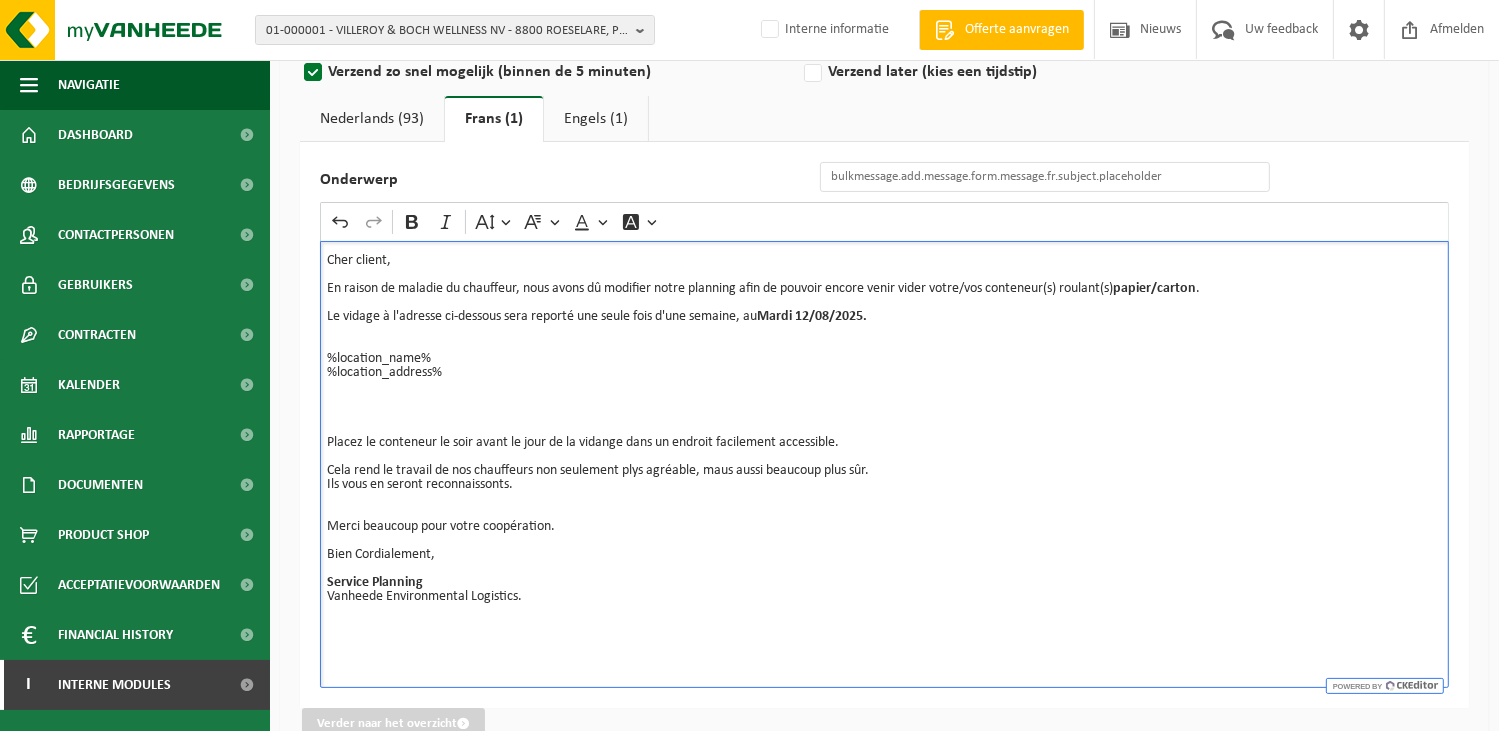 click on "Mardi 12/08/2025." at bounding box center [812, 316] 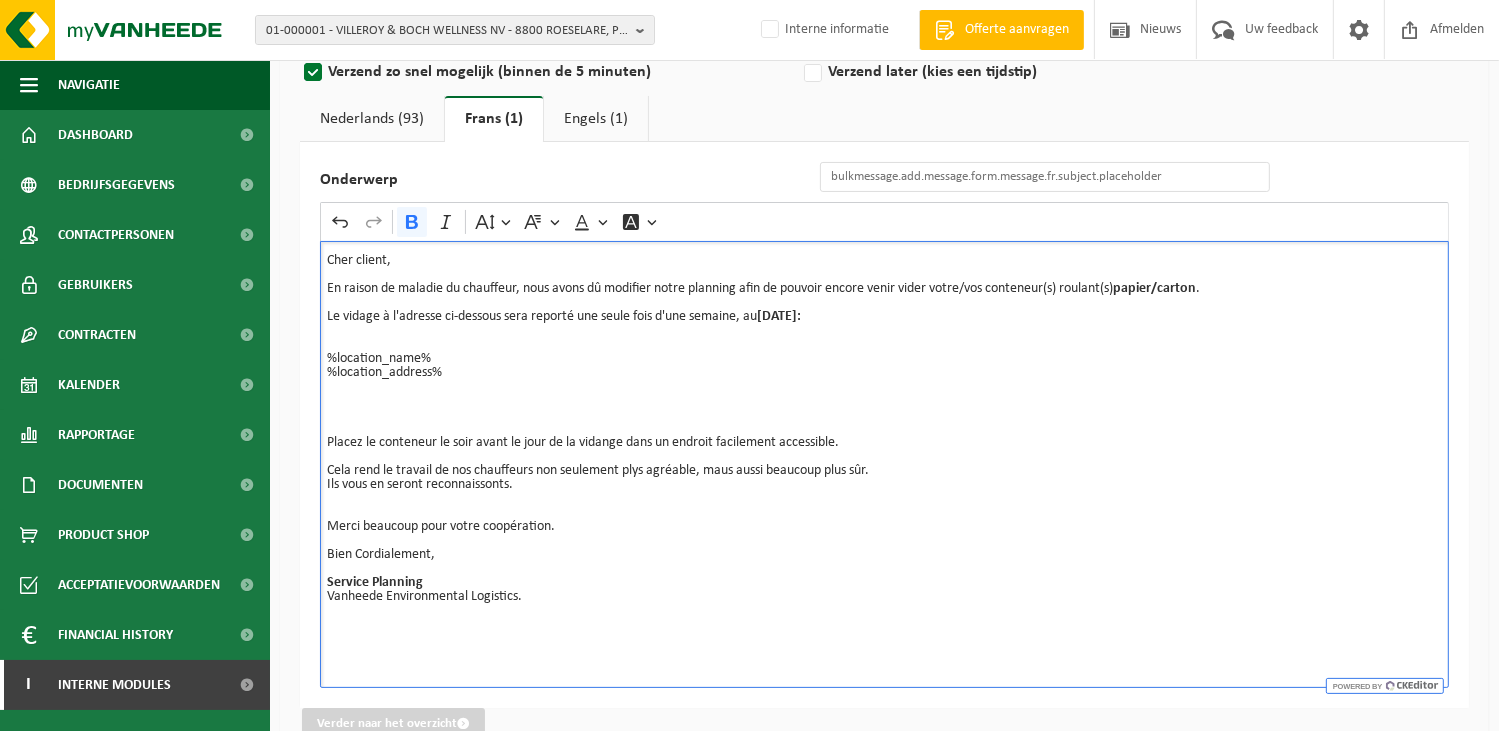 click on "Cela rend le travail de nos chauffeurs non seulement plys agréable, maus aussi beaucoup plus sûr." at bounding box center (884, 471) 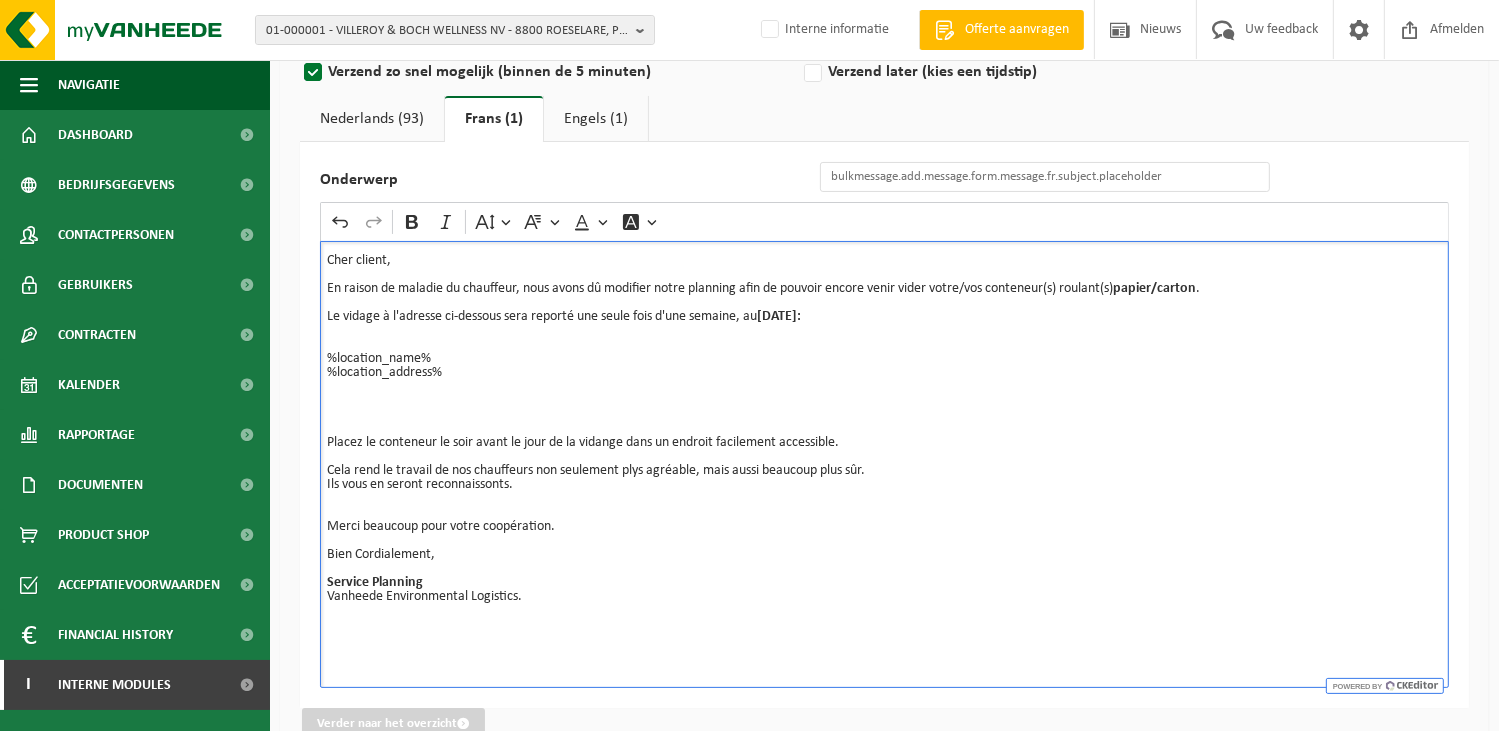 click at bounding box center (884, 569) 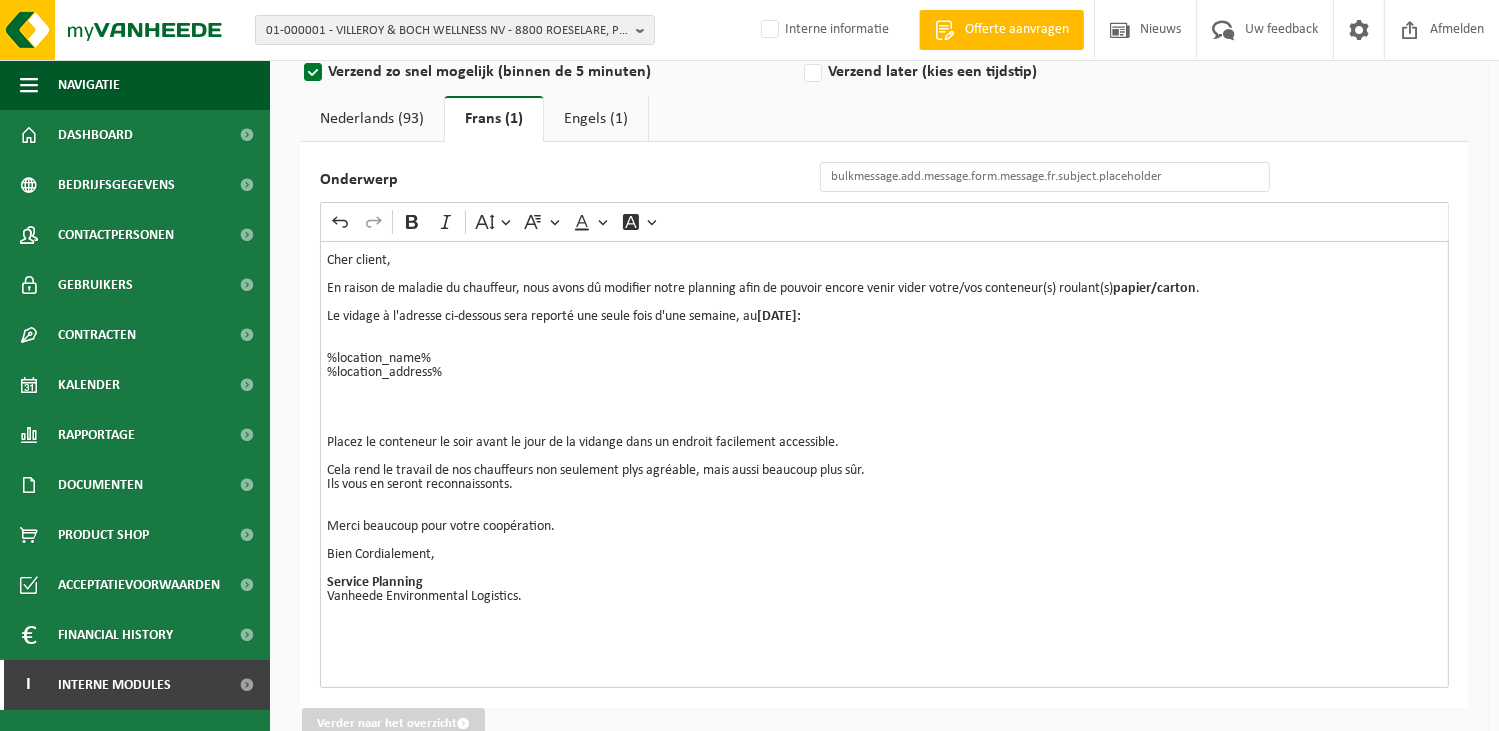 click on "Nederlands (93)" at bounding box center [372, 119] 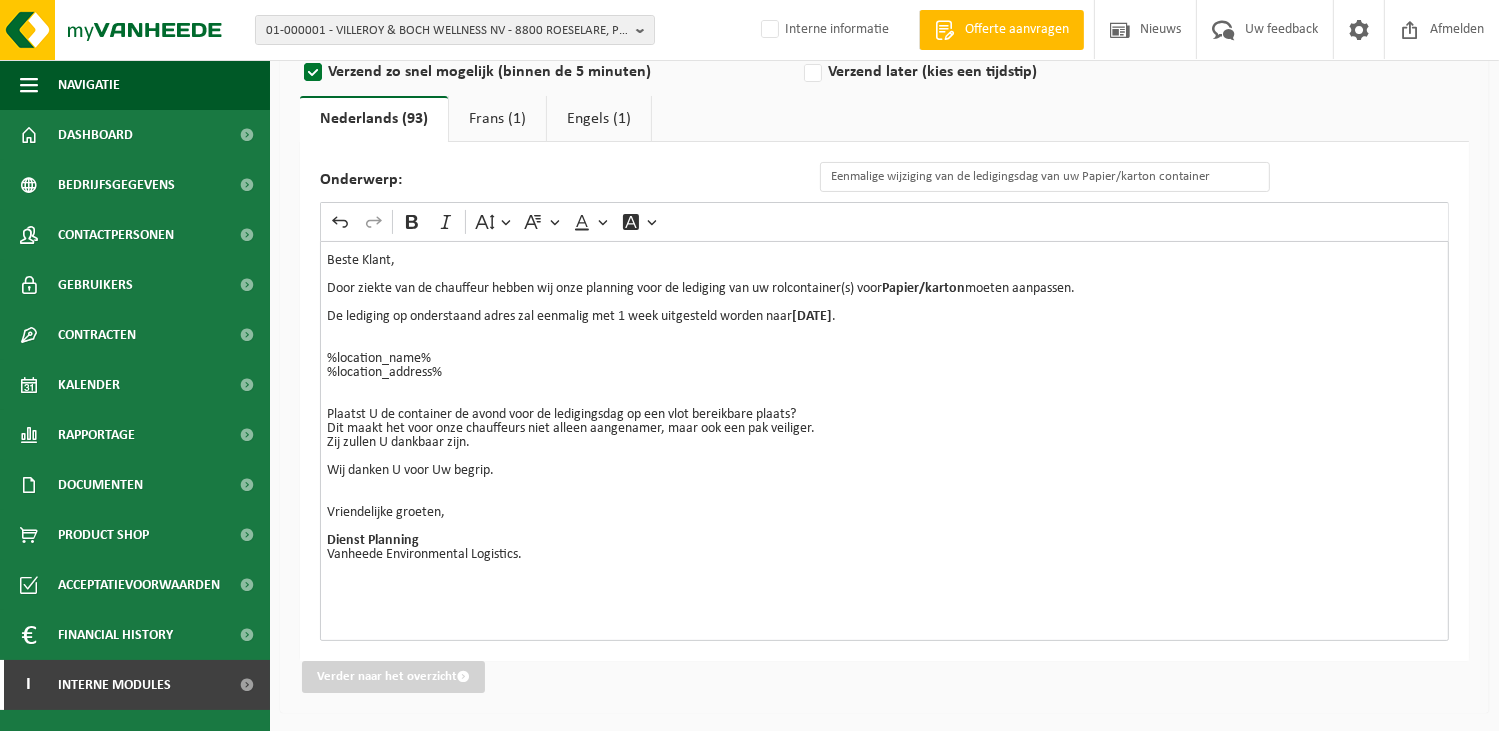 click on "Engels (1)" at bounding box center [599, 119] 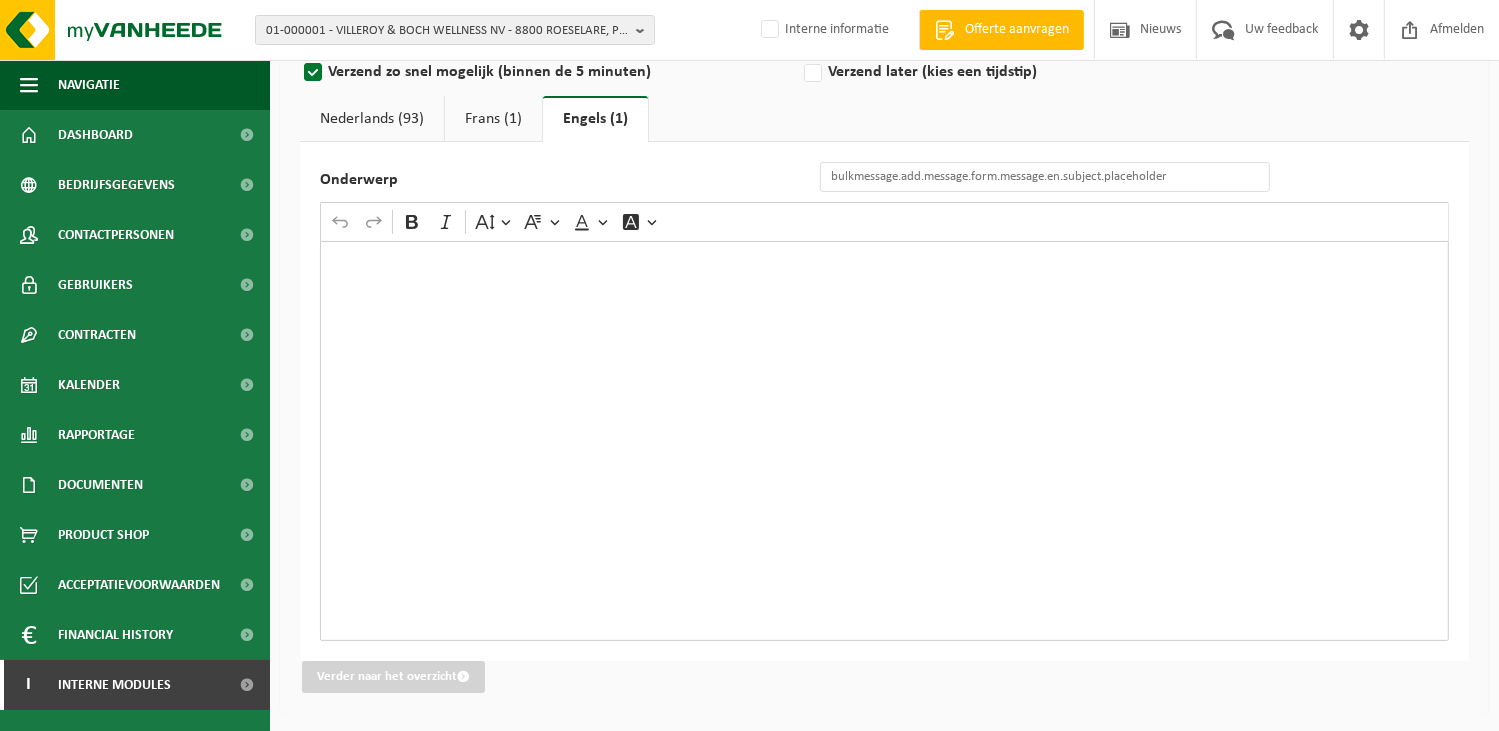 click on "Frans (1)" at bounding box center [493, 119] 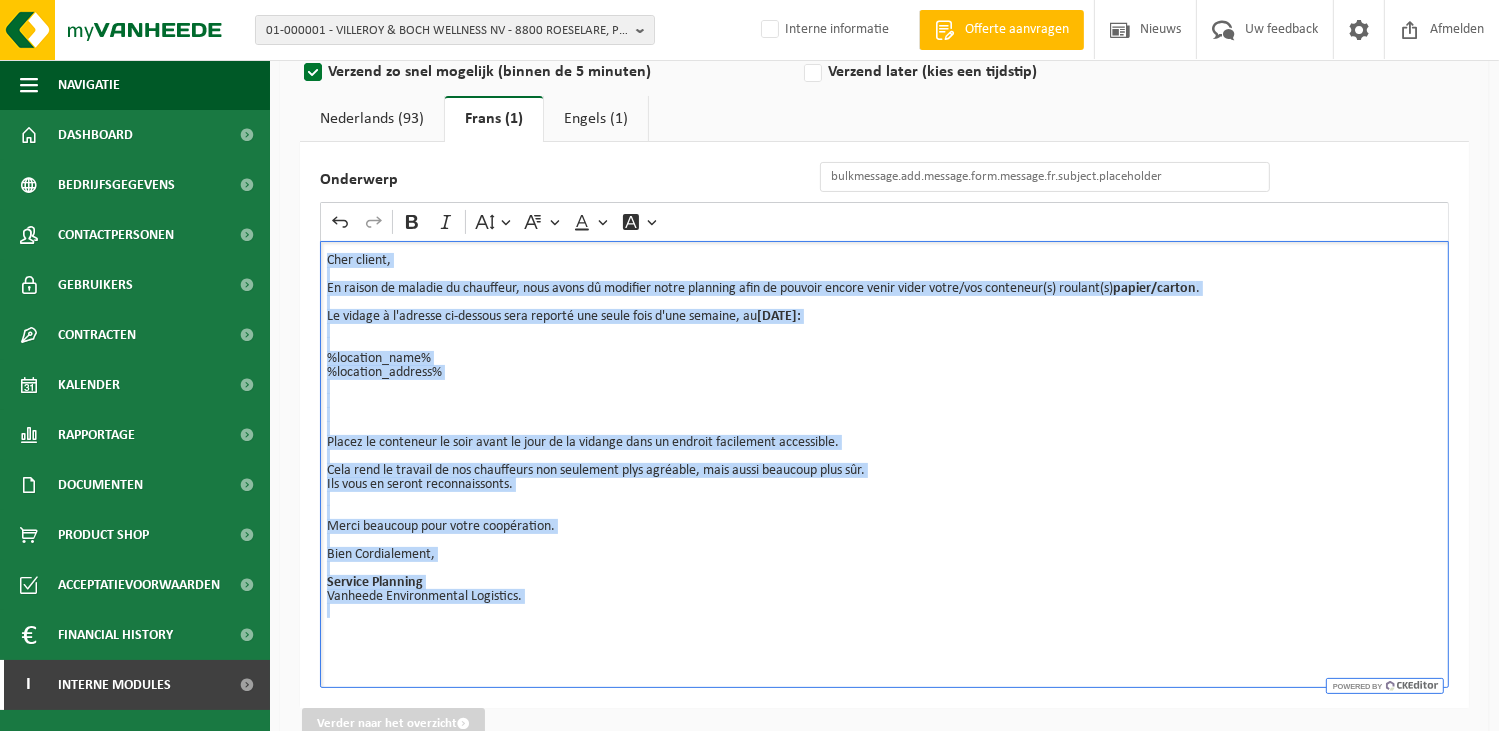 drag, startPoint x: 552, startPoint y: 604, endPoint x: 282, endPoint y: 242, distance: 451.6016 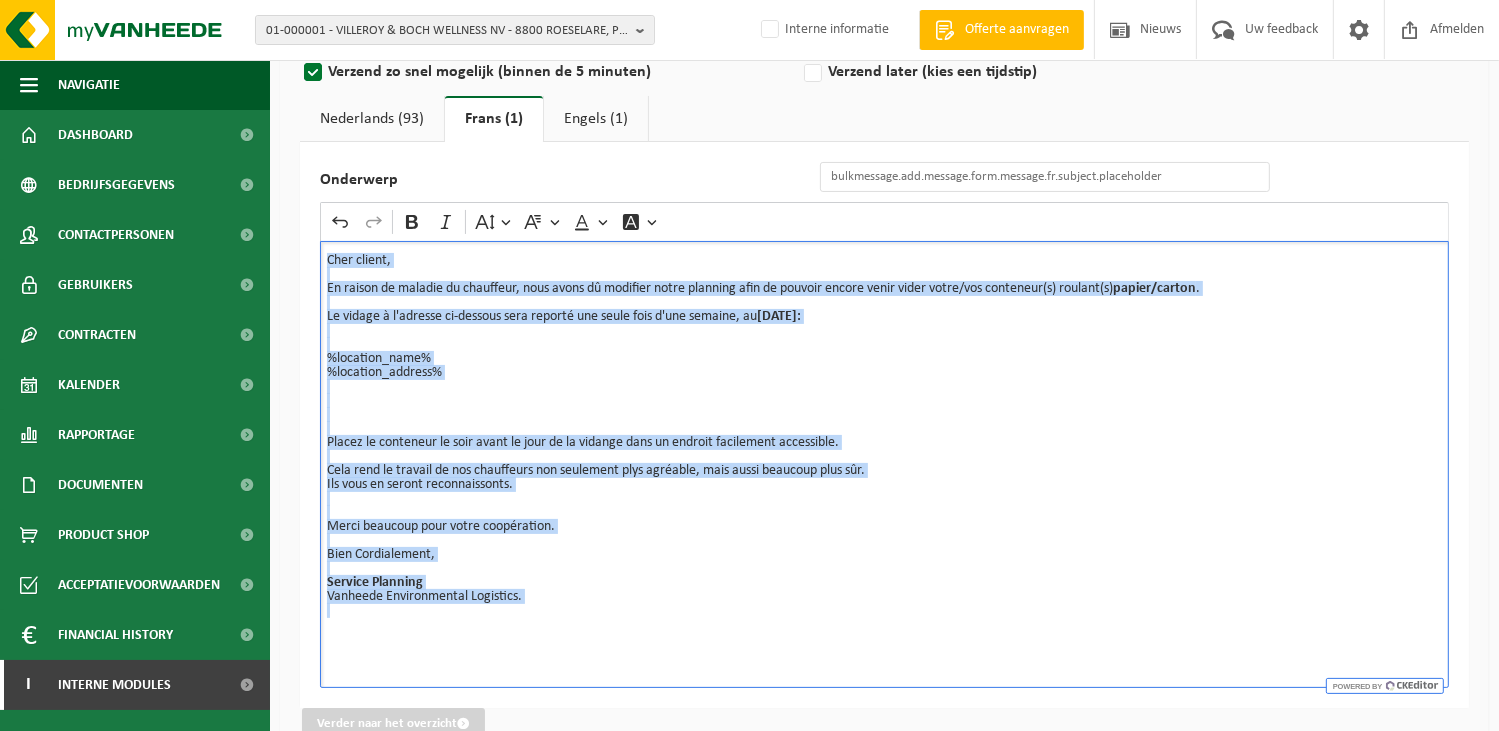 click on "Emailadres van de afzender BULK_MAR_LUX (planning.example.com) BULK_VEL_GEL (planning.dottignies@example.com) BULK_VEL_LUX (planning.example.com) BULK_VFR_BIL (vanheede.example.com) CLEAN_VES_BEL (services@example.com) CLEAN_VFR_FRA (vanheede.example.com) COLLI_MAR_LUX (planning.example.com) COLLI_VES_BEL (services@example.com) COLLI_VFR_FRA (swvev@example.com) COMP_MAR_LUX (planning.example.com) COMP_VEL_FLANDERS (planning.geluwe@example.com) COMP_VEL_WALLONIE (planning.quevy@example.com) COMP_VFR_FNORTH (vanheede.example.com) CRANE_MAR_LUX (planning.example.com) CRANE_VEL_BCENEAST (planning.antwerpen@example.com) CRANE_VEL_BCOAST (planning.oostkamp@example.com) CRANE_VEL_BSOUTH (planning.quevy@example.com) CRANE_VEL_BWEST (planning.geluwe@example.com) CRANE_VEL_LUX (planning.example.com) CRANE_VFR_FNORTH (vanheede.example.com)" at bounding box center (884, 360) 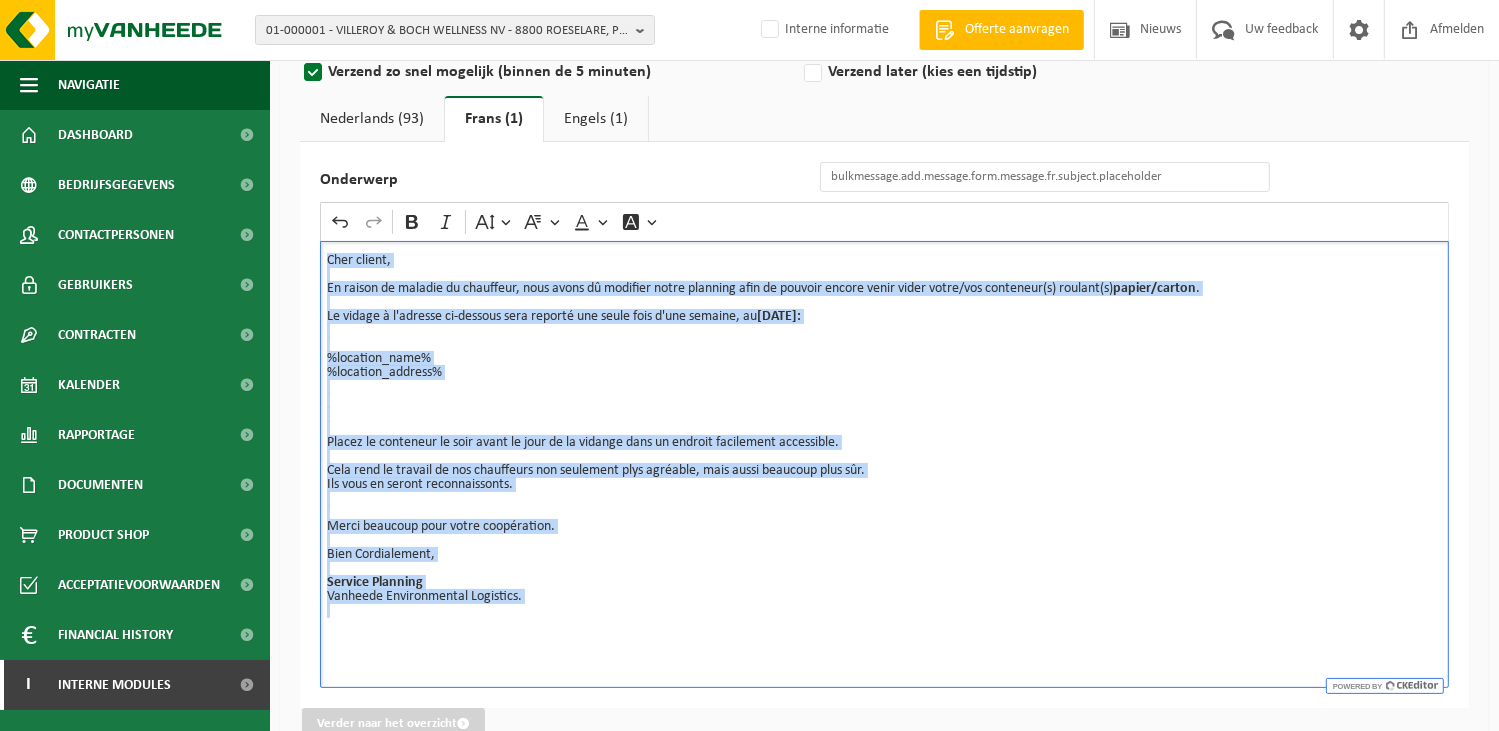 copy on "Cher client, En raison de maladie du chauffeur, nous avons dû modifier notre planning afin de pouvoir encore venir vider votre/vos conteneur(s) roulant(s) papier/carton . Le vidage à l'adresse ci-dessous sera reporté une seule fois d'une semaine, au Mardi 12/08/2025: %location_name% %location_address% Placez le conteneur le soir avant le jour de la vidange dans un endroit facilement accessible. Cela rend le travail de nos chauffeurs non seulement plys agréable, mais aussi beaucoup plus sûr. Ils vous en seront reconnaissonts. Merci beaucoup pour votre coopération. Bien Cordialement, Service Planning Vanheede Environmental Logistics." 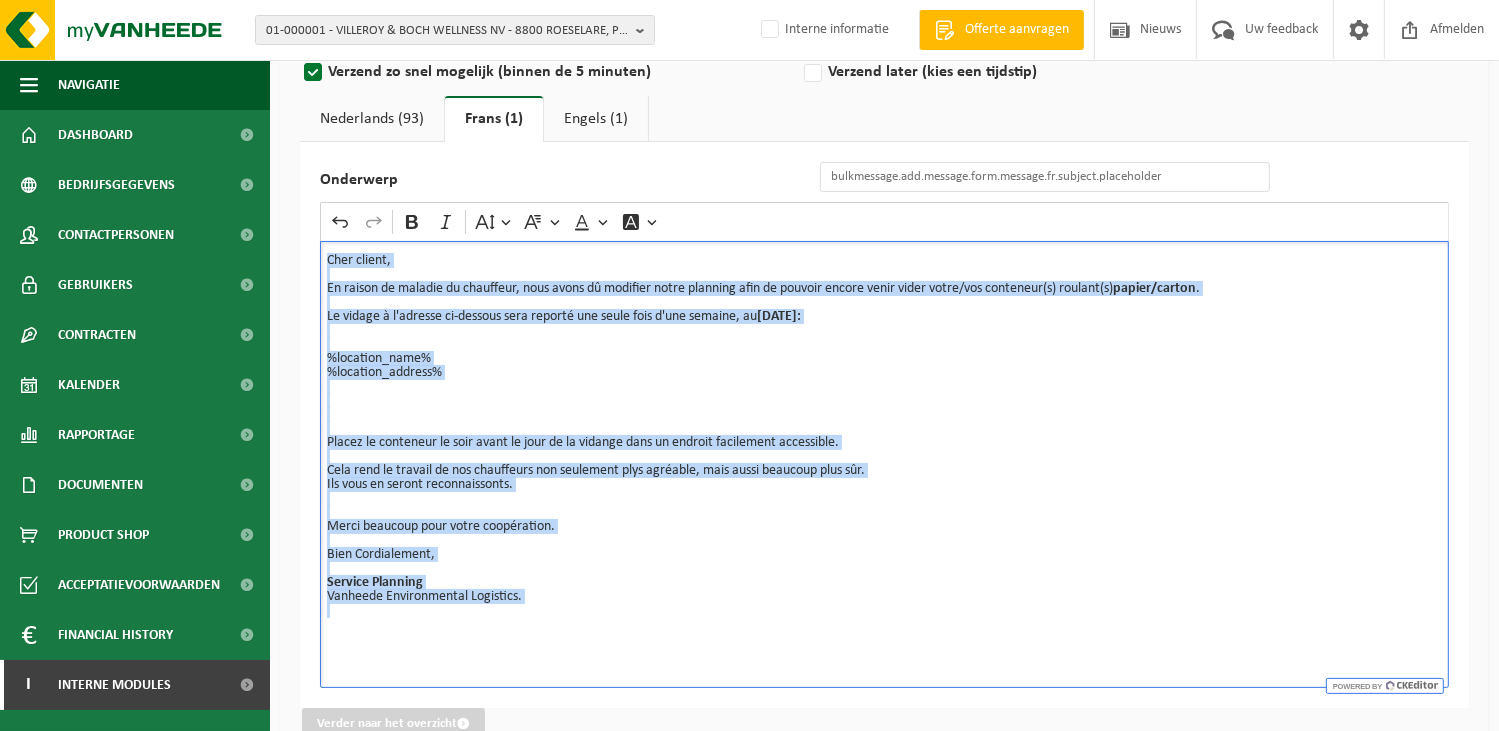 click on "Engels (1)" at bounding box center (596, 119) 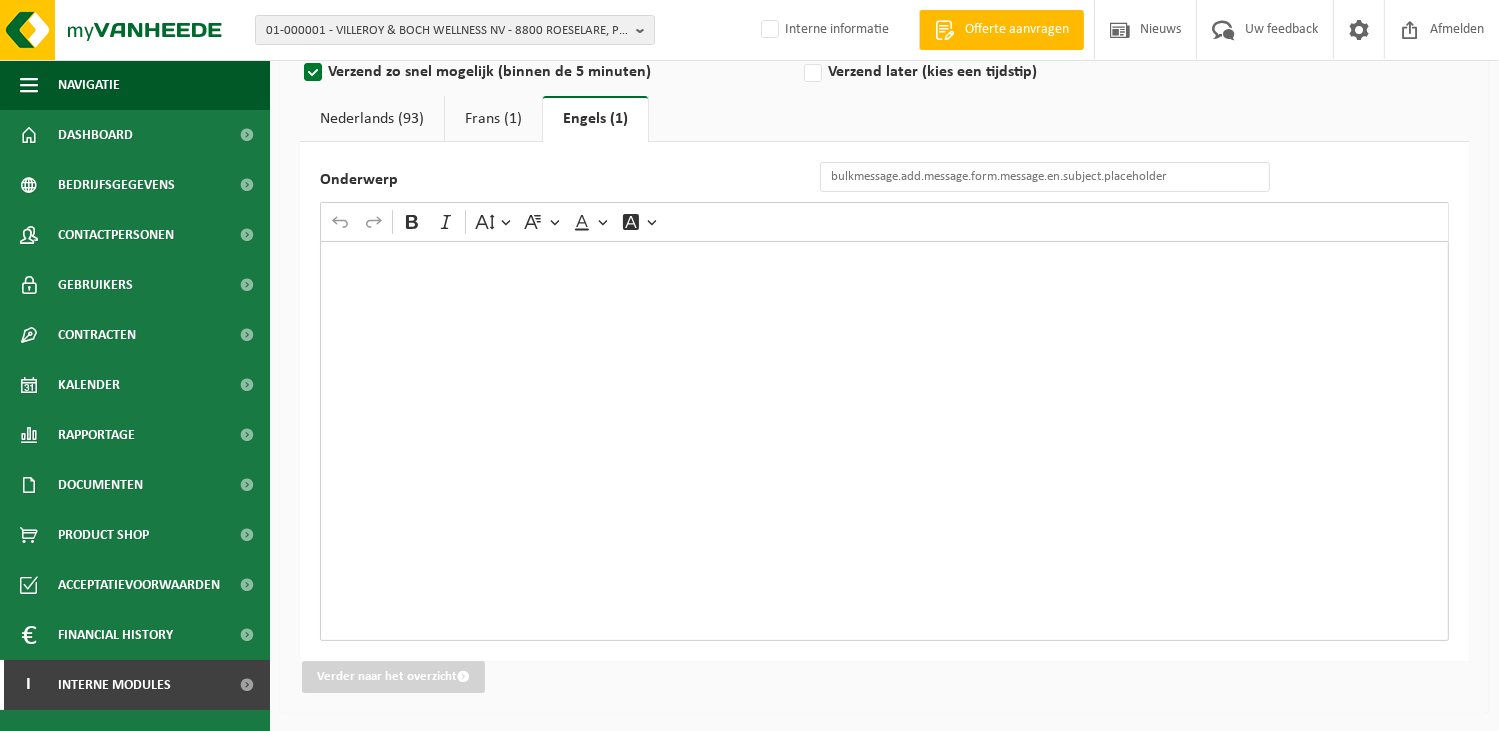 click at bounding box center [884, 441] 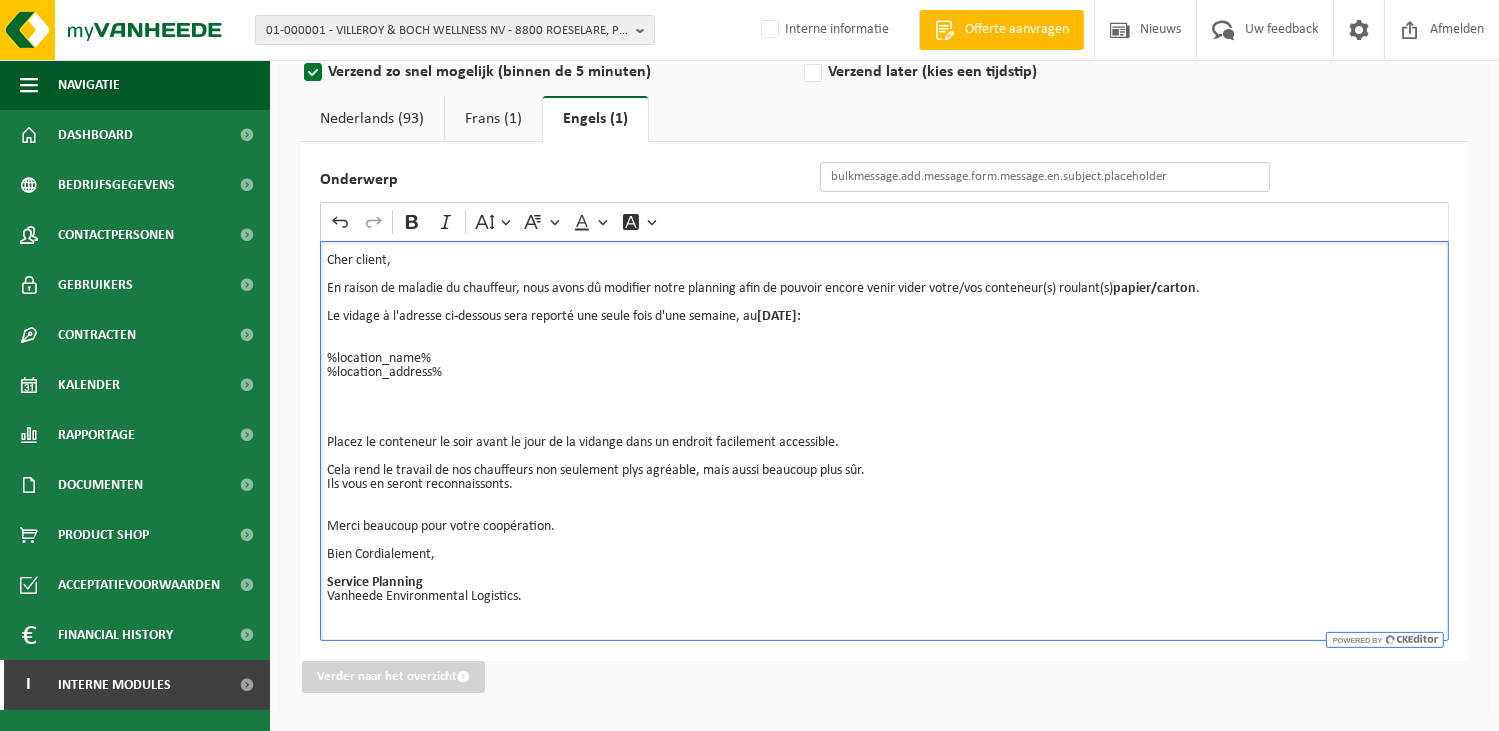 drag, startPoint x: 952, startPoint y: 187, endPoint x: 943, endPoint y: 173, distance: 16.643316 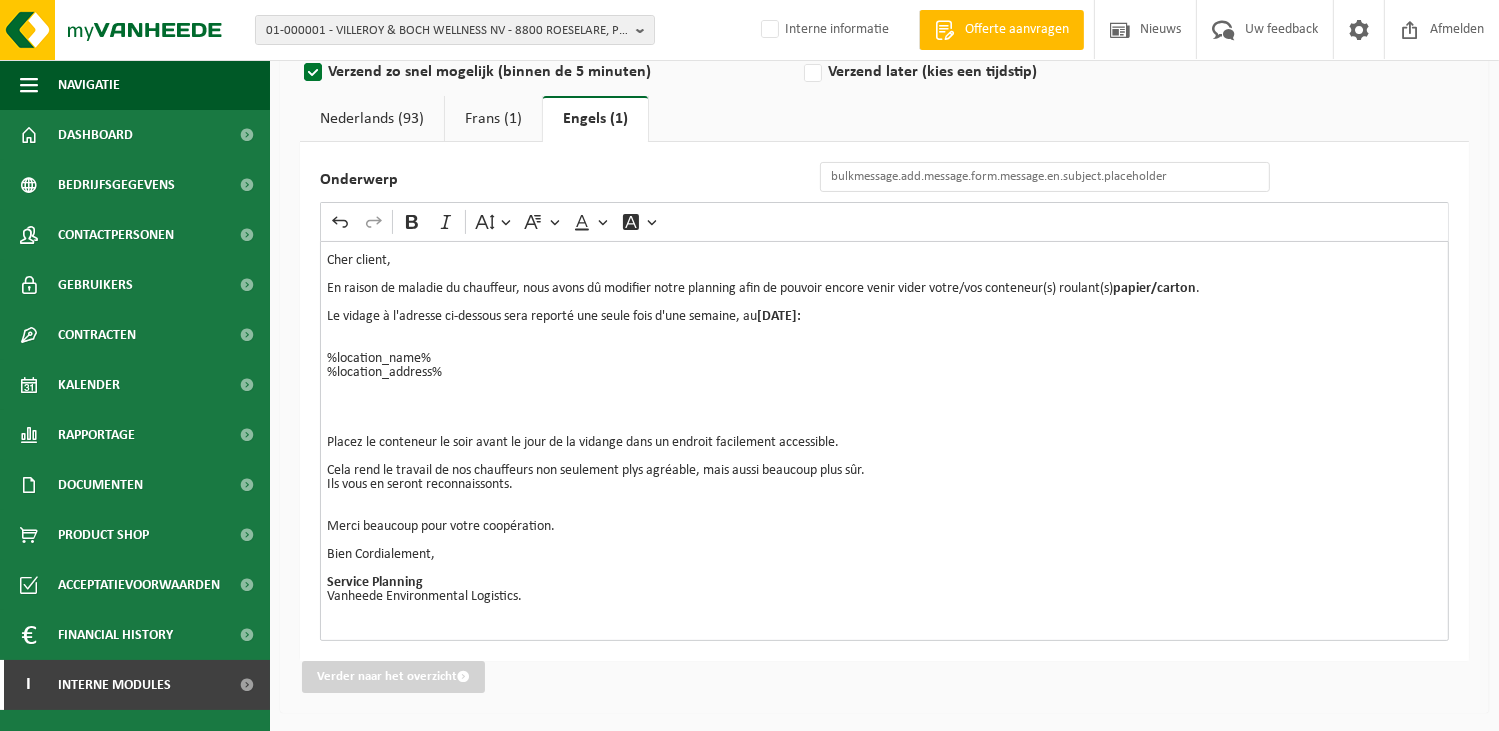 drag, startPoint x: 358, startPoint y: 123, endPoint x: 391, endPoint y: 103, distance: 38.587563 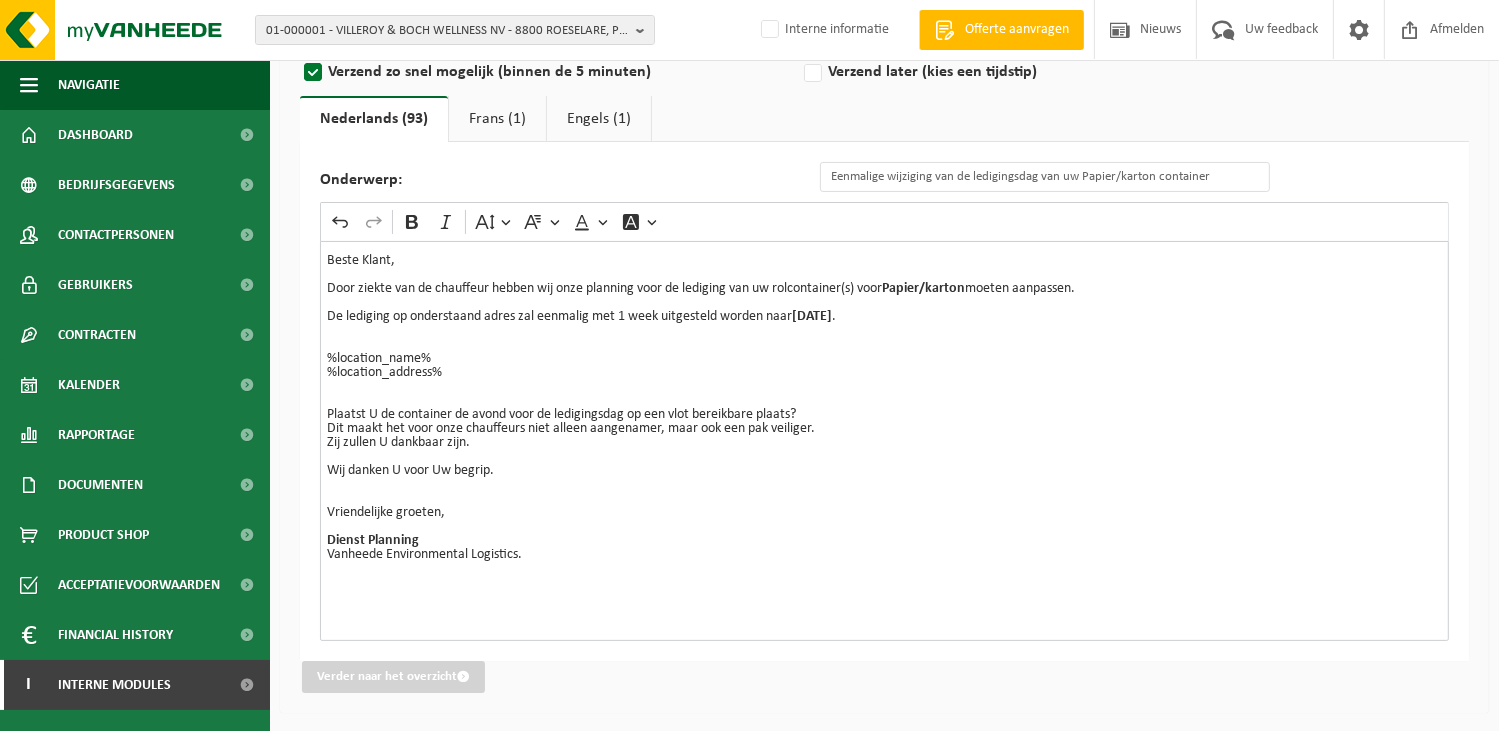 click on "Frans (1)" at bounding box center (497, 119) 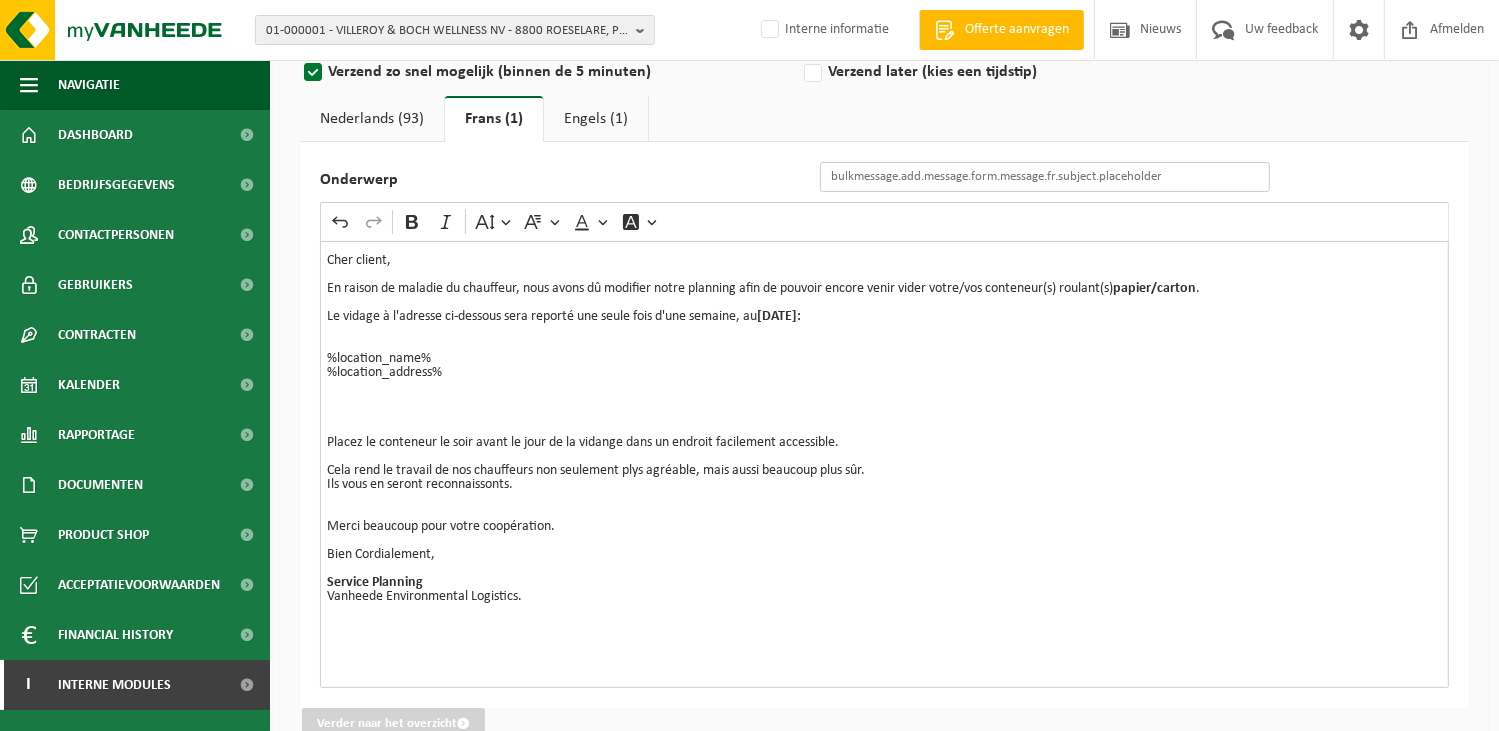 click on "Onderwerp" at bounding box center [1045, 177] 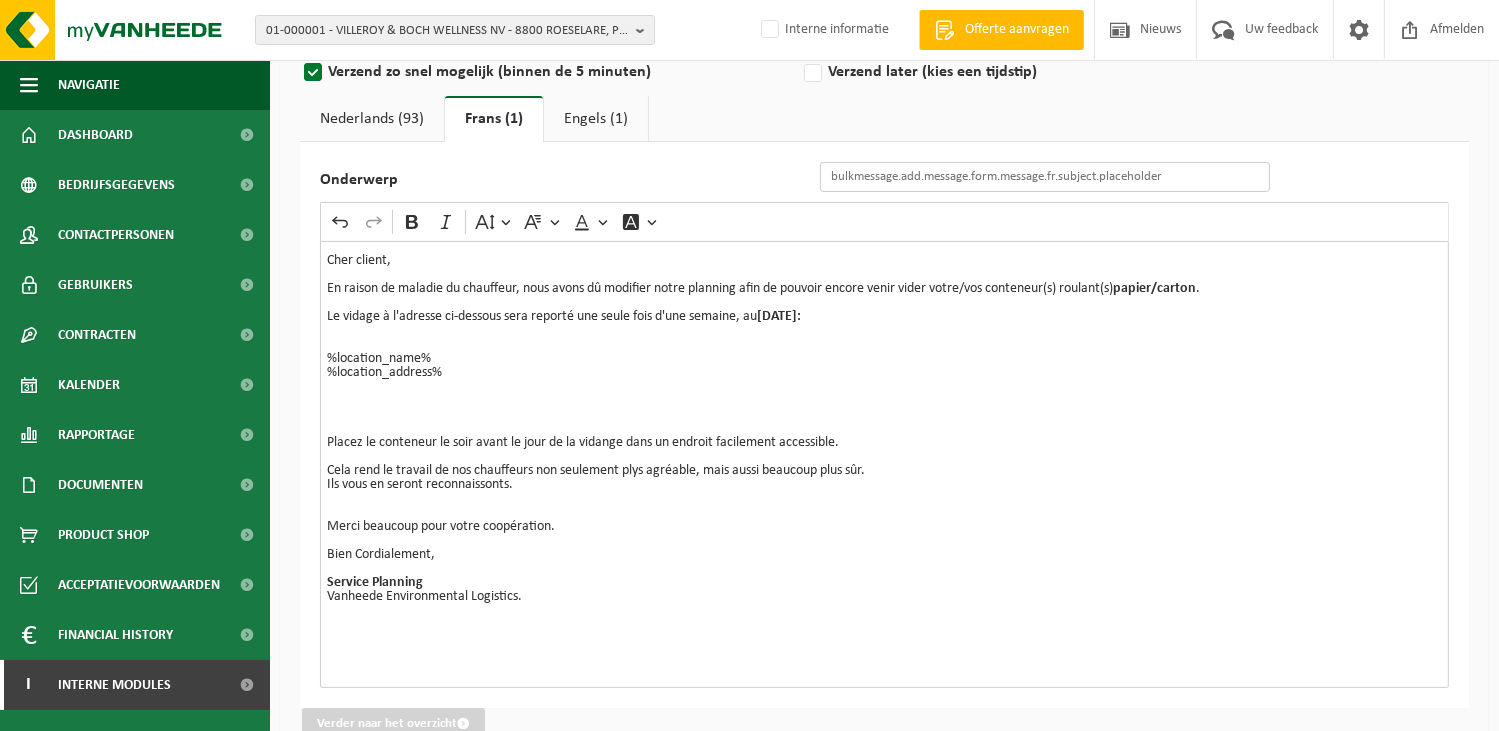 click on "Onderwerp" at bounding box center [1045, 177] 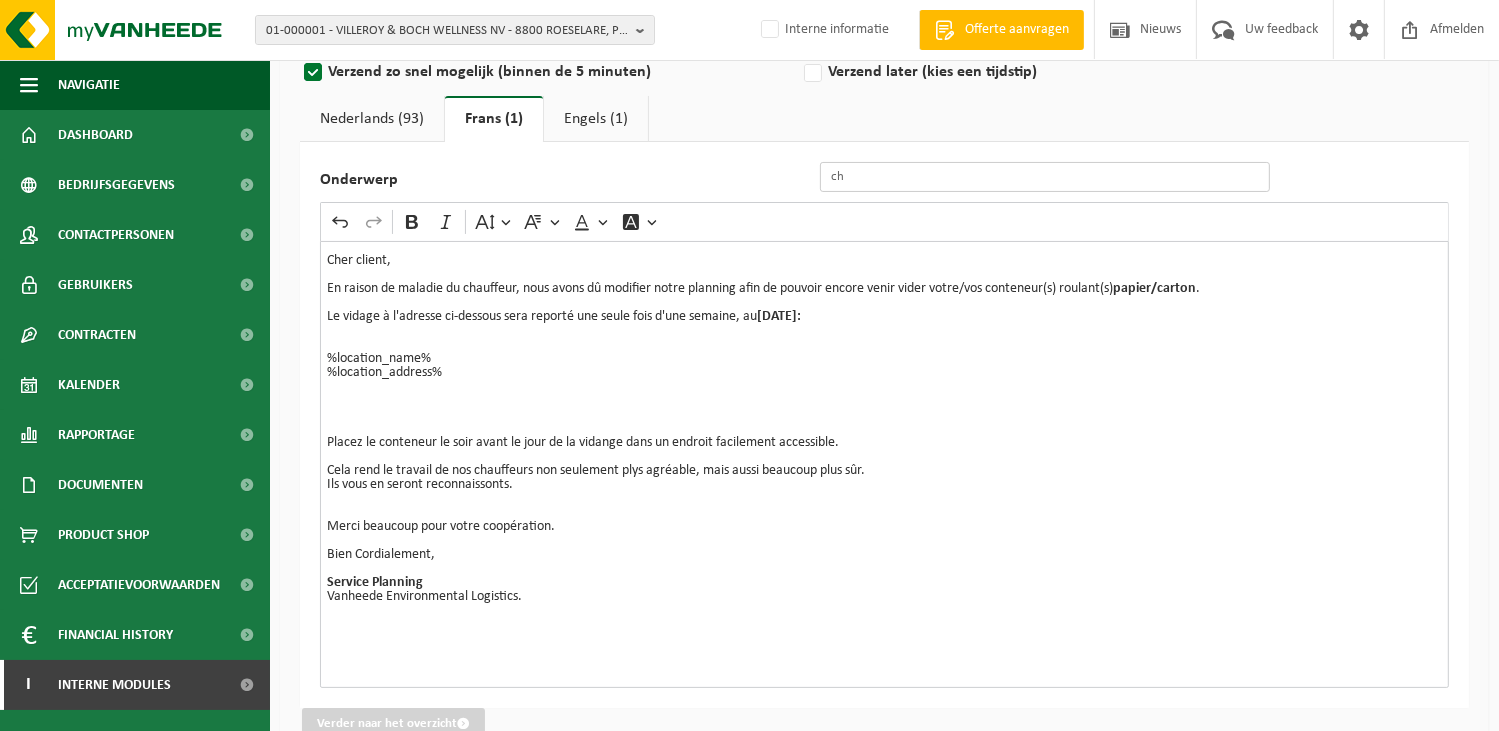 type on "c" 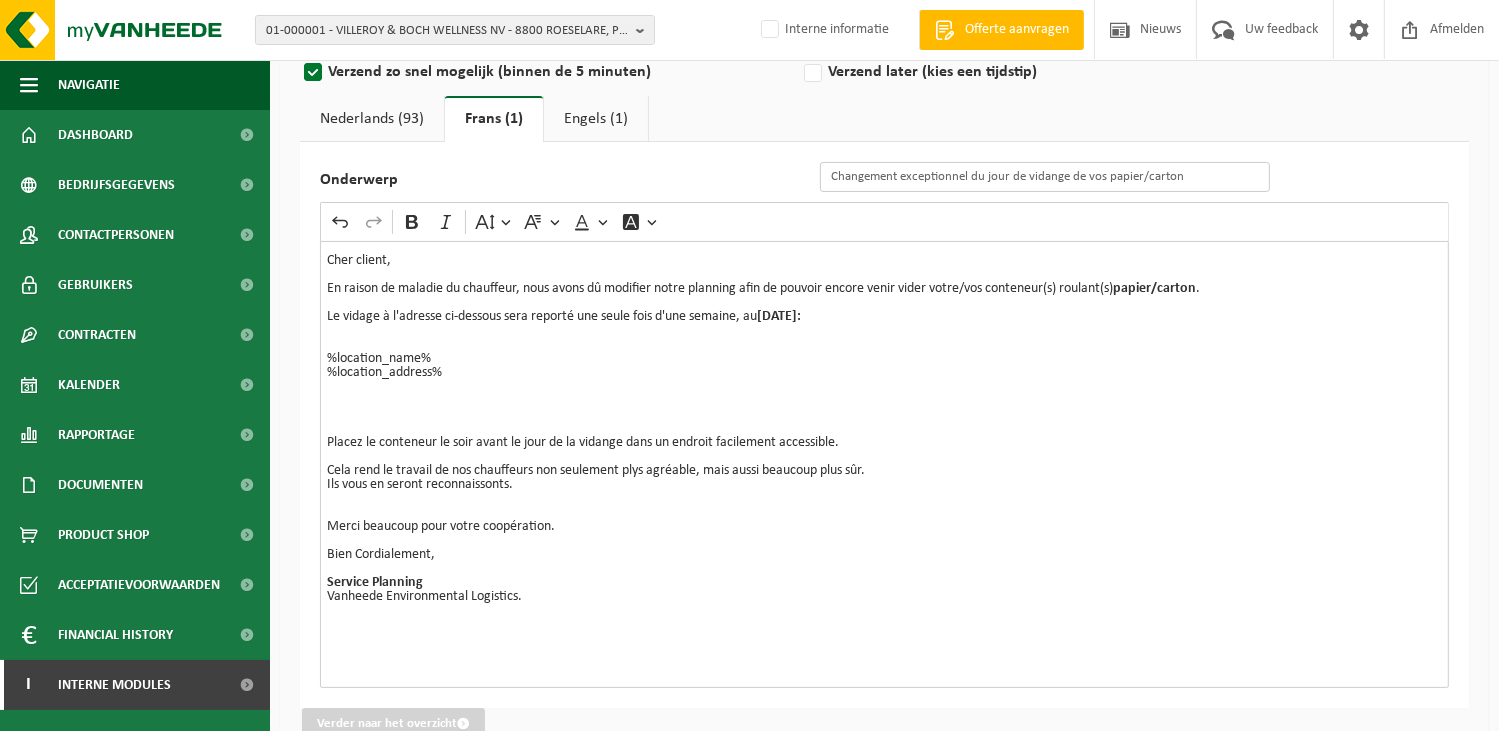 drag, startPoint x: 1188, startPoint y: 170, endPoint x: 702, endPoint y: 170, distance: 486 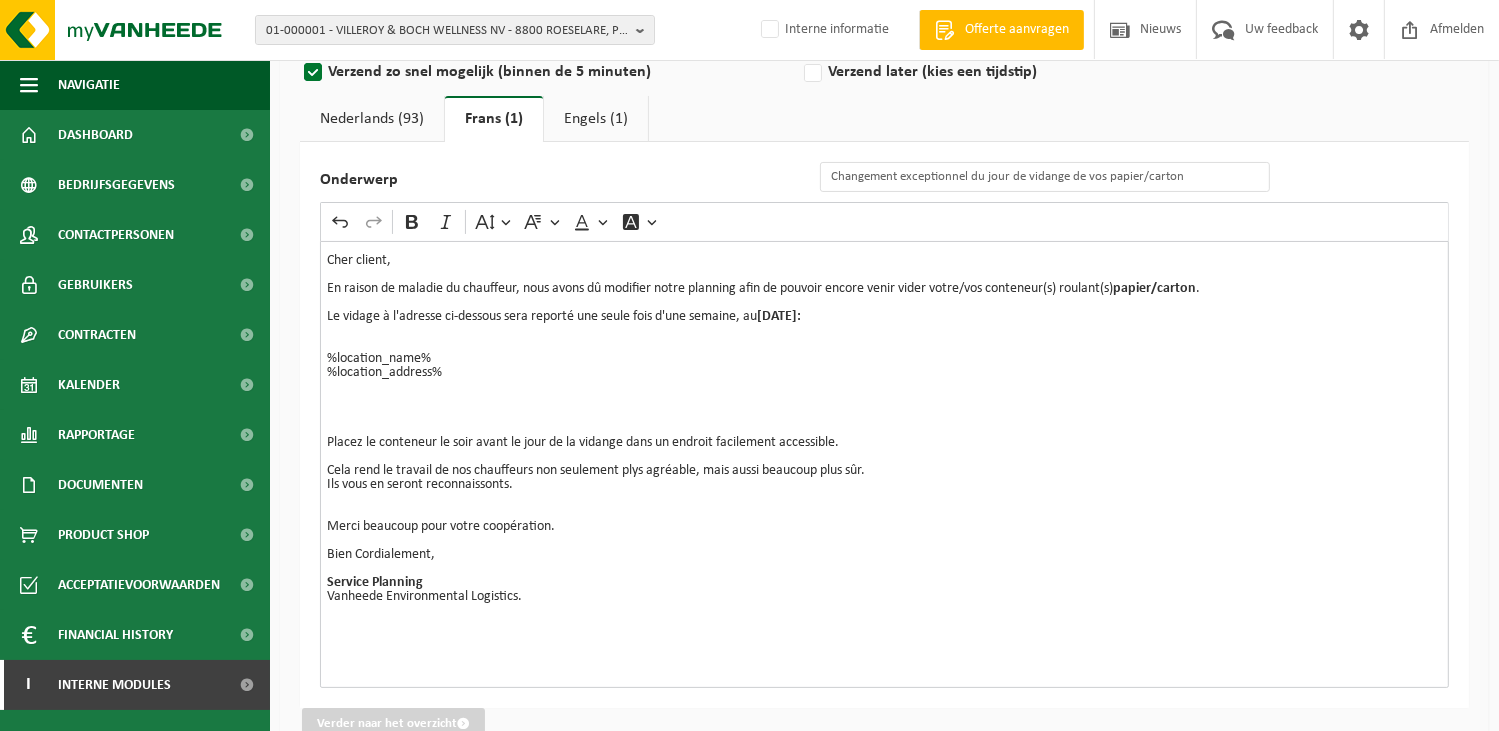 click on "Engels (1)" at bounding box center (596, 119) 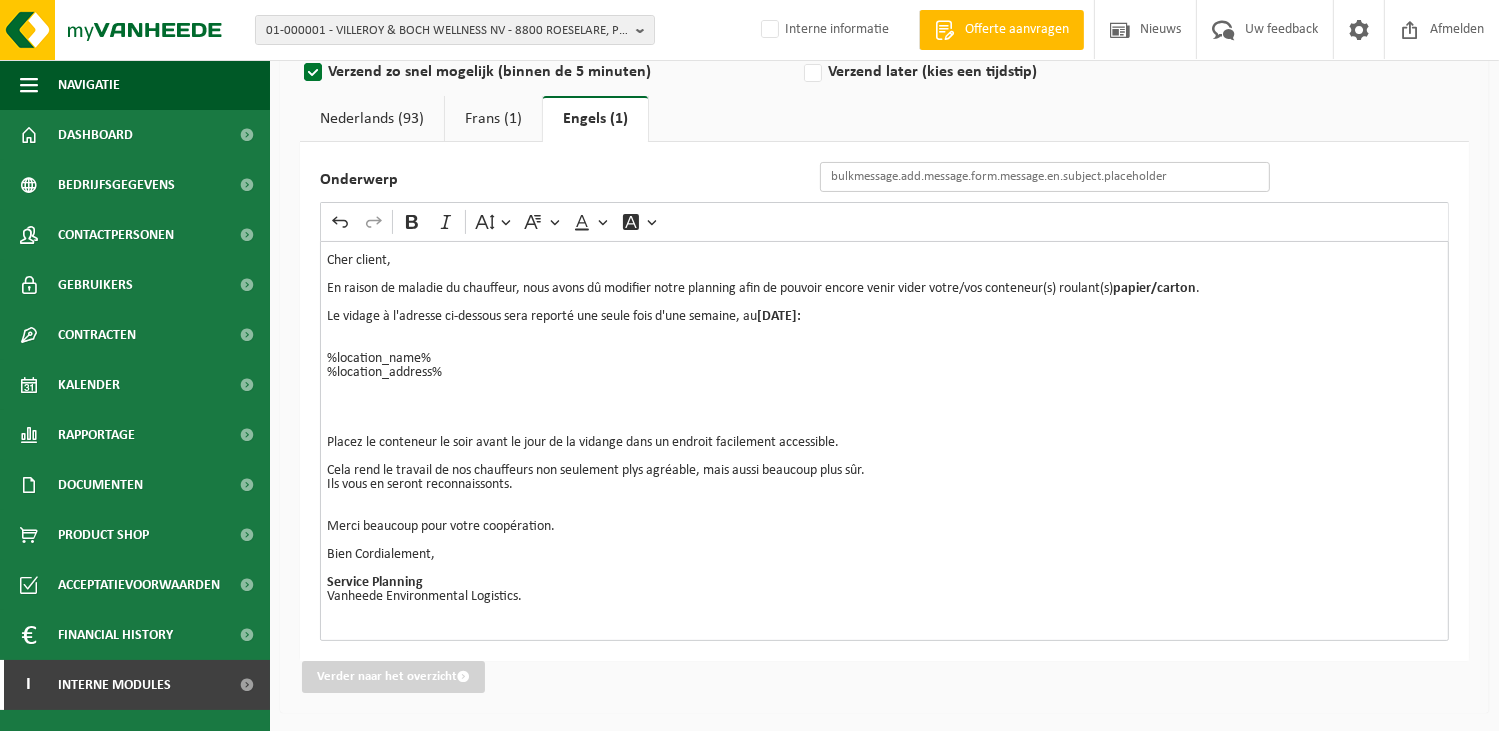 click on "Onderwerp" at bounding box center (1045, 177) 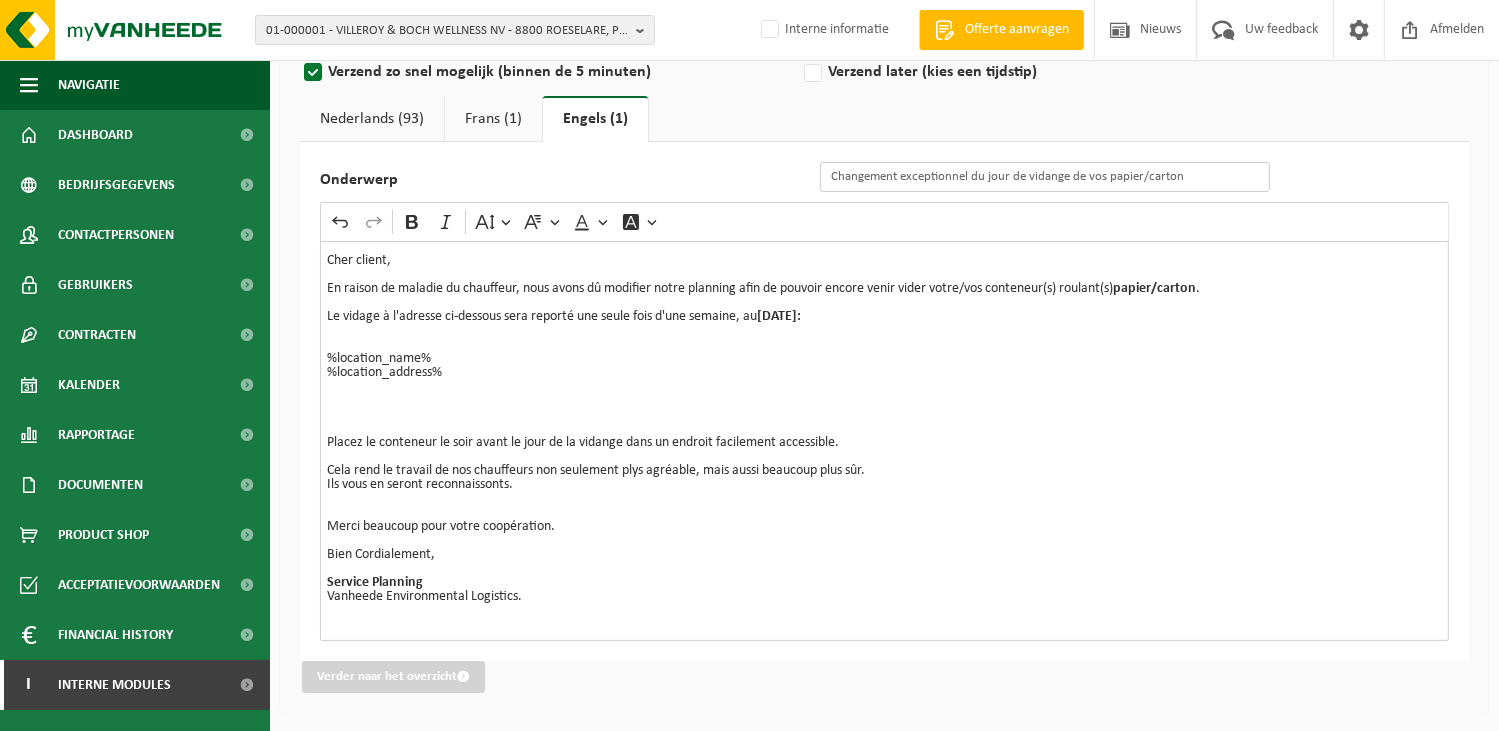 type on "Changement exceptionnel du jour de vidange de vos papier/carton" 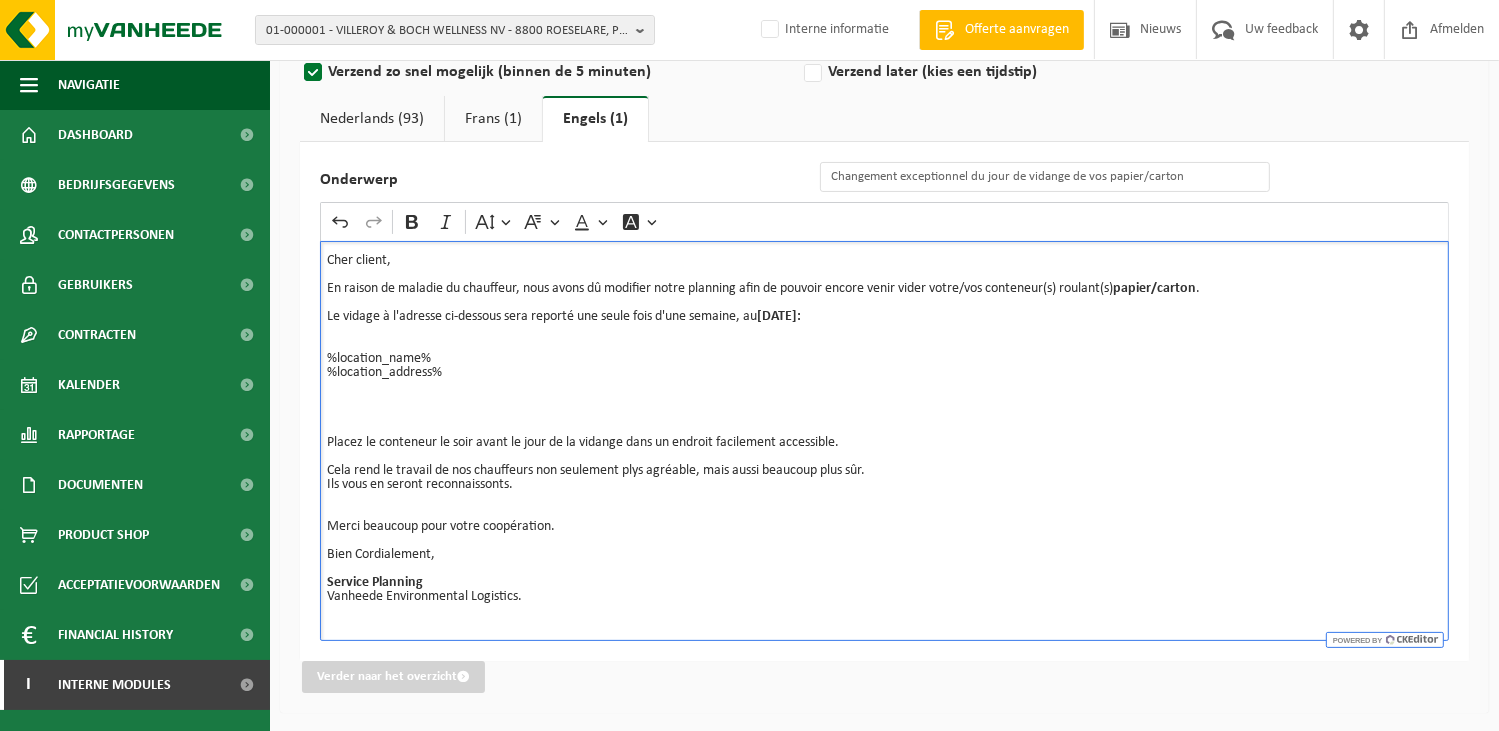 drag, startPoint x: 1370, startPoint y: 431, endPoint x: 1359, endPoint y: 427, distance: 11.7046995 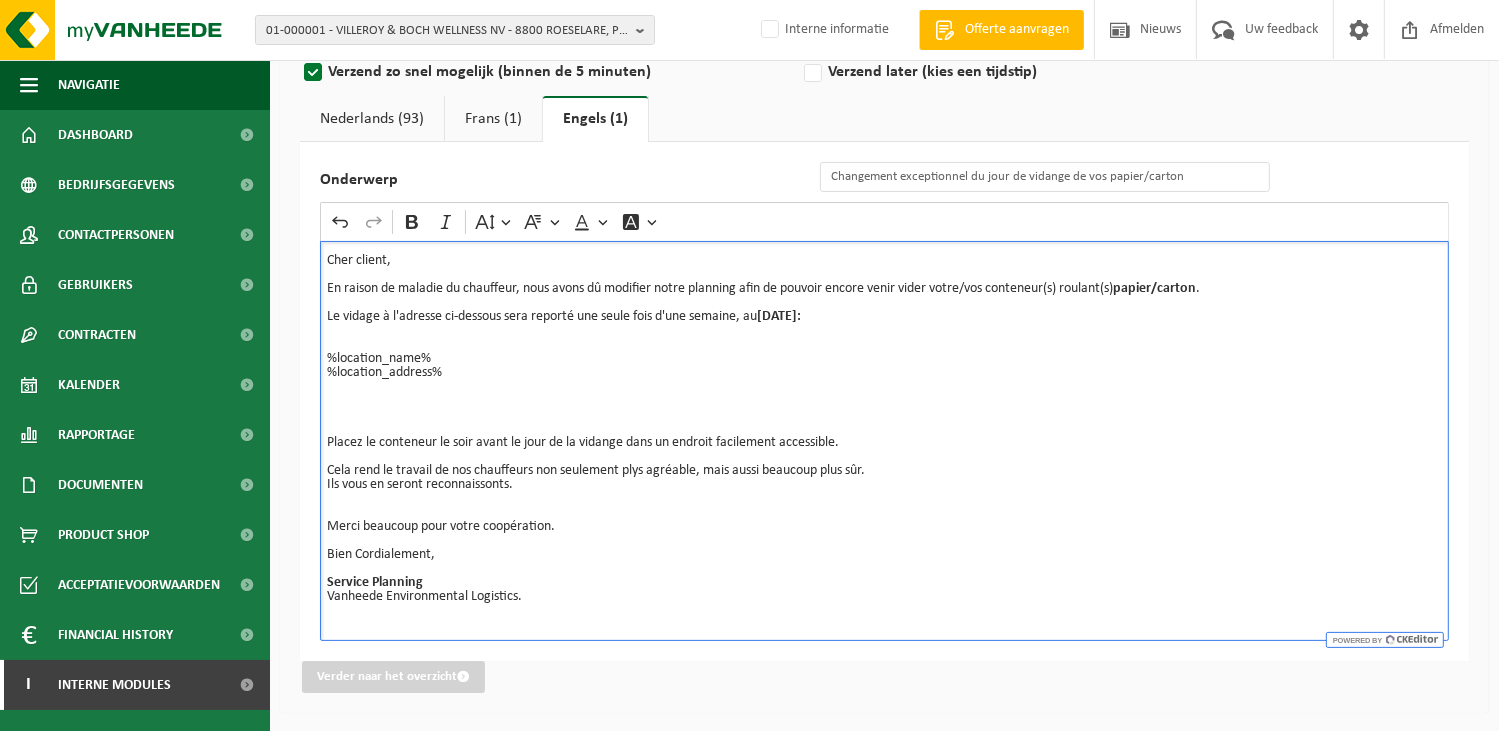 click at bounding box center (884, 429) 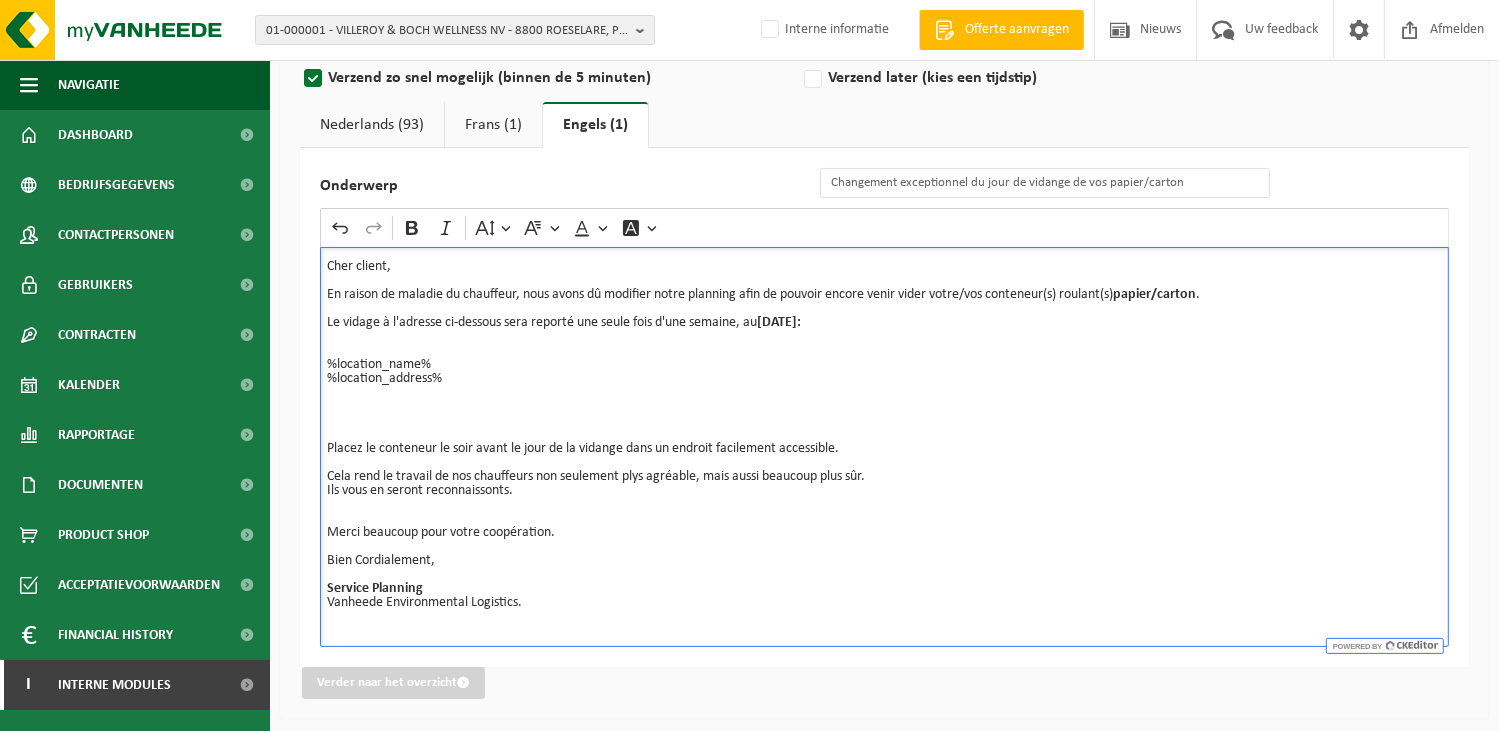scroll, scrollTop: 0, scrollLeft: 0, axis: both 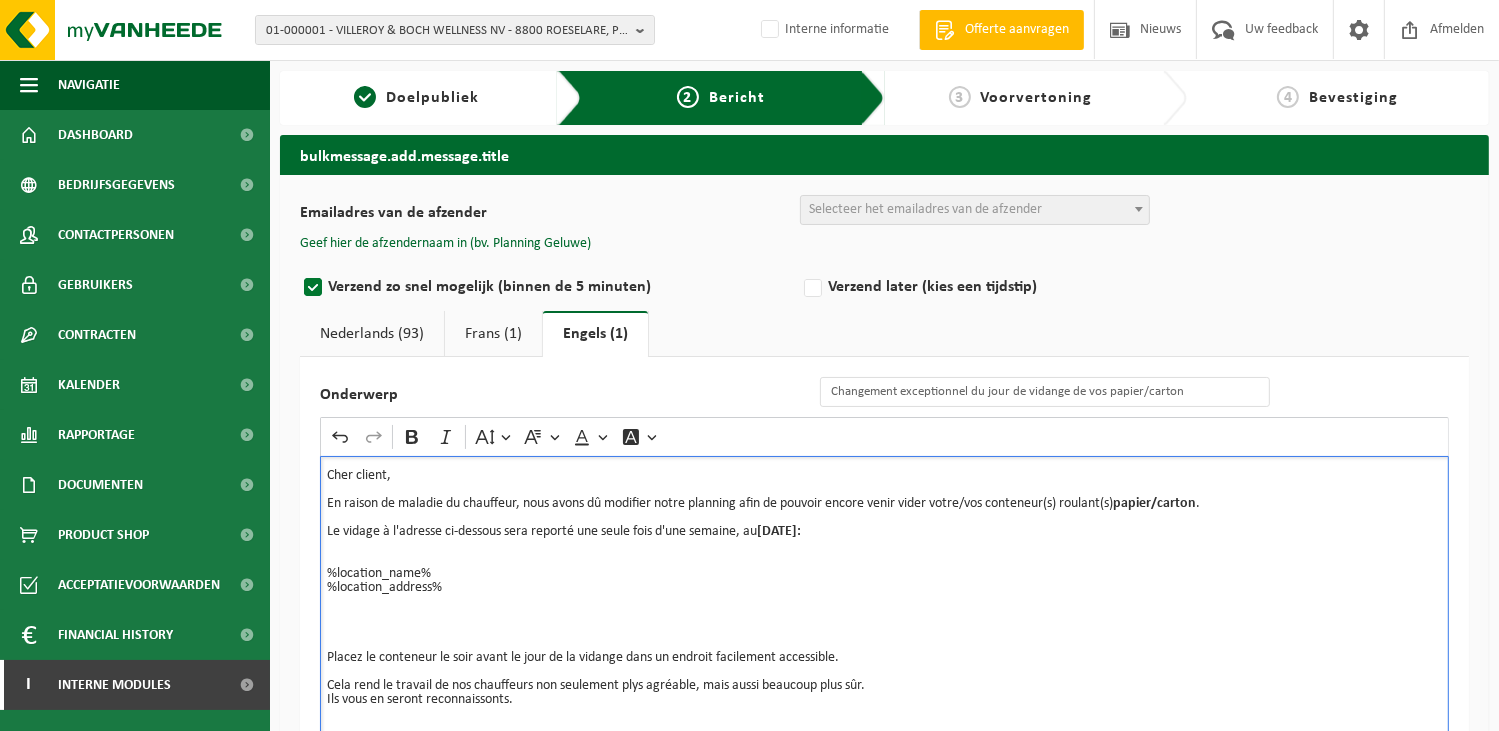 click on "Nederlands (93)" at bounding box center [372, 334] 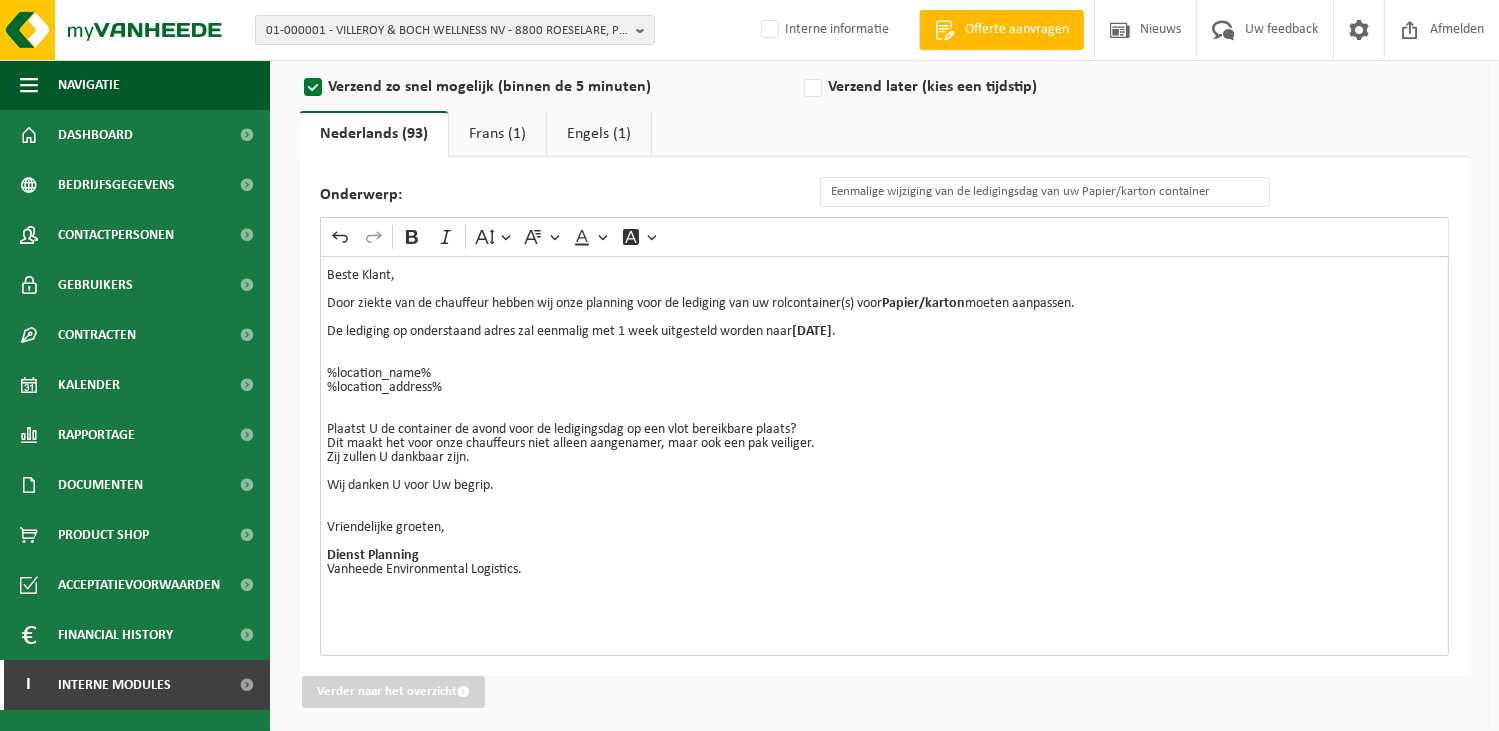 scroll, scrollTop: 100, scrollLeft: 0, axis: vertical 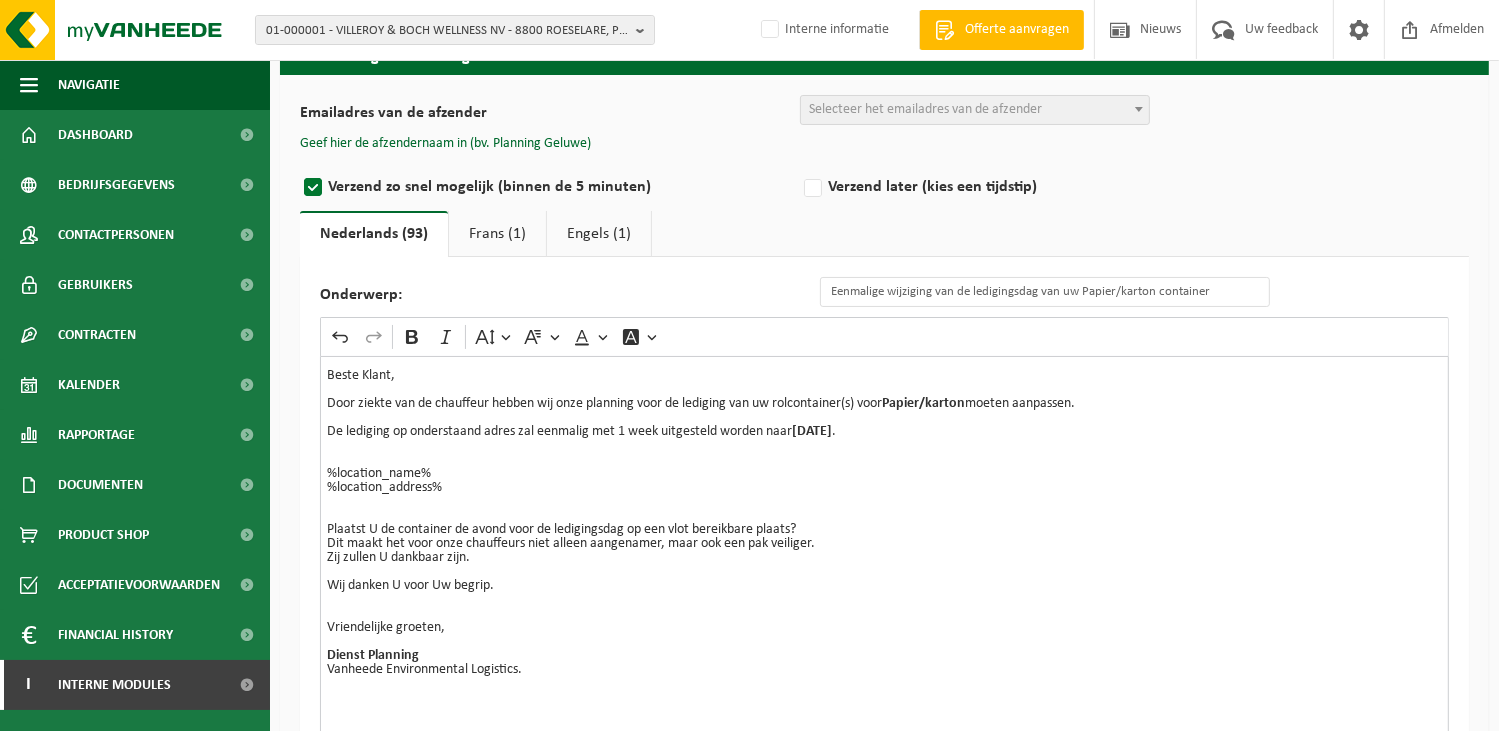 click on "Frans (1)" at bounding box center [497, 234] 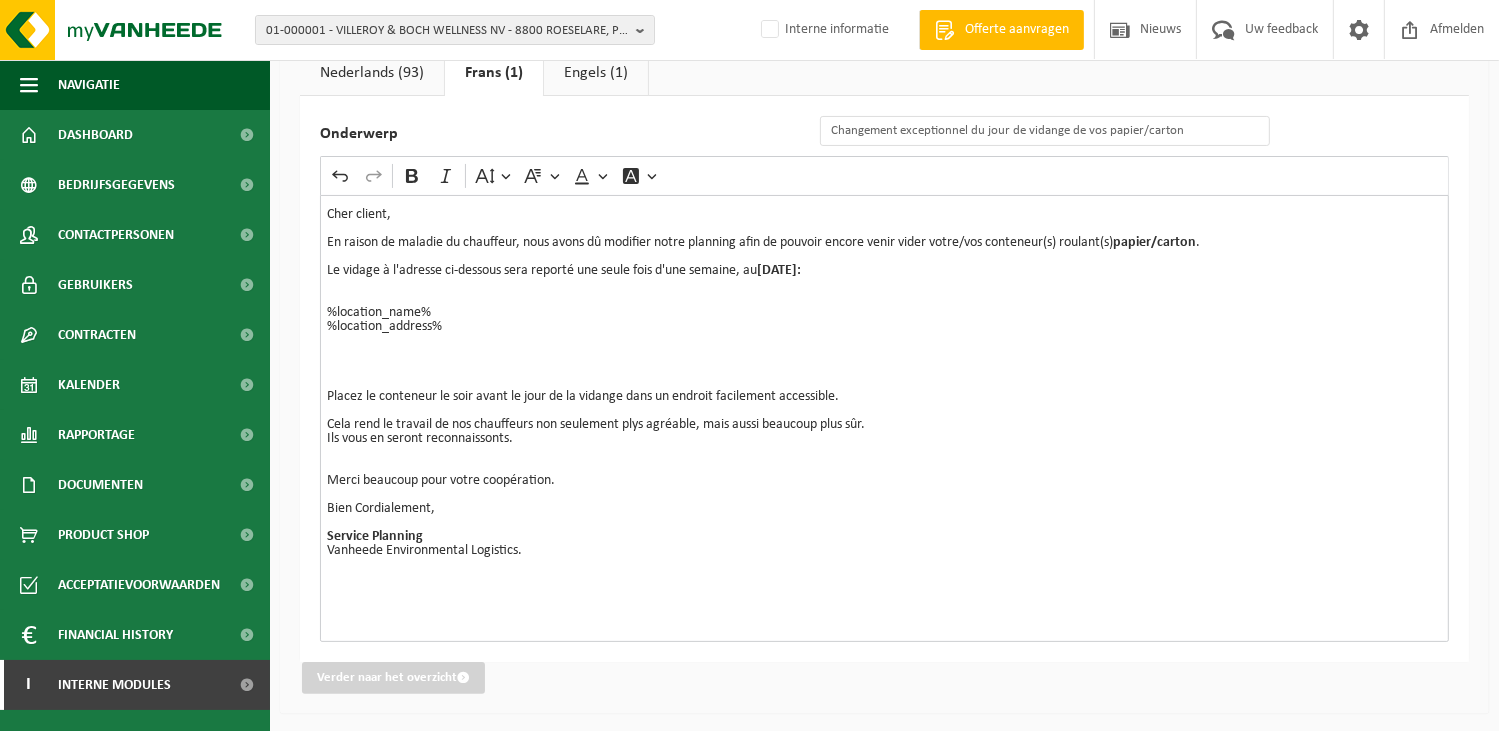 scroll, scrollTop: 161, scrollLeft: 0, axis: vertical 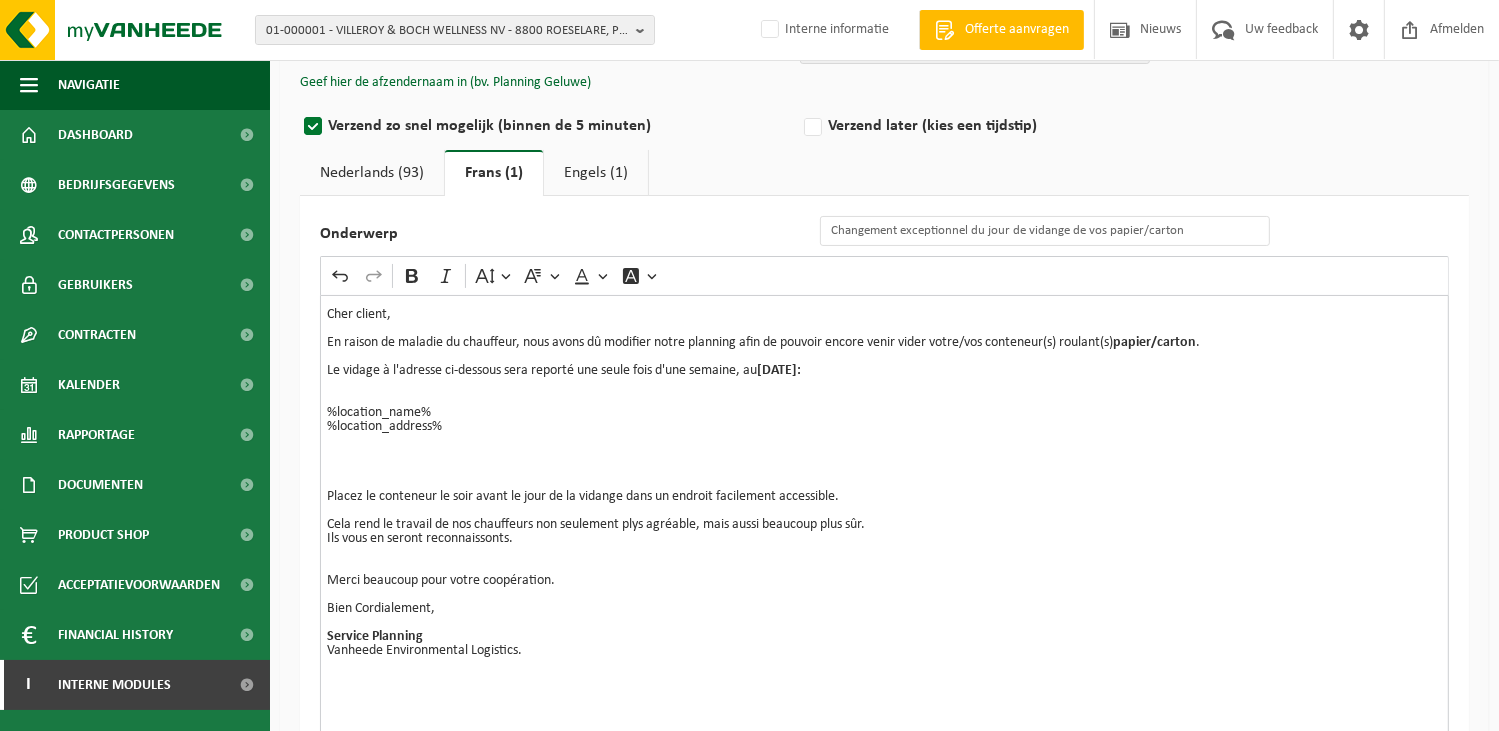 click on "Engels (1)" at bounding box center [596, 173] 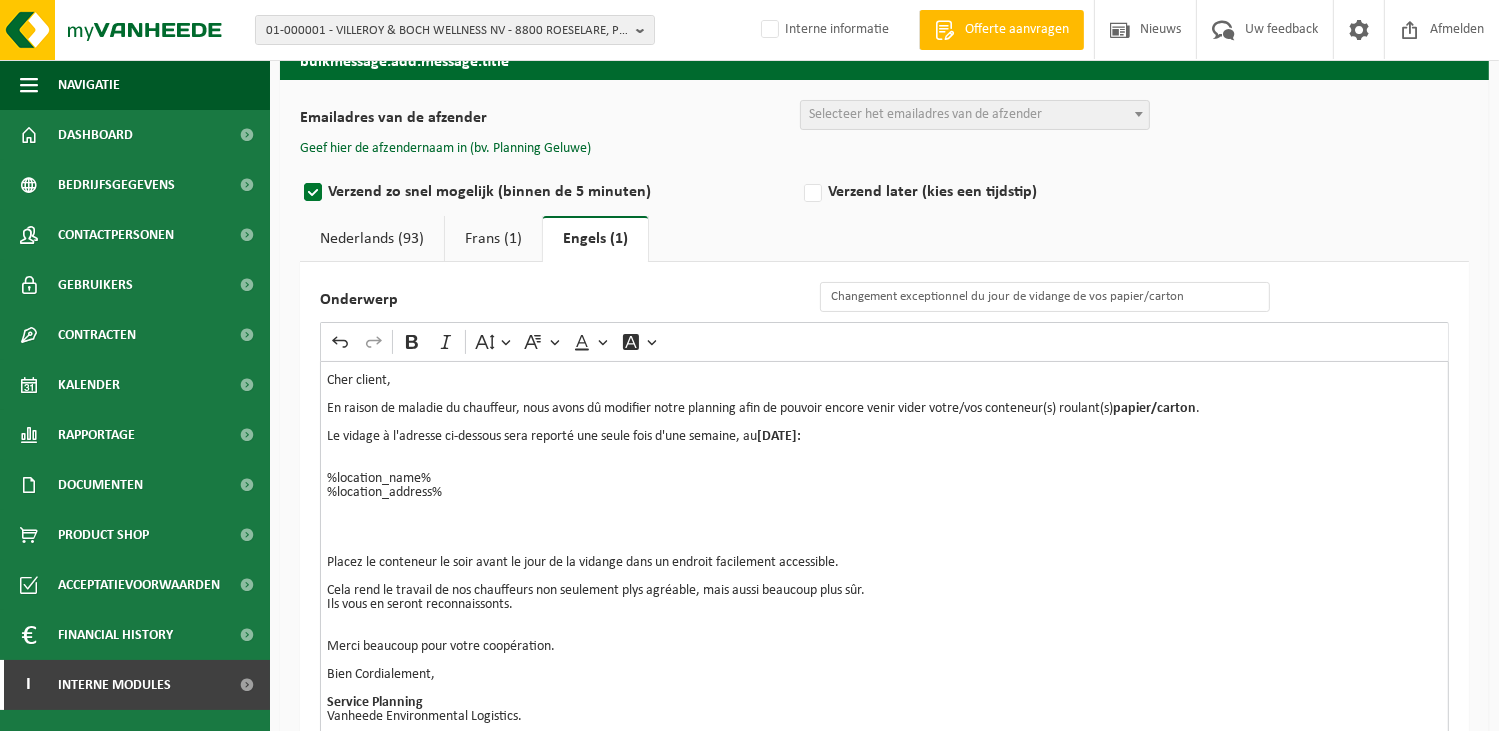 scroll, scrollTop: 61, scrollLeft: 0, axis: vertical 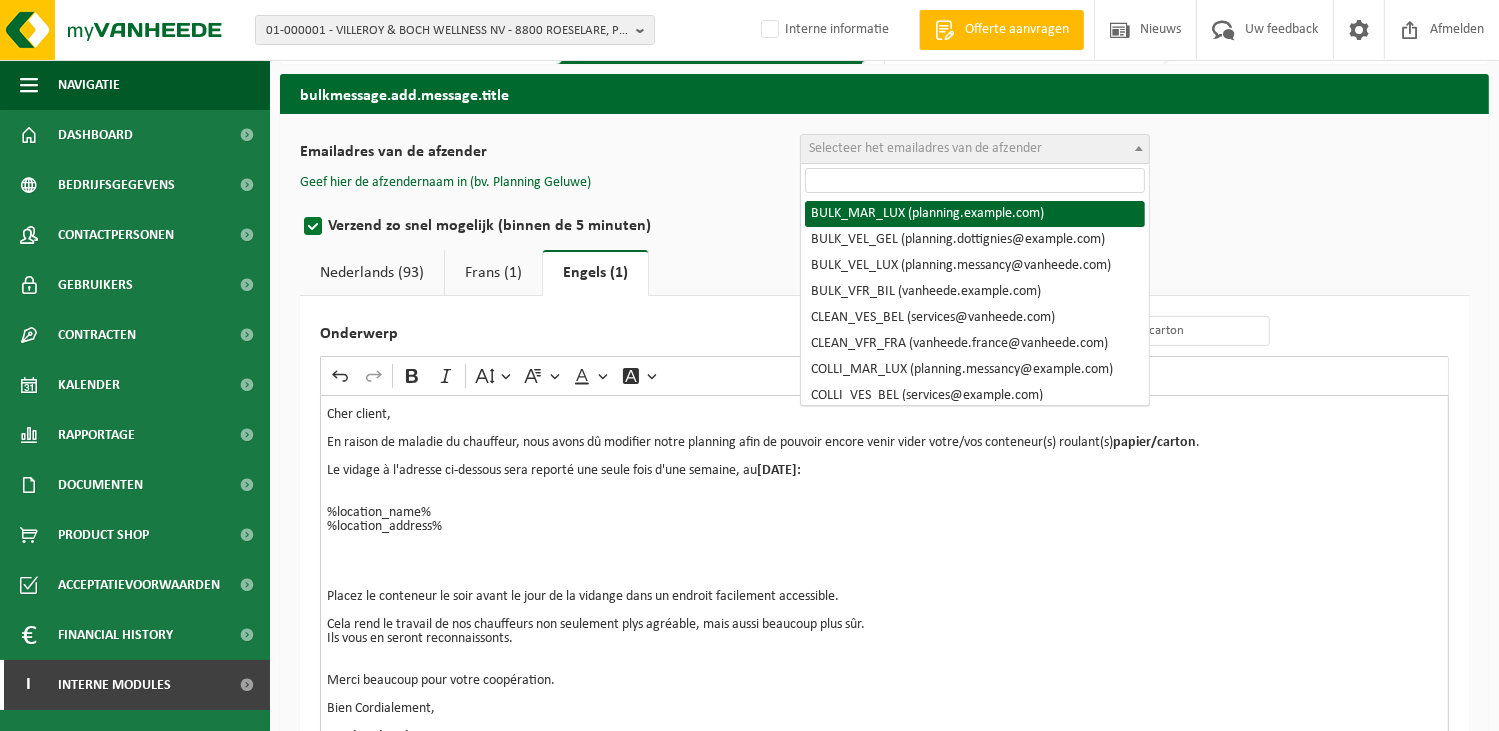 click on "Selecteer het emailadres van de afzender" at bounding box center (925, 148) 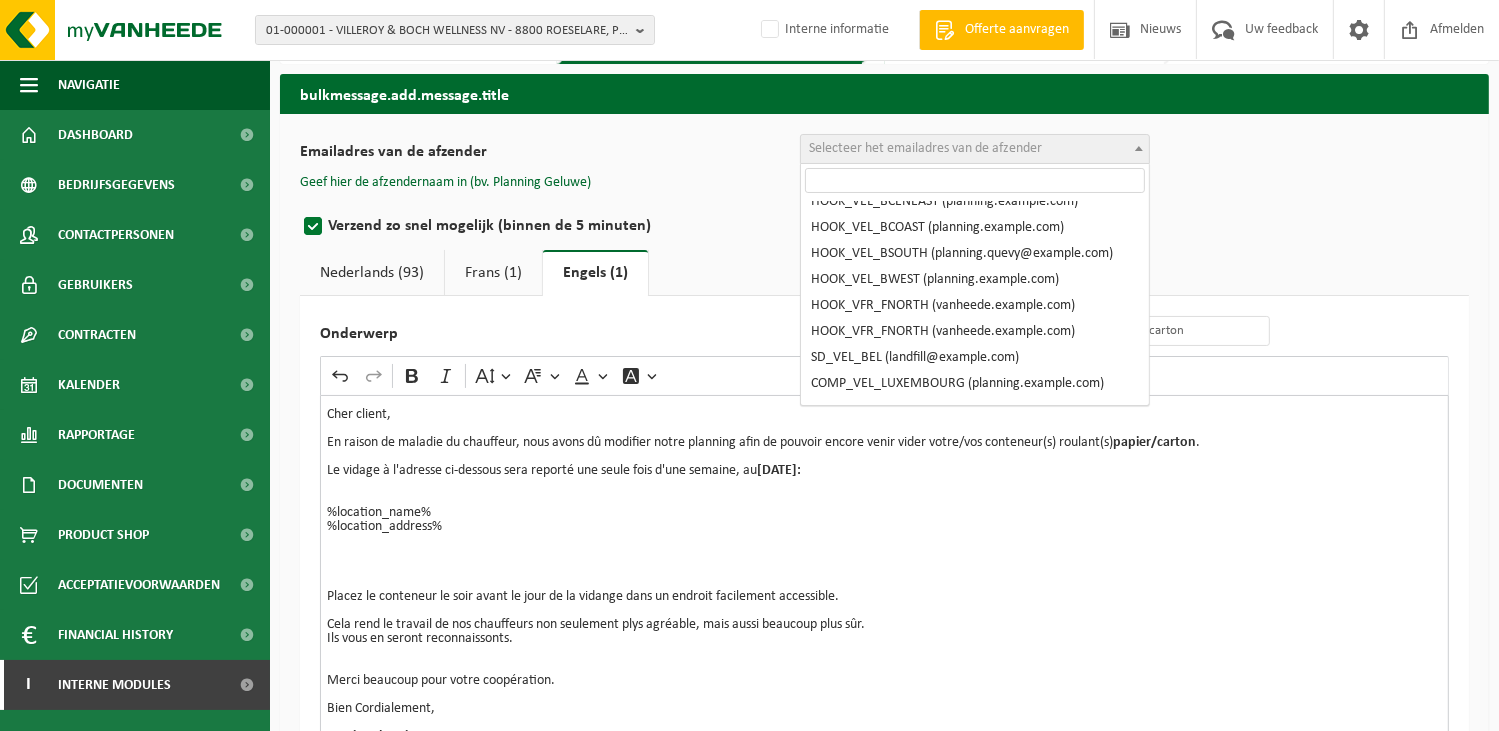 scroll, scrollTop: 600, scrollLeft: 0, axis: vertical 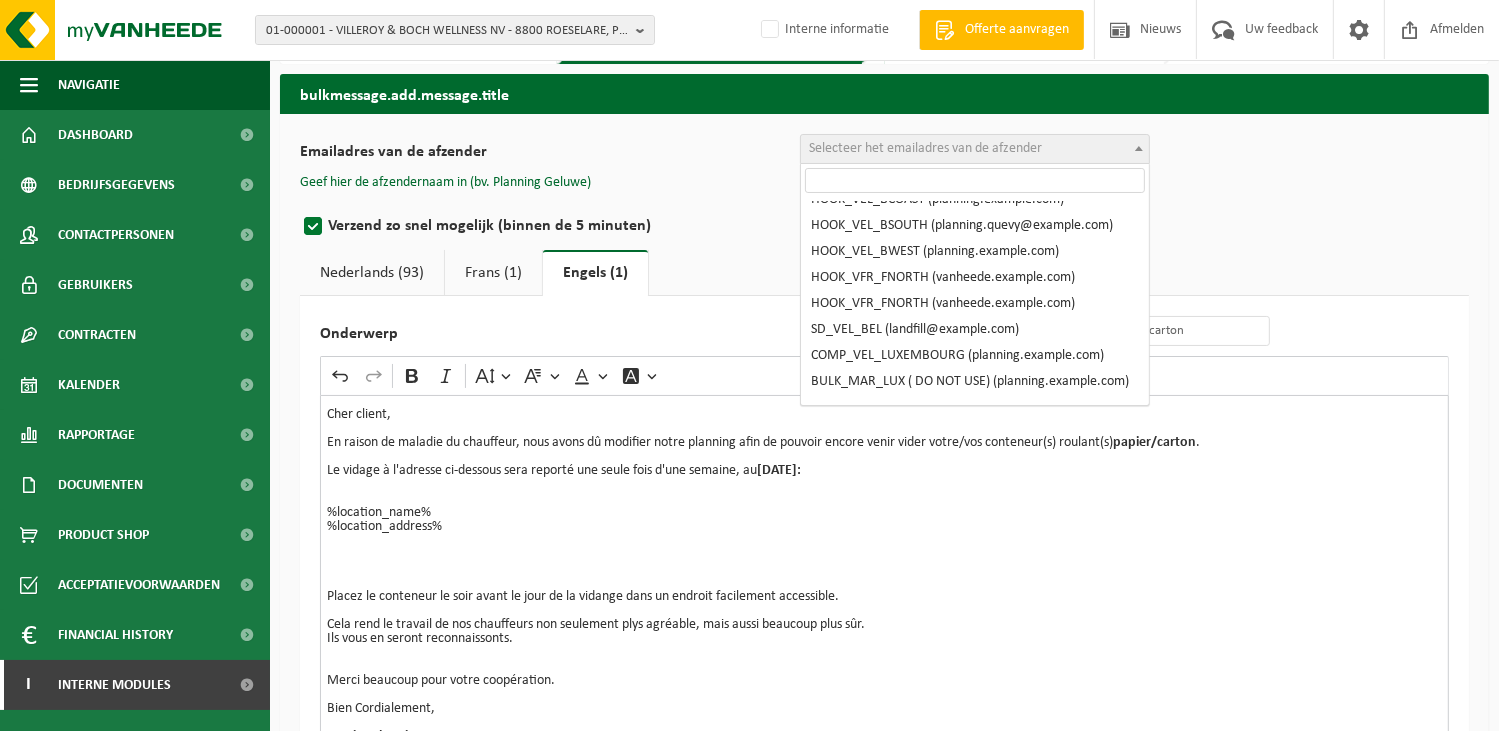 click at bounding box center [975, 180] 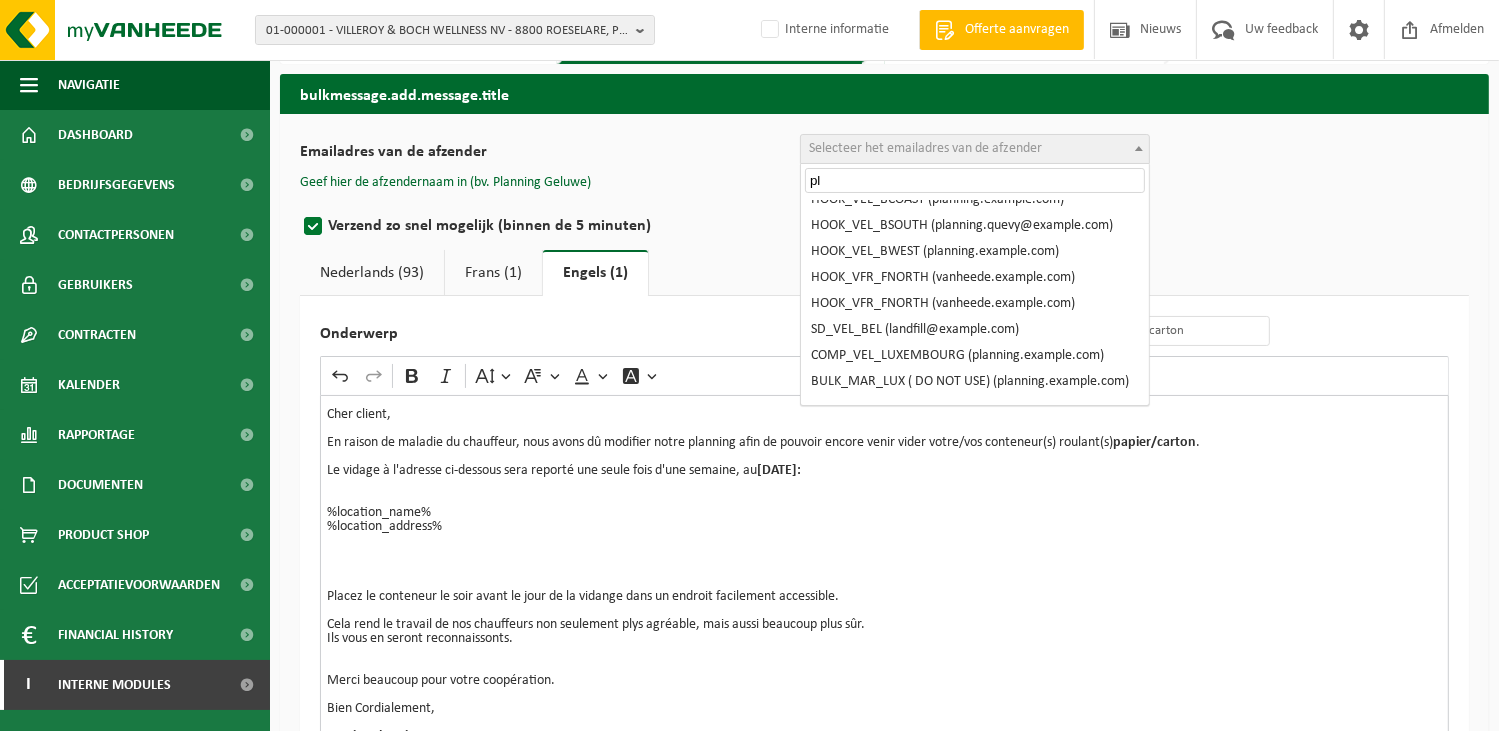scroll, scrollTop: 0, scrollLeft: 0, axis: both 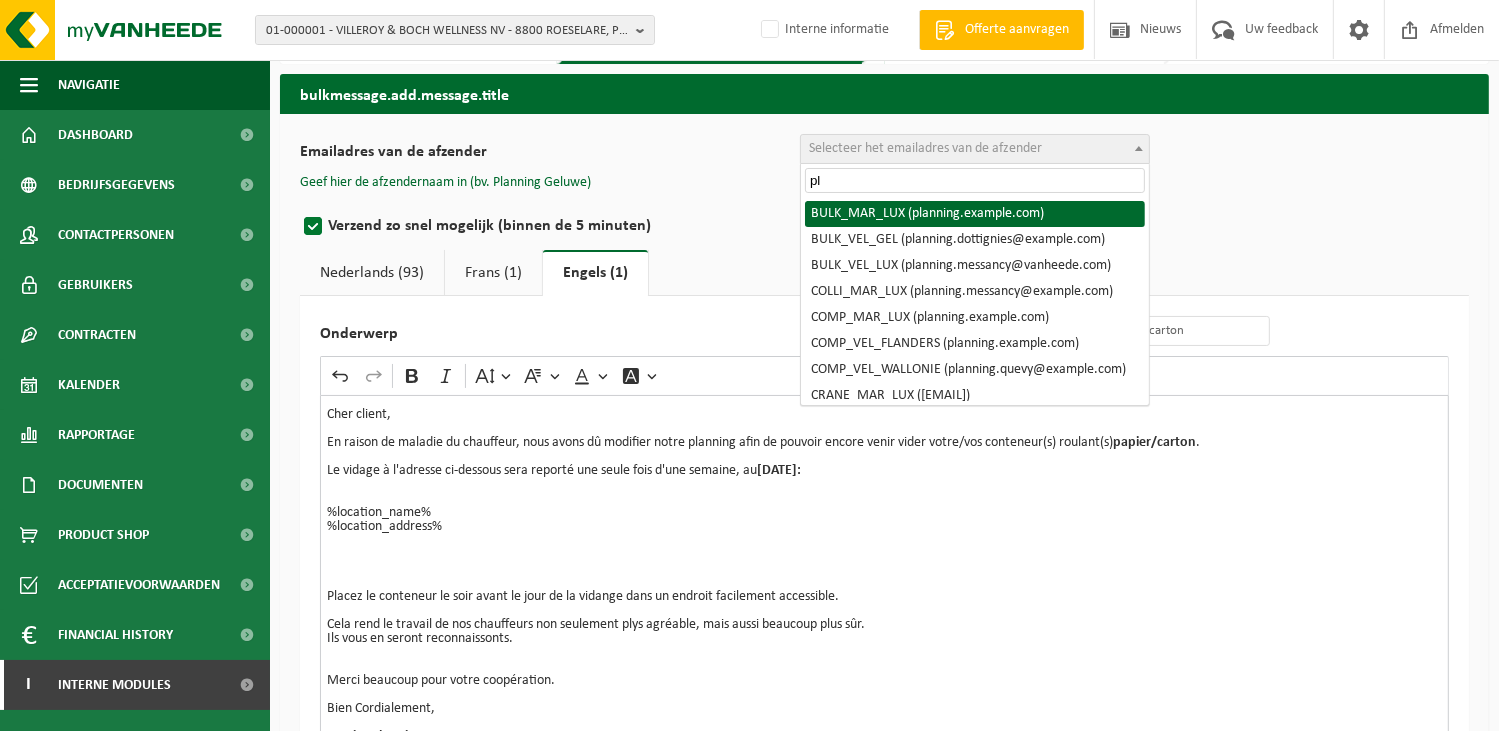 type on "p" 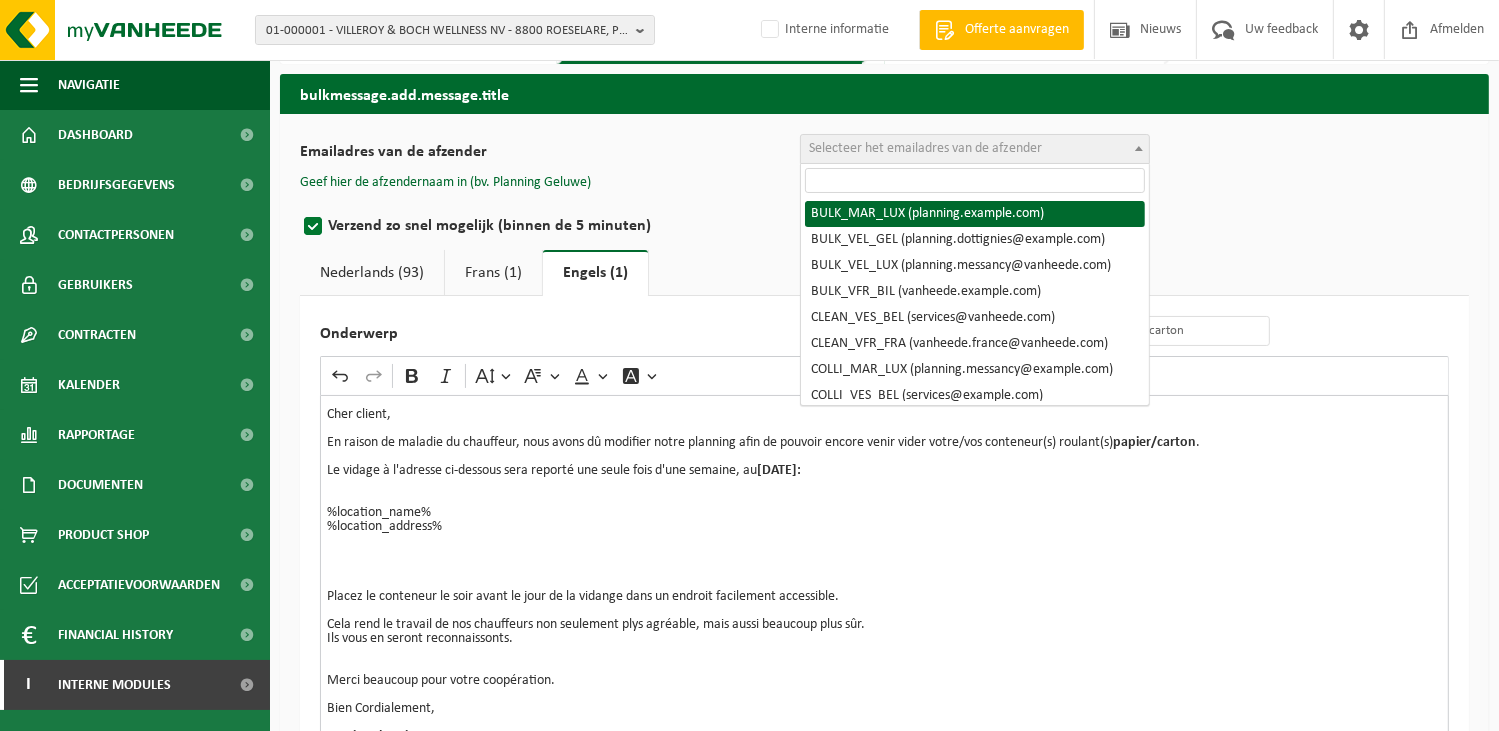 type on "O" 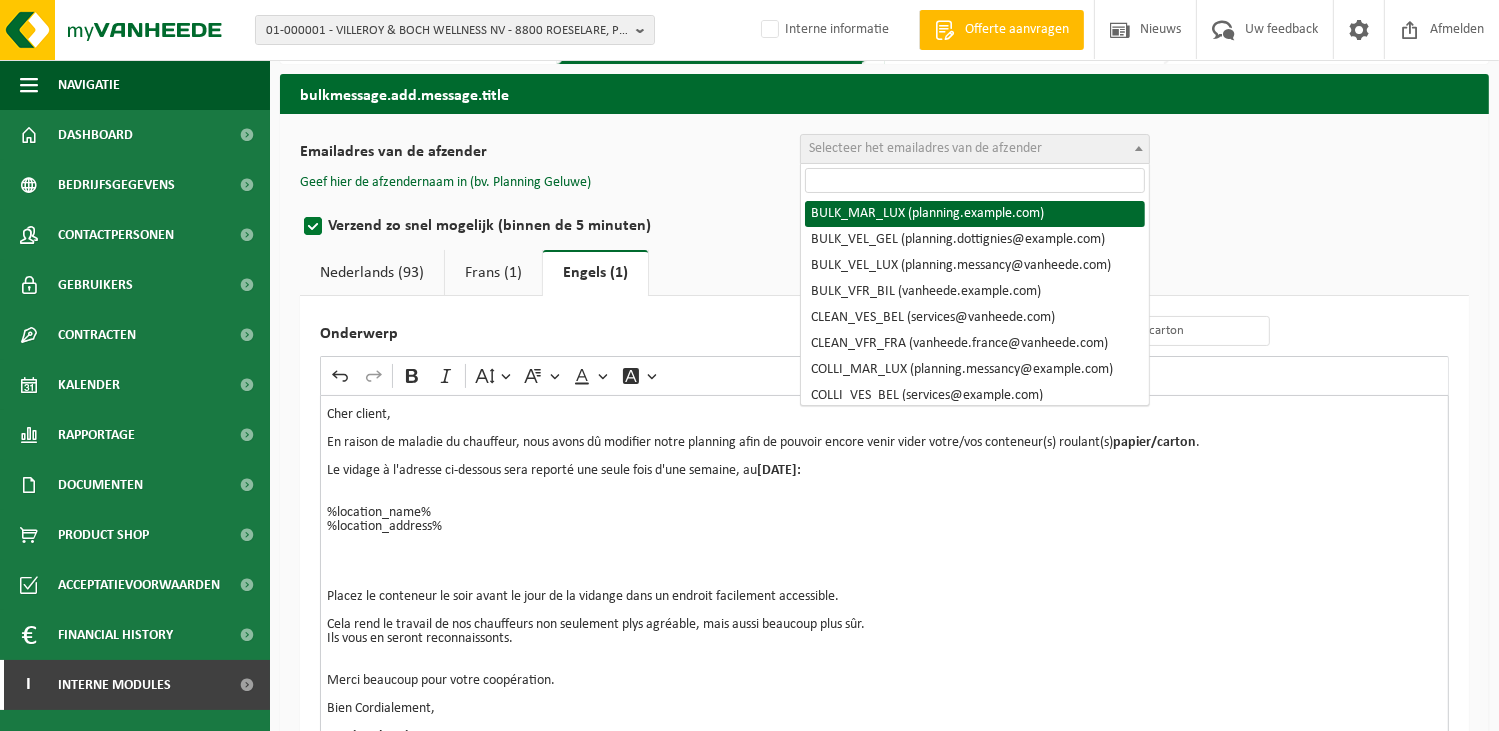 type on "O" 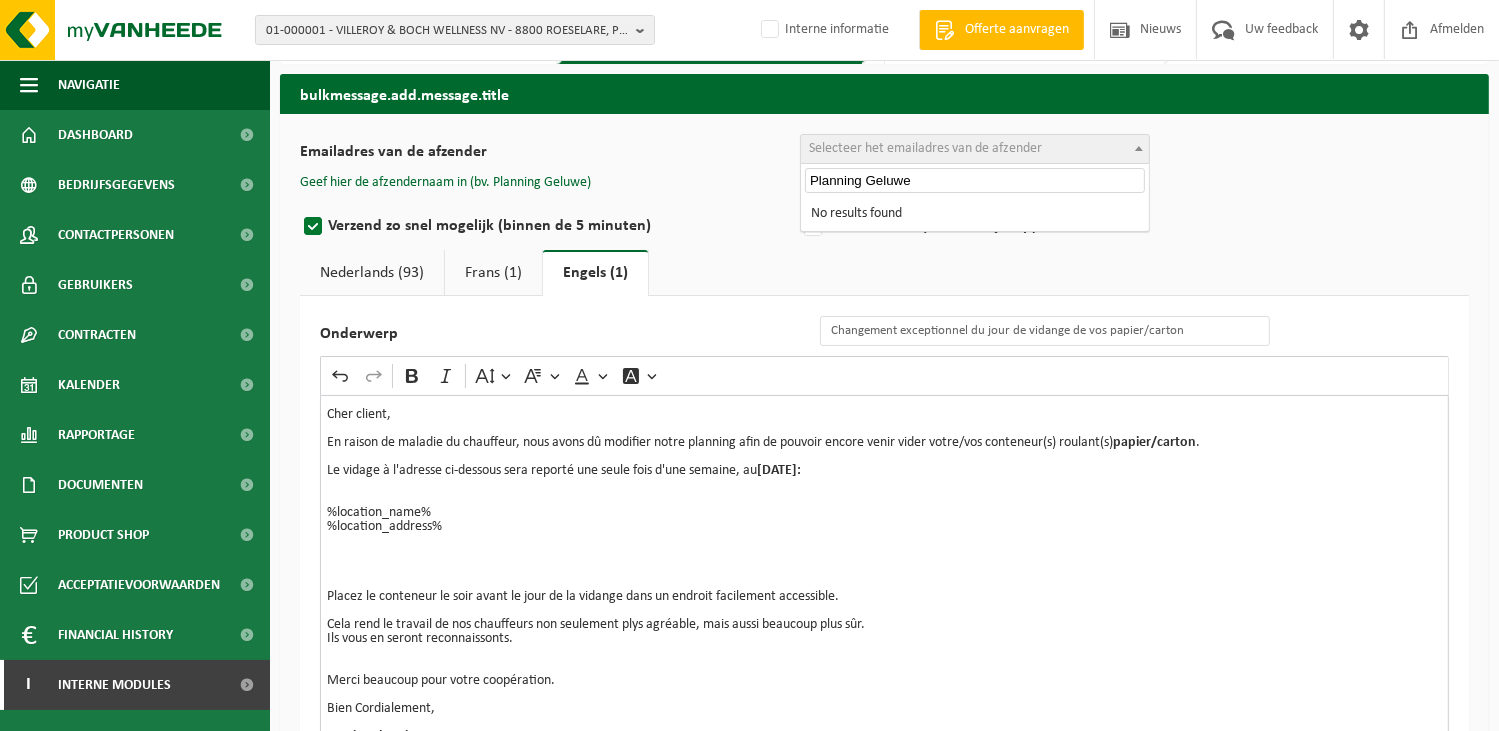 type on "Planning Geluwe" 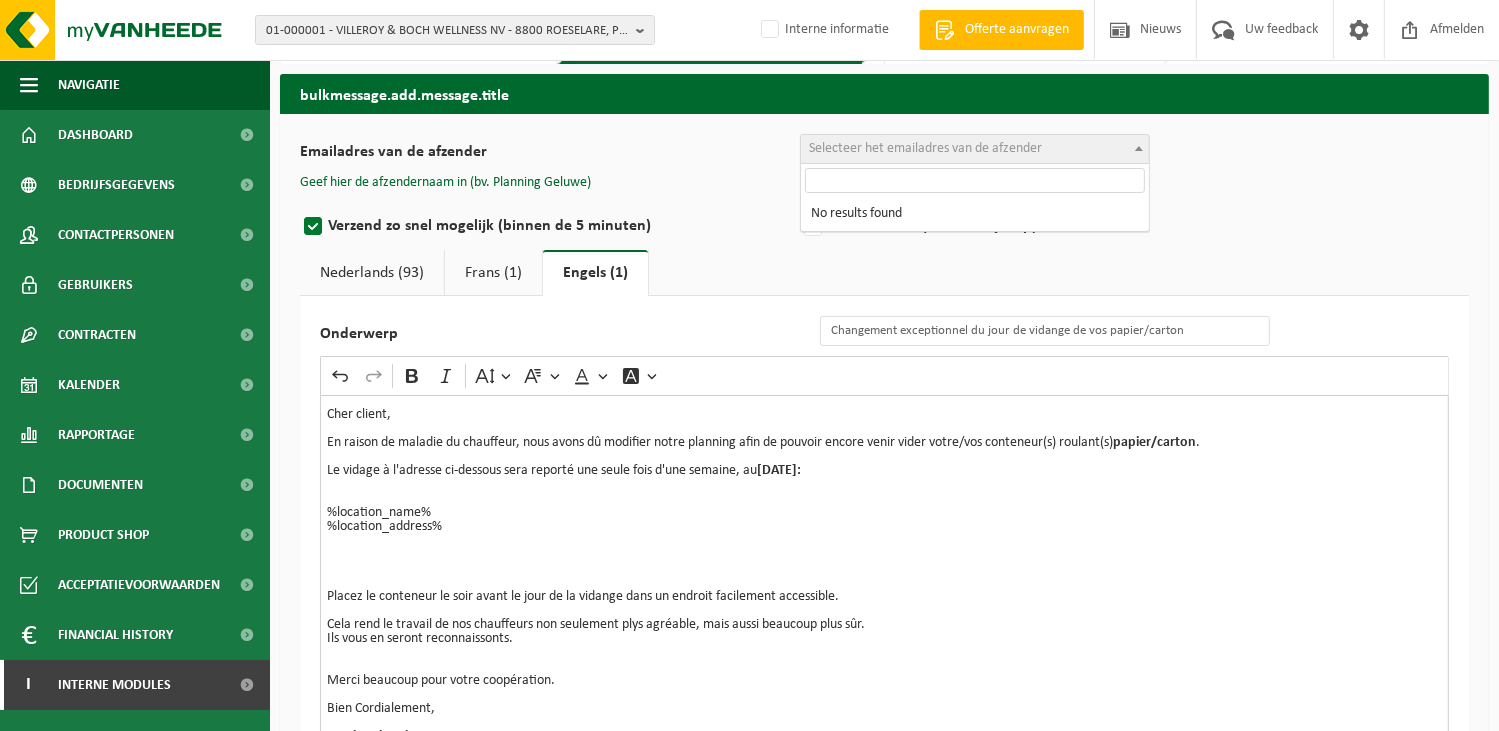 click on "Selecteer het emailadres van de afzender" at bounding box center [925, 148] 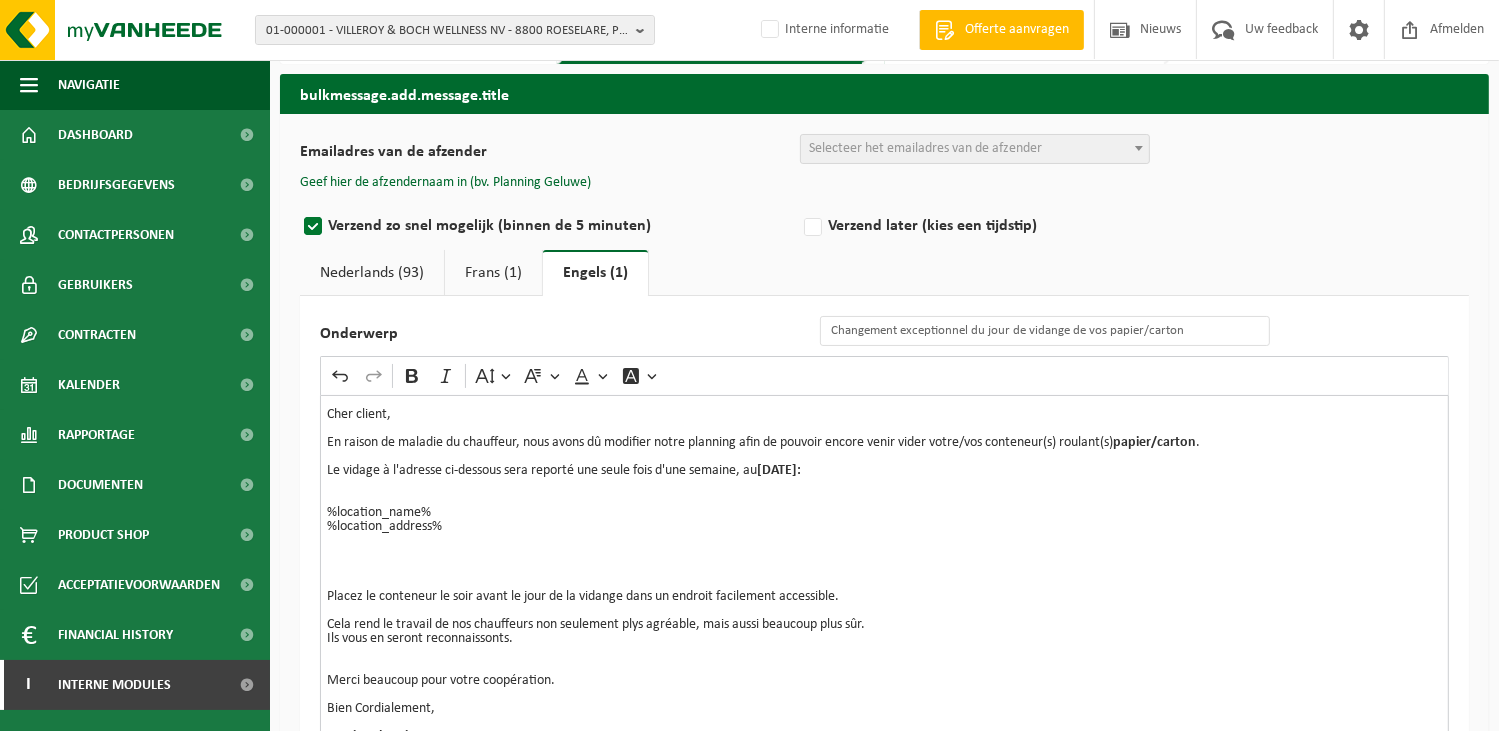 click on "Selecteer het emailadres van de afzender" at bounding box center (925, 148) 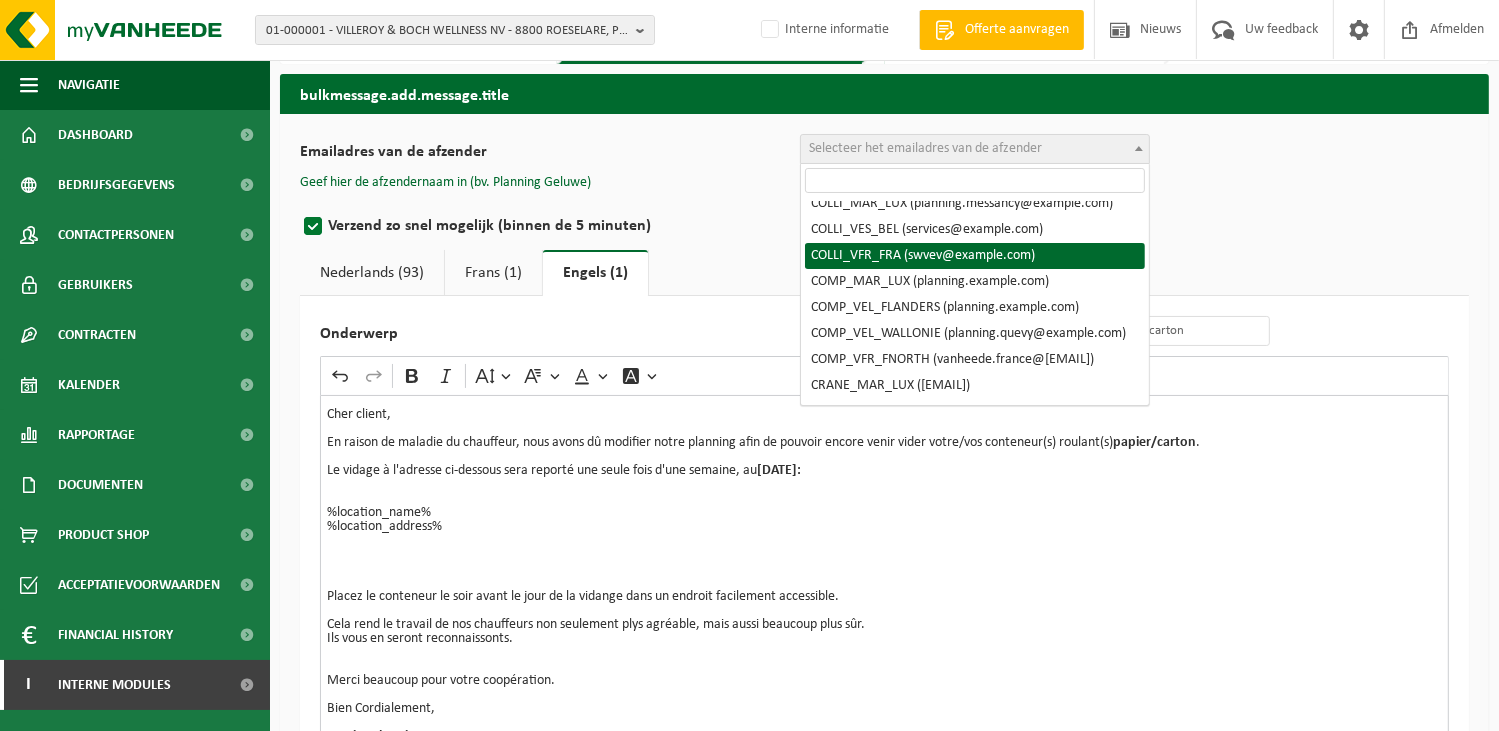 scroll, scrollTop: 200, scrollLeft: 0, axis: vertical 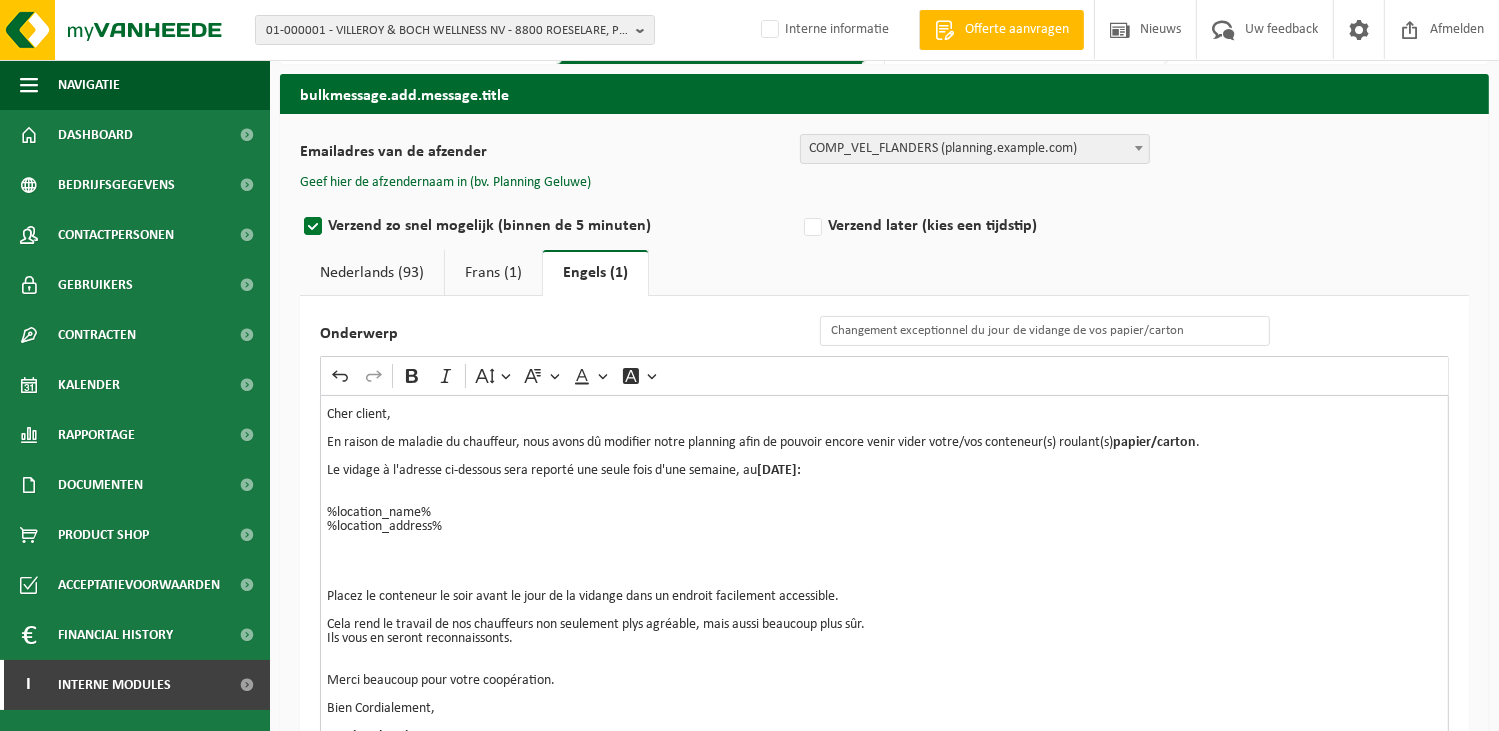 click on "Geef hier de afzendernaam in (bv. Planning Geluwe)" at bounding box center [884, 183] 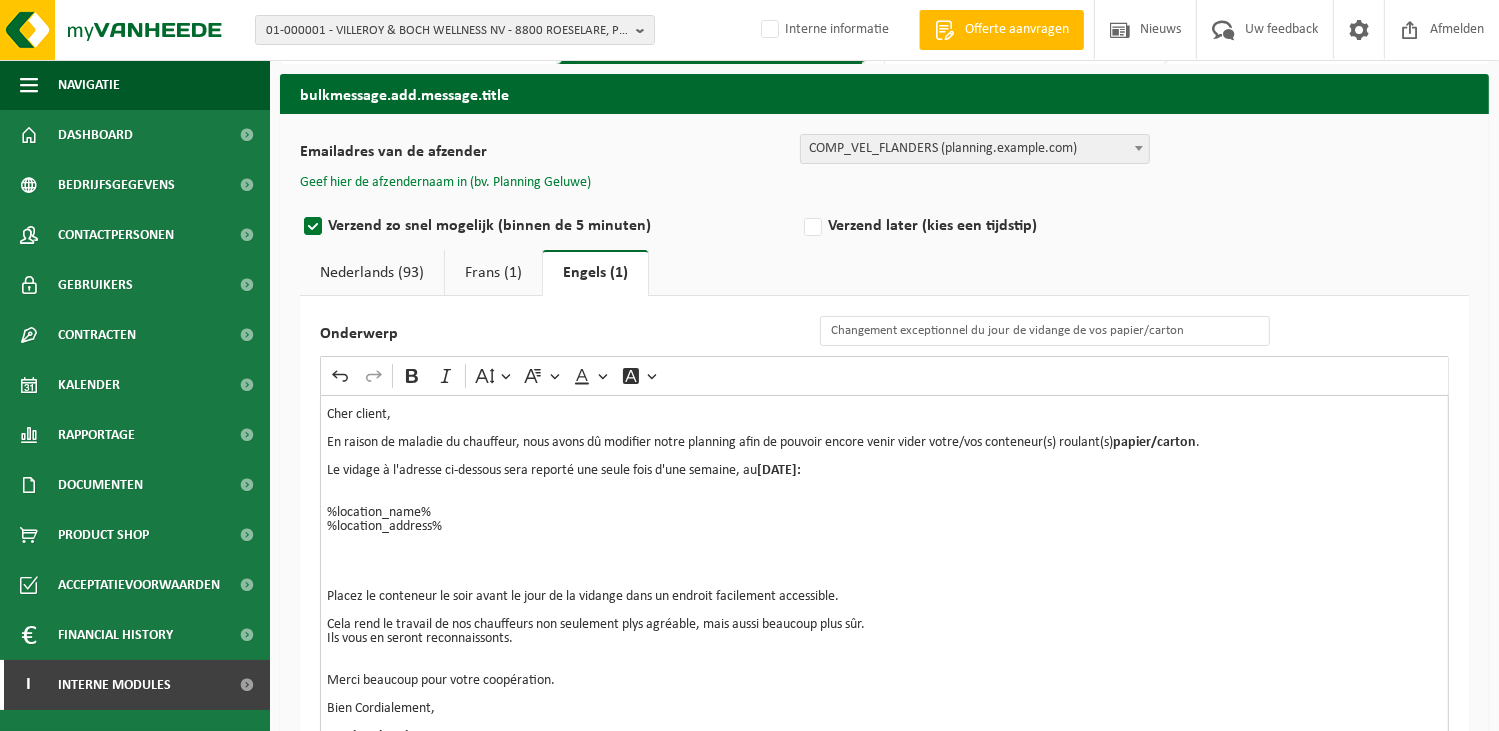 click on "Geef hier de afzendernaam in (bv. Planning Geluwe)" at bounding box center (445, 183) 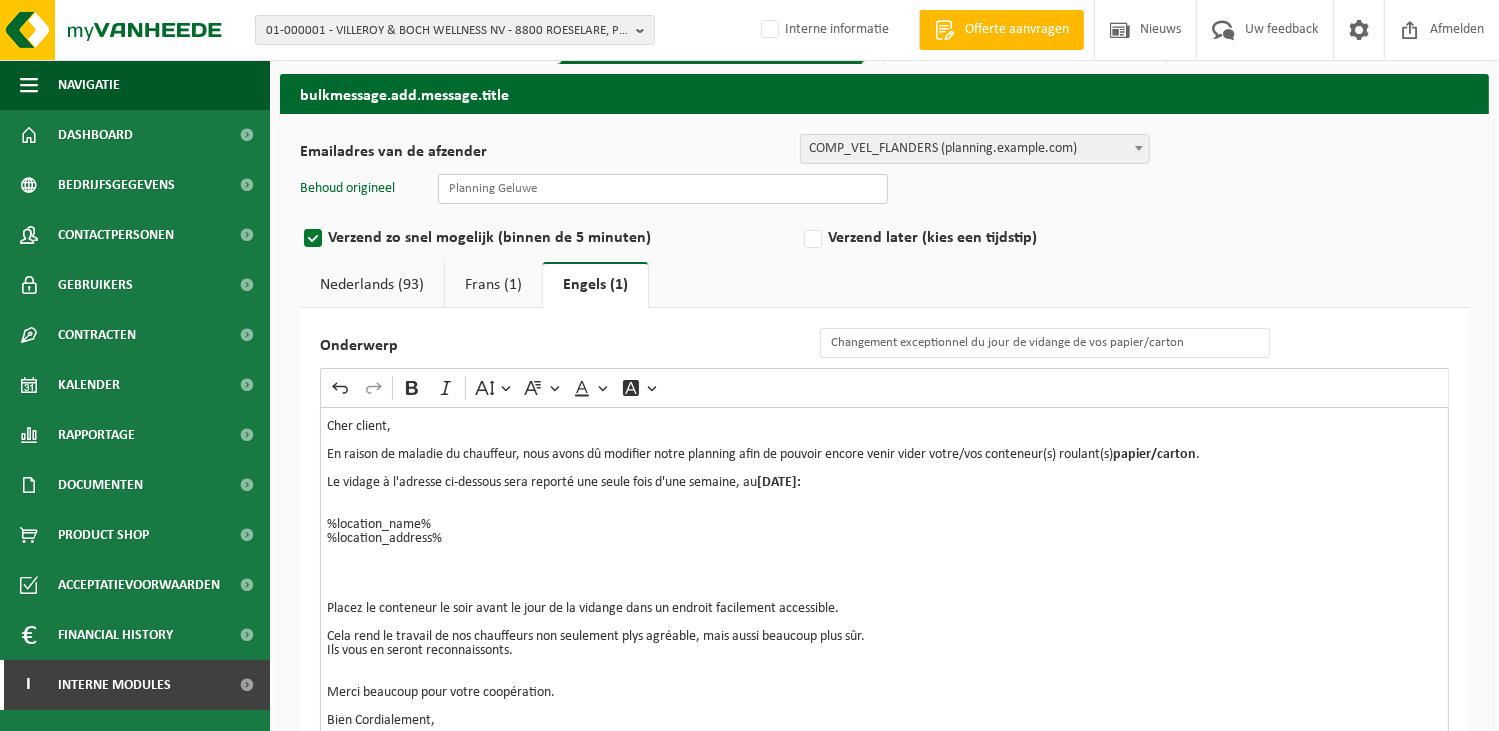click at bounding box center (663, 189) 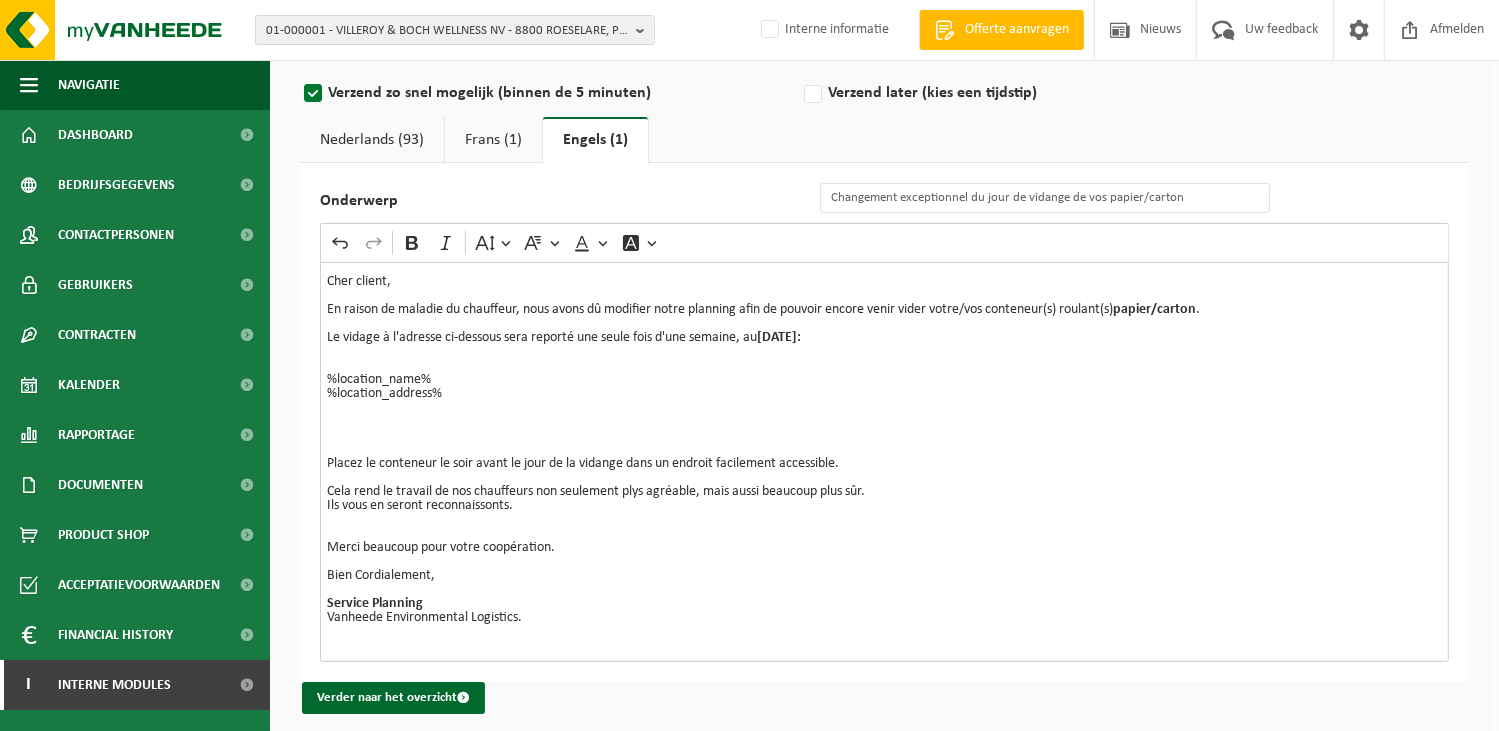 scroll, scrollTop: 227, scrollLeft: 0, axis: vertical 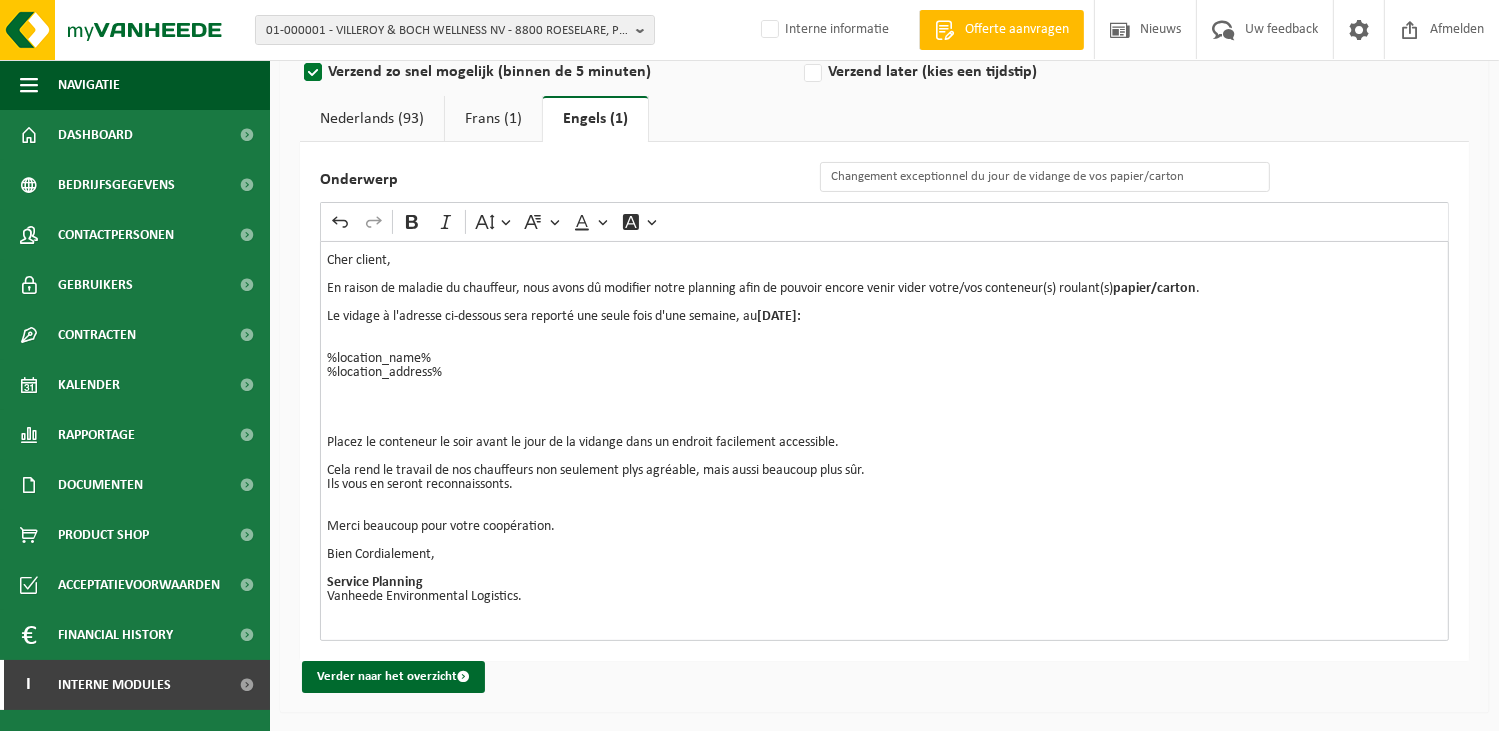 click on "Frans (1)" at bounding box center [493, 119] 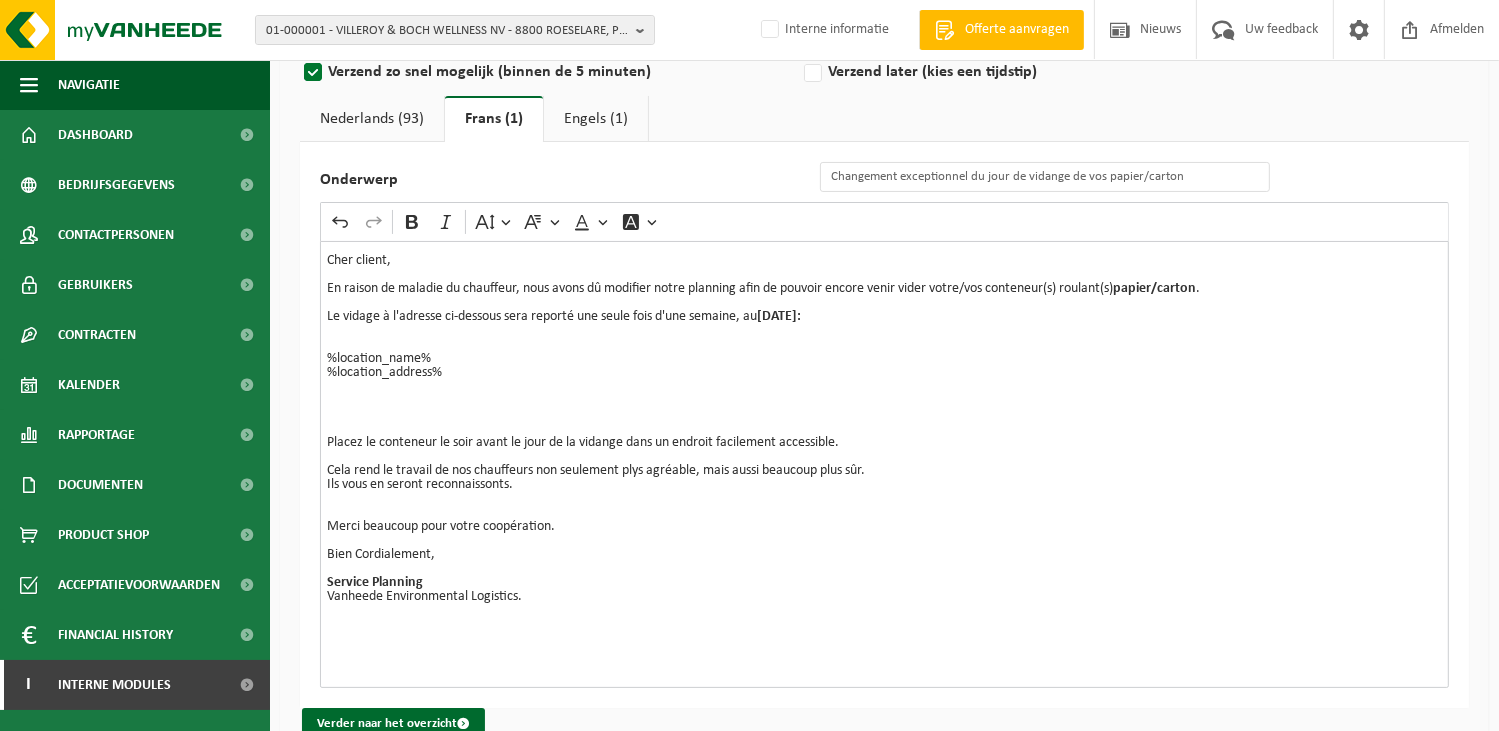 click on "Nederlands (93)" at bounding box center (372, 119) 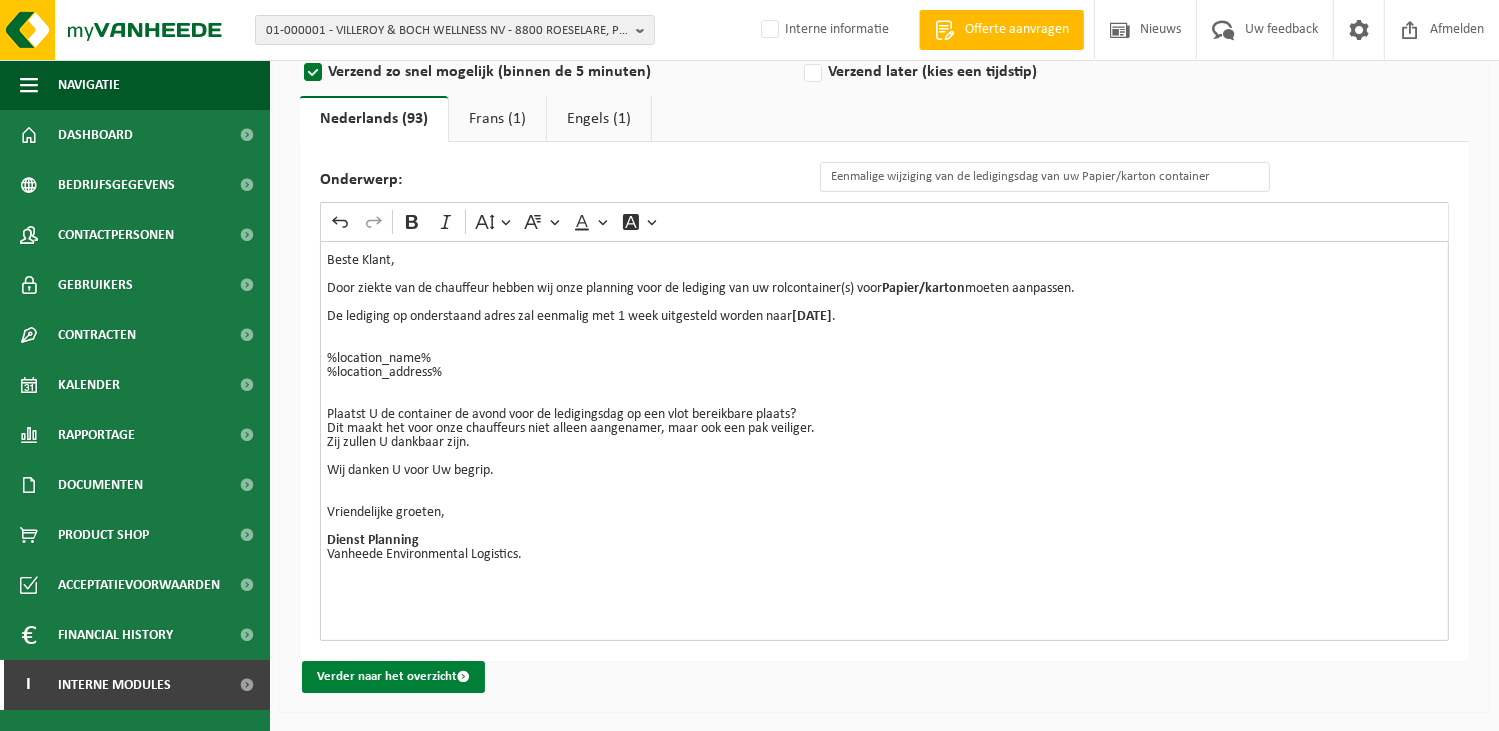 click on "Verder naar het overzicht" at bounding box center (393, 677) 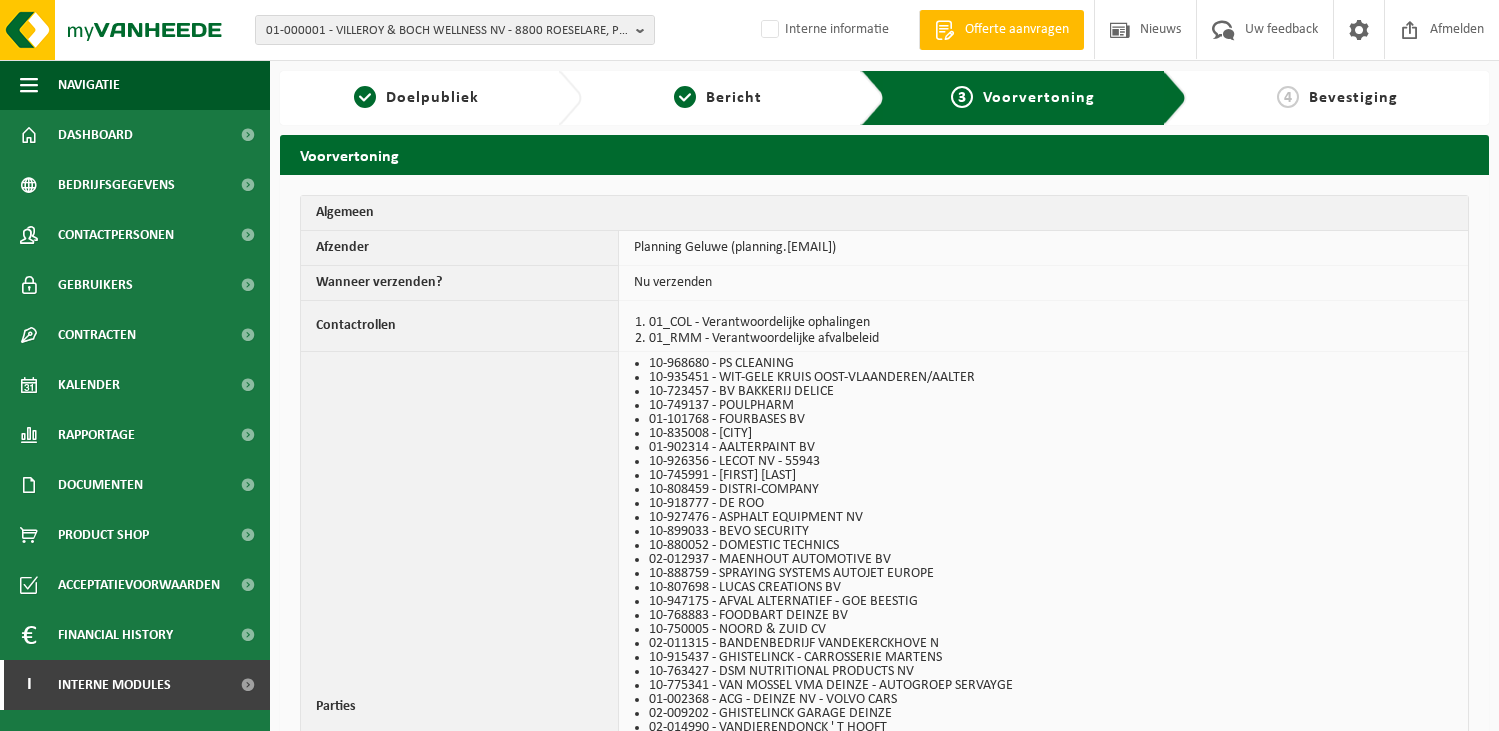 scroll, scrollTop: 0, scrollLeft: 0, axis: both 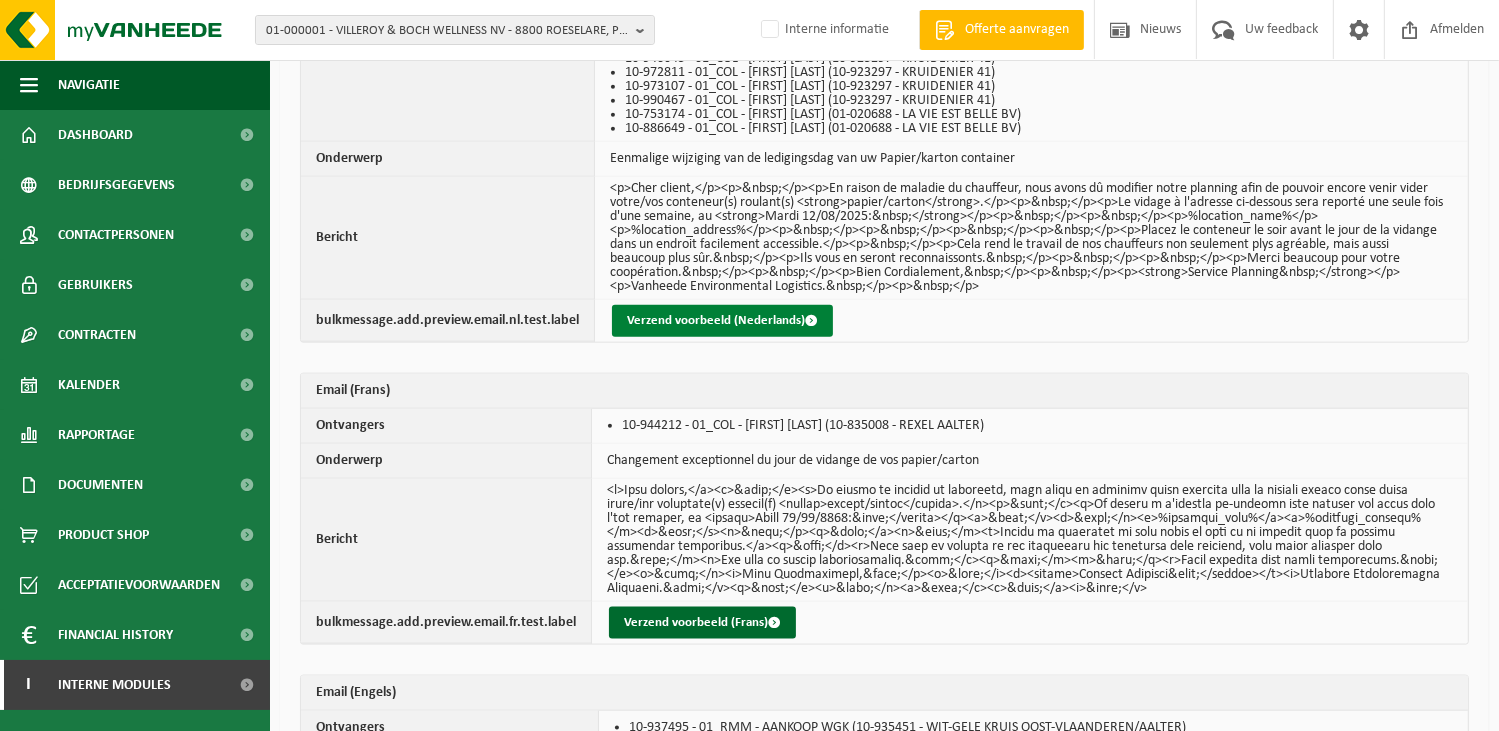 click on "Verzend voorbeeld (Nederlands)" at bounding box center [722, 321] 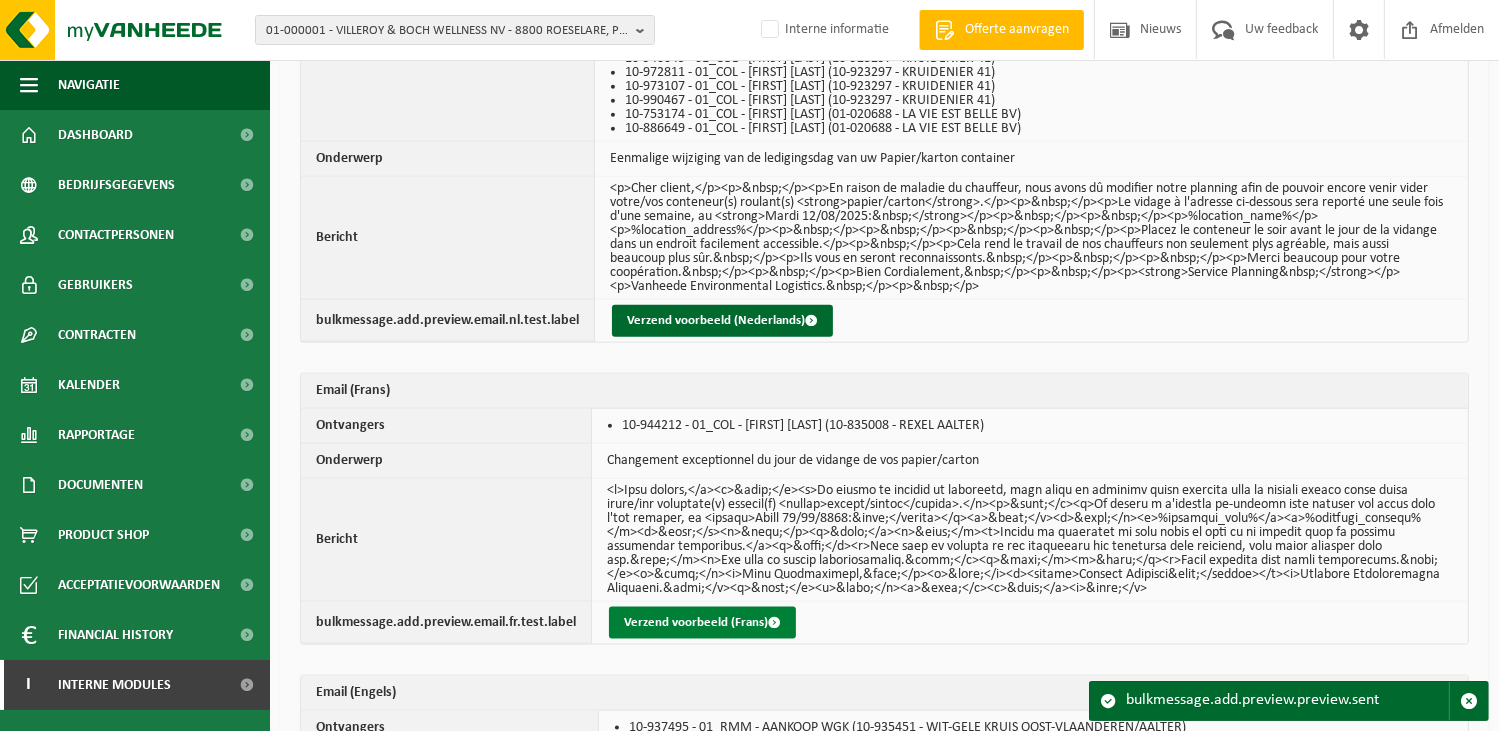 click on "Verzend voorbeeld (Frans)" at bounding box center (702, 623) 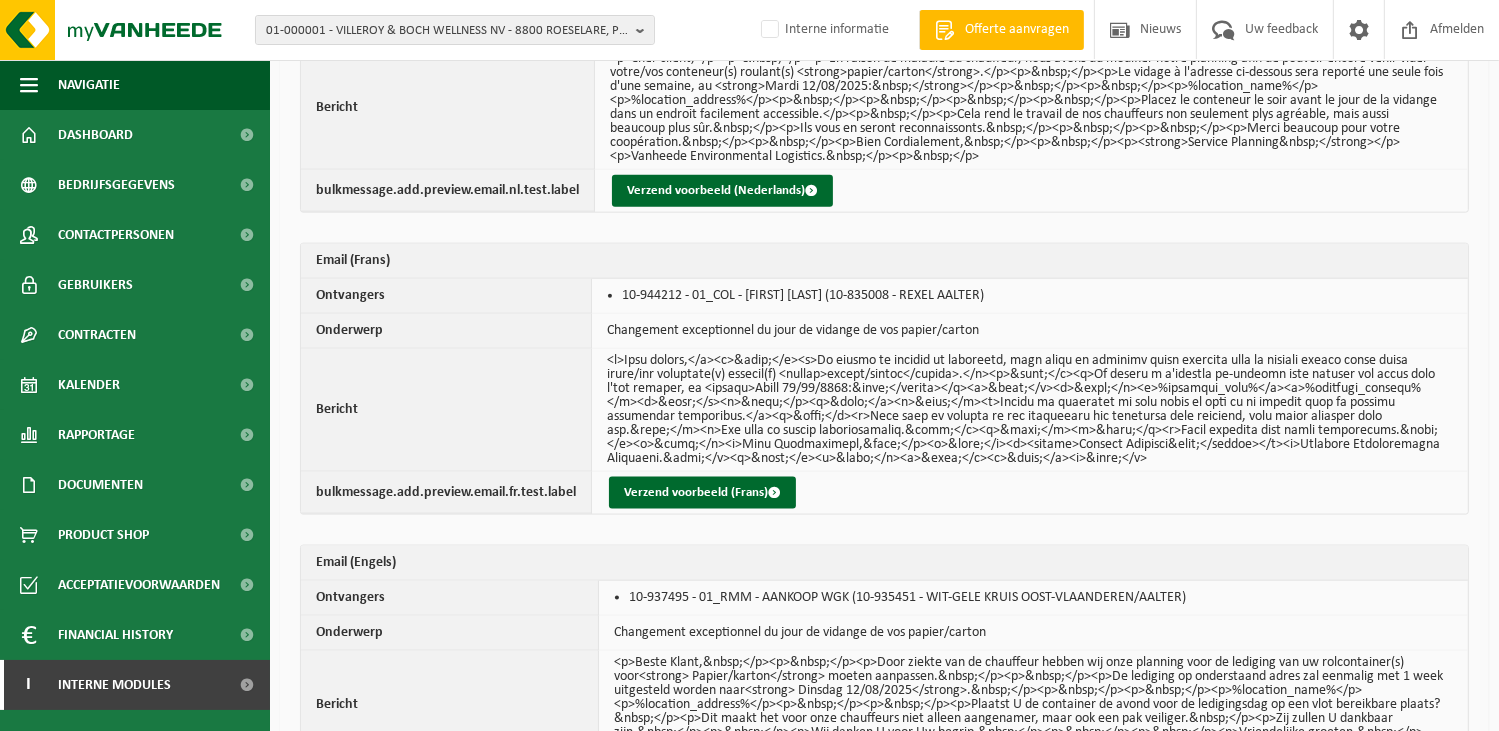 scroll, scrollTop: 2586, scrollLeft: 0, axis: vertical 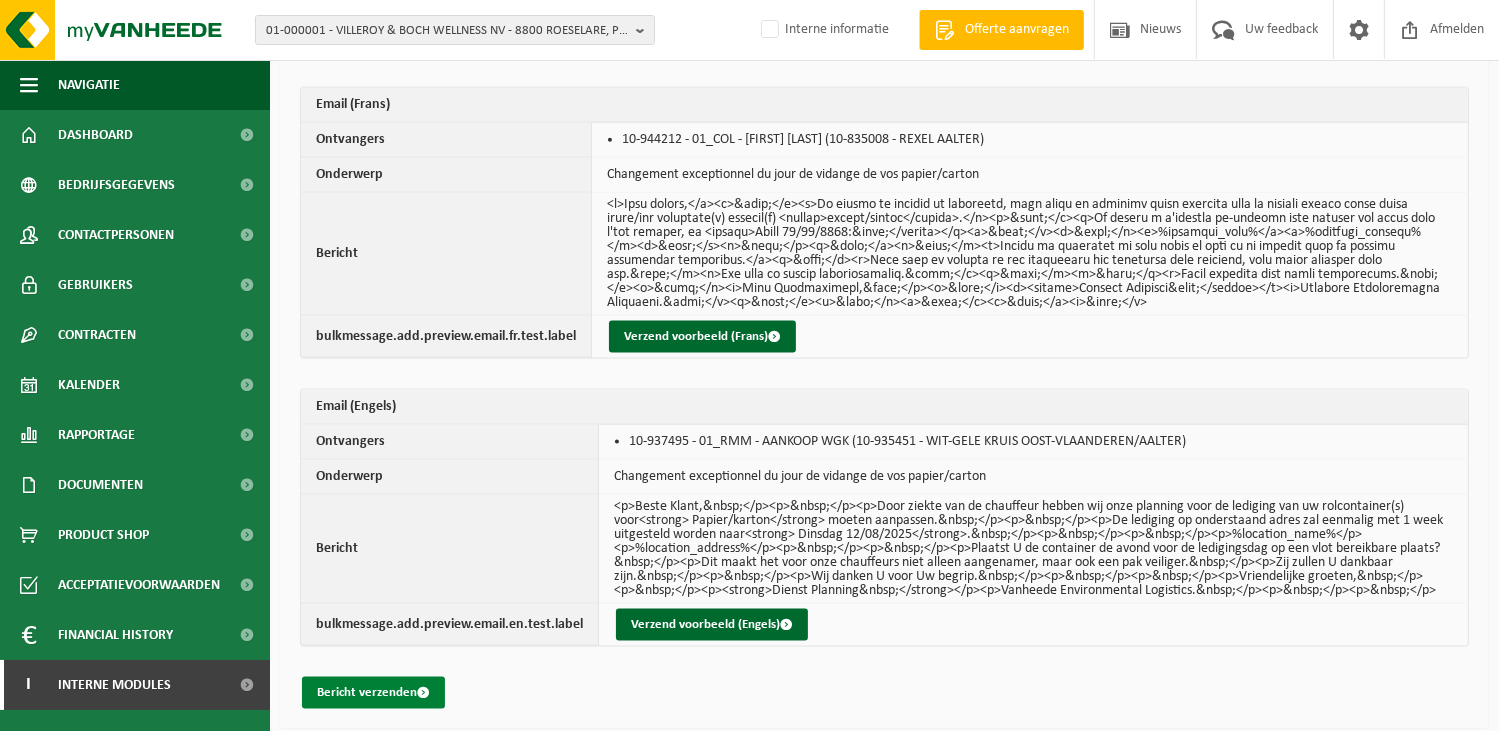 click on "Bericht verzenden" at bounding box center [373, 693] 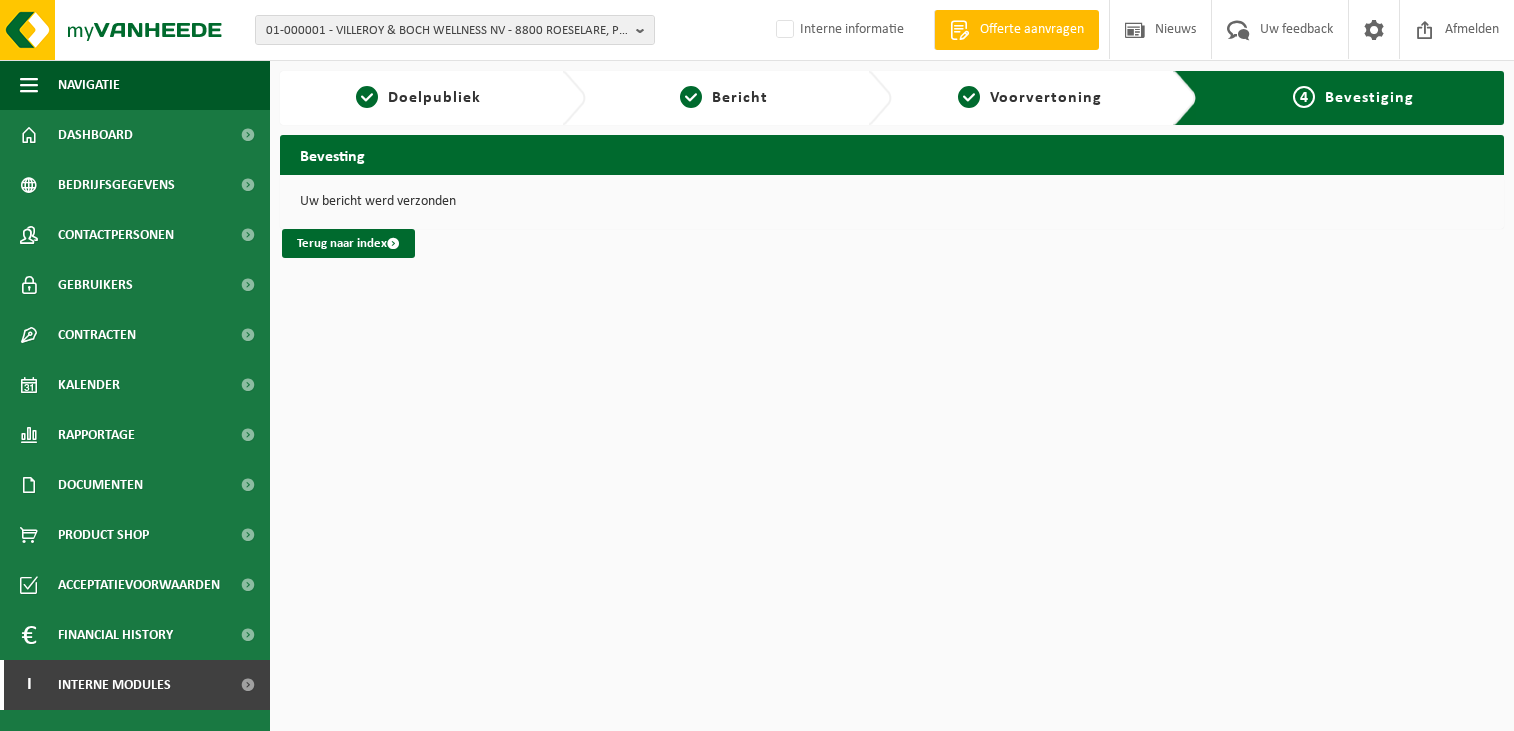 scroll, scrollTop: 0, scrollLeft: 0, axis: both 